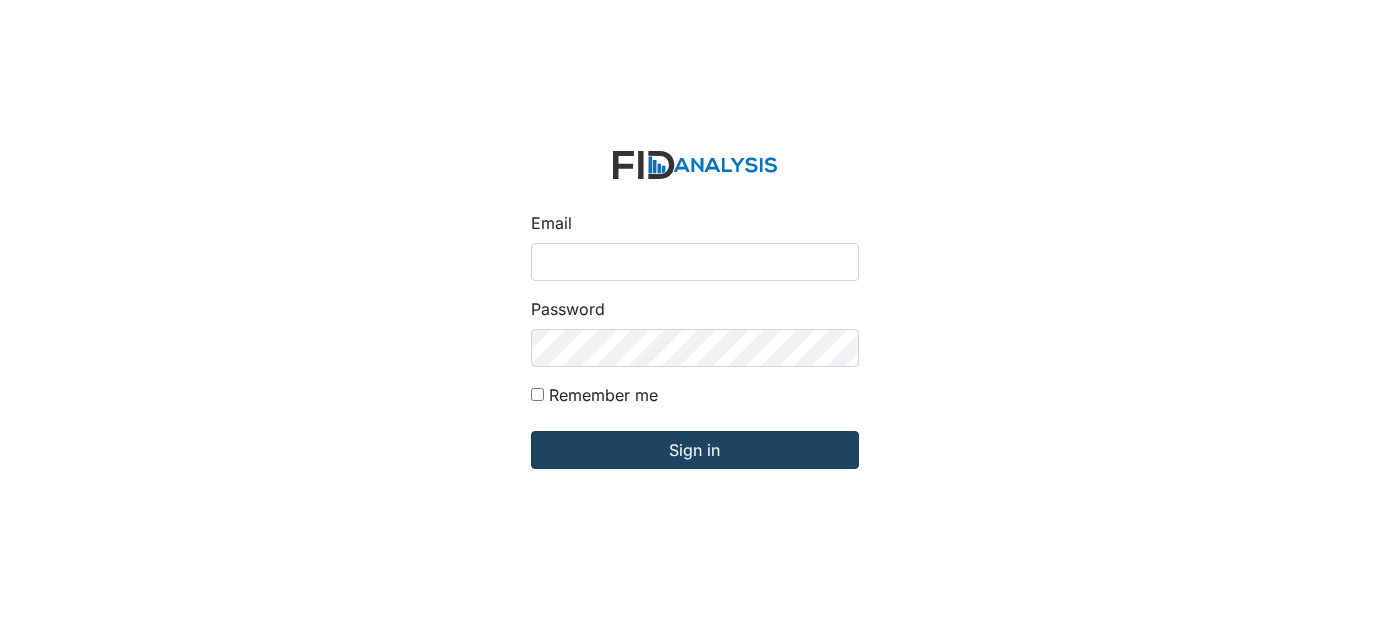 scroll, scrollTop: 0, scrollLeft: 0, axis: both 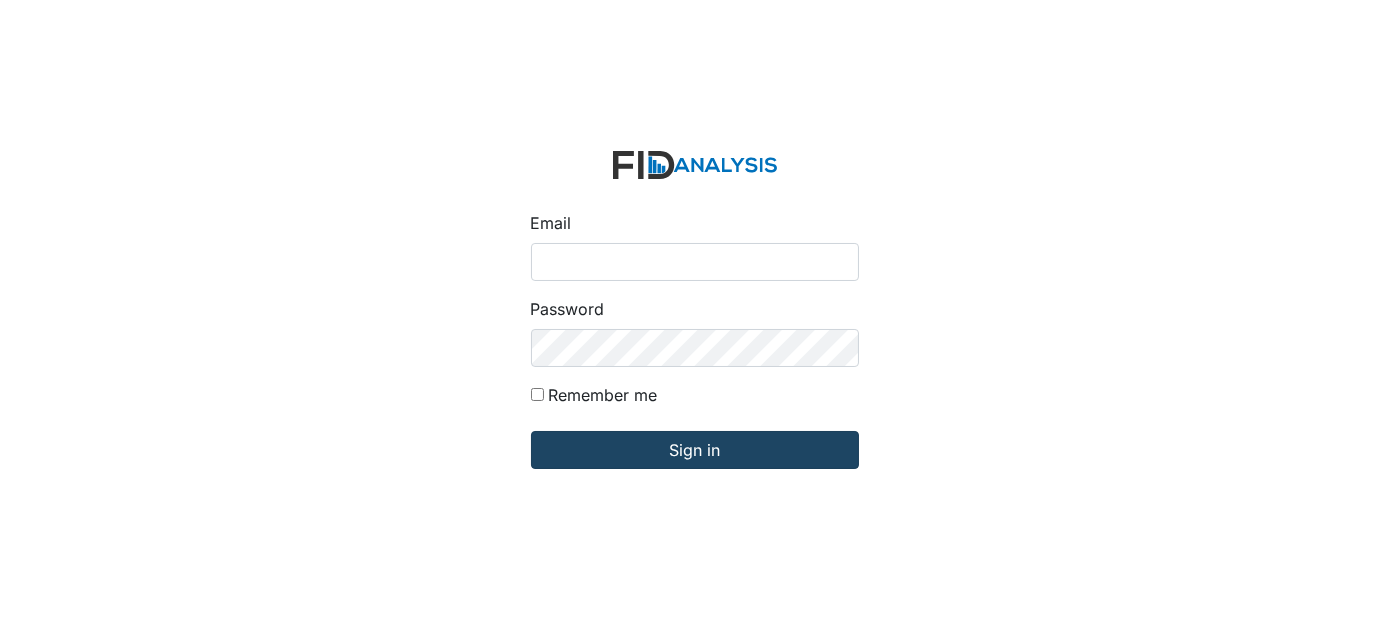 type on "[USERNAME]@example.com" 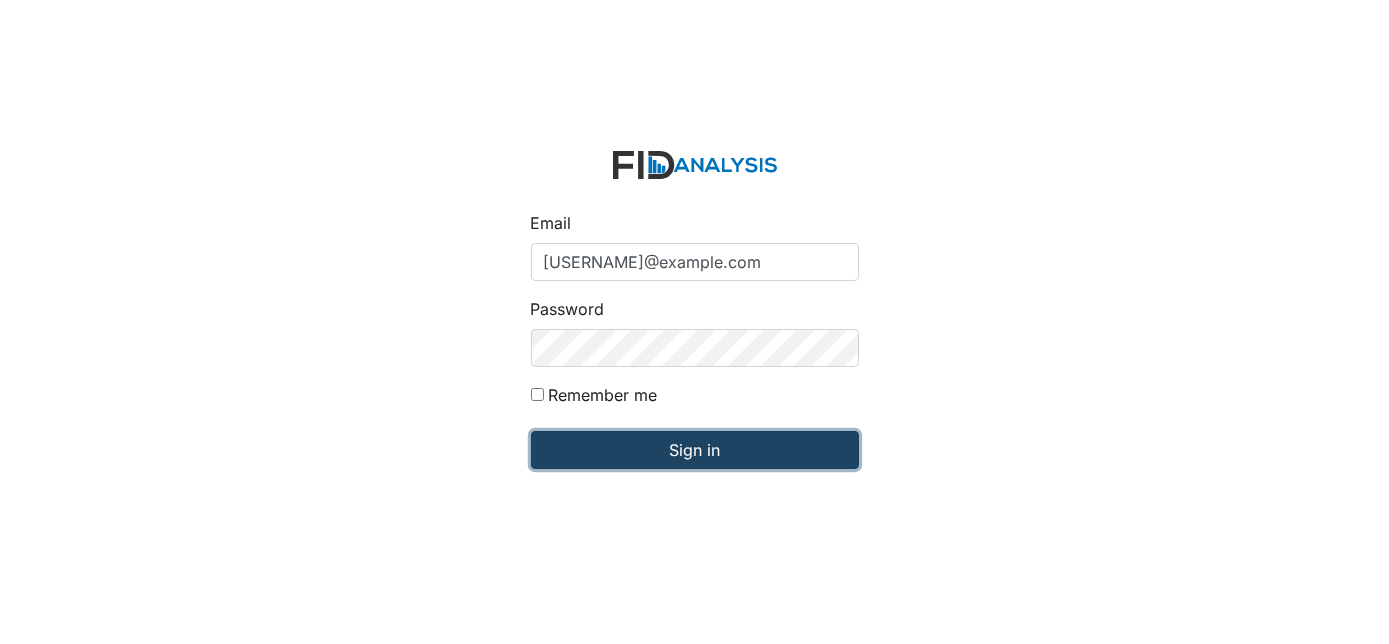 click on "Sign in" at bounding box center [695, 450] 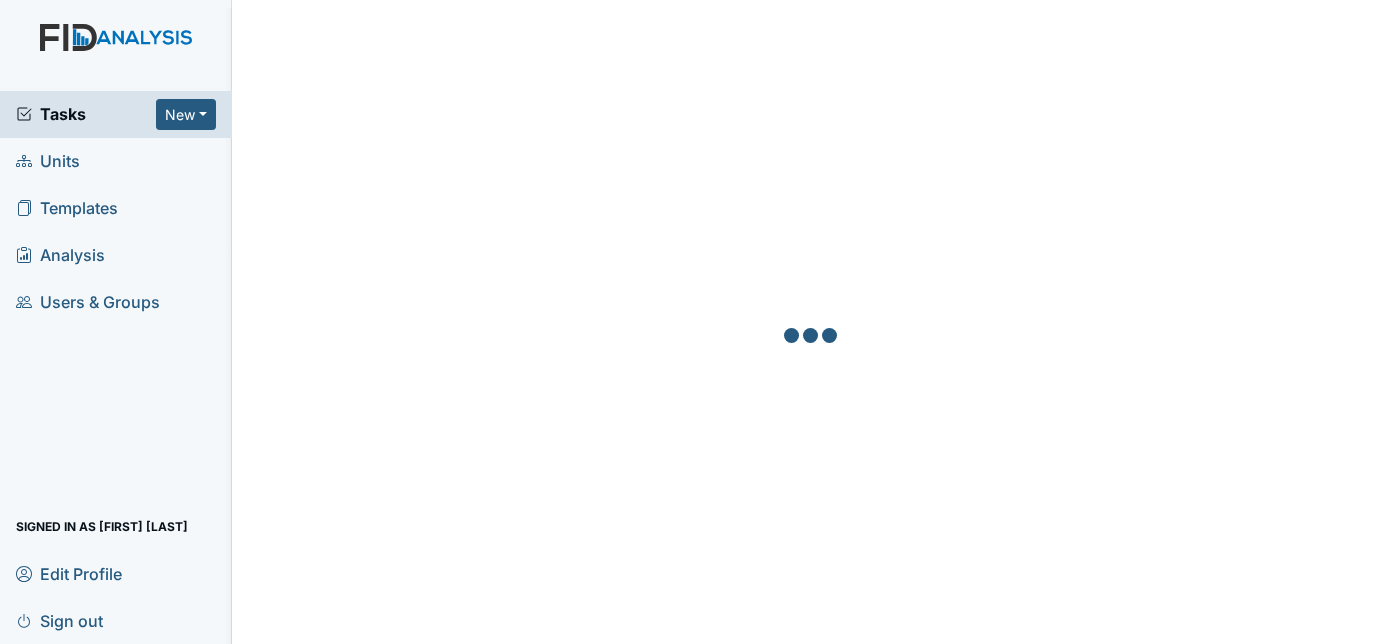 scroll, scrollTop: 0, scrollLeft: 0, axis: both 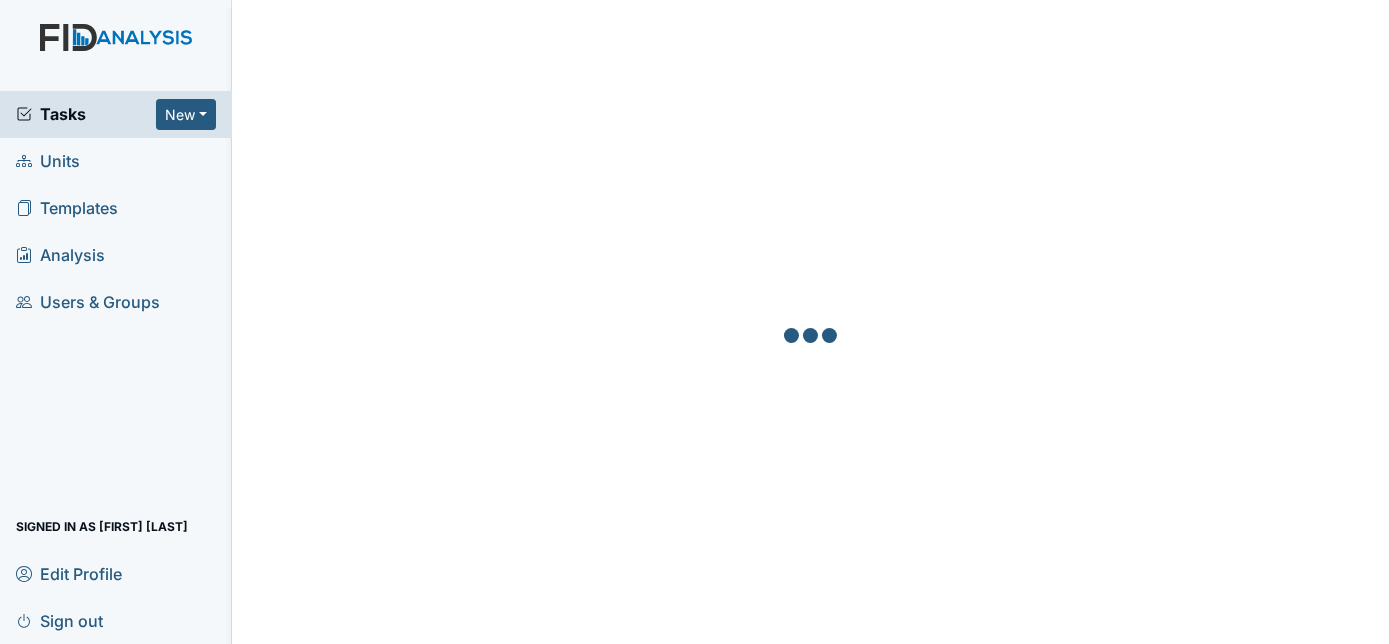 click on "Units" at bounding box center (116, 161) 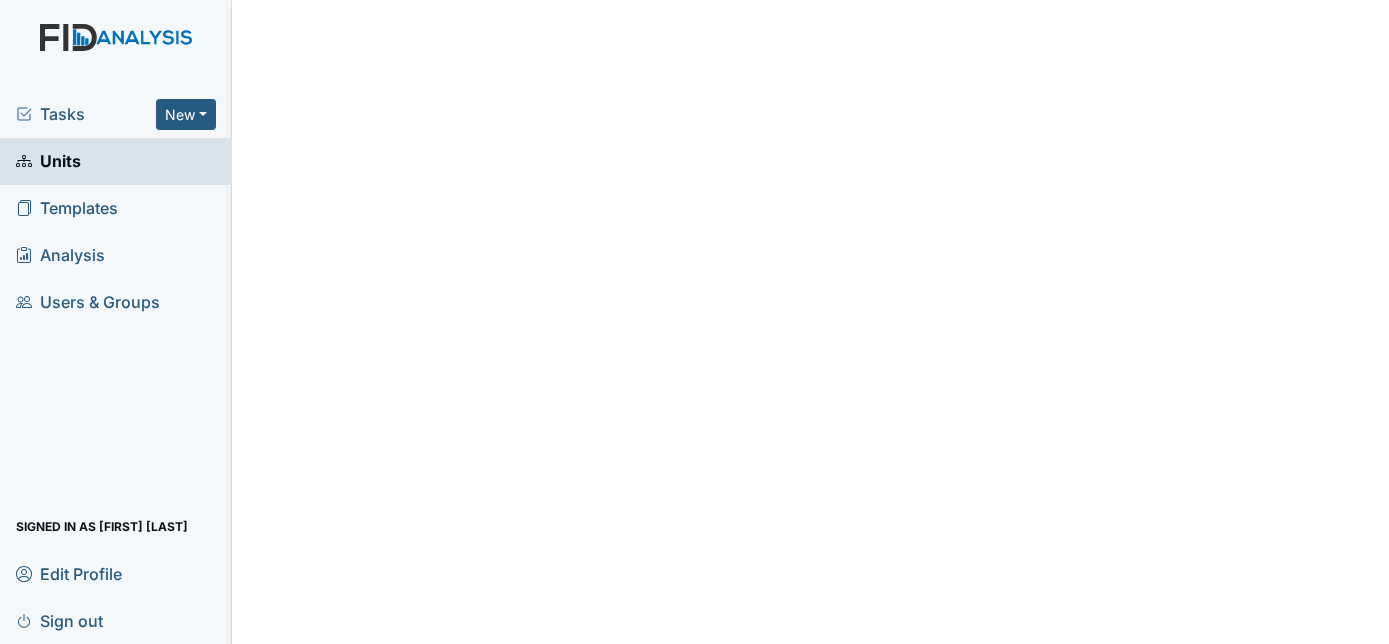 scroll, scrollTop: 0, scrollLeft: 0, axis: both 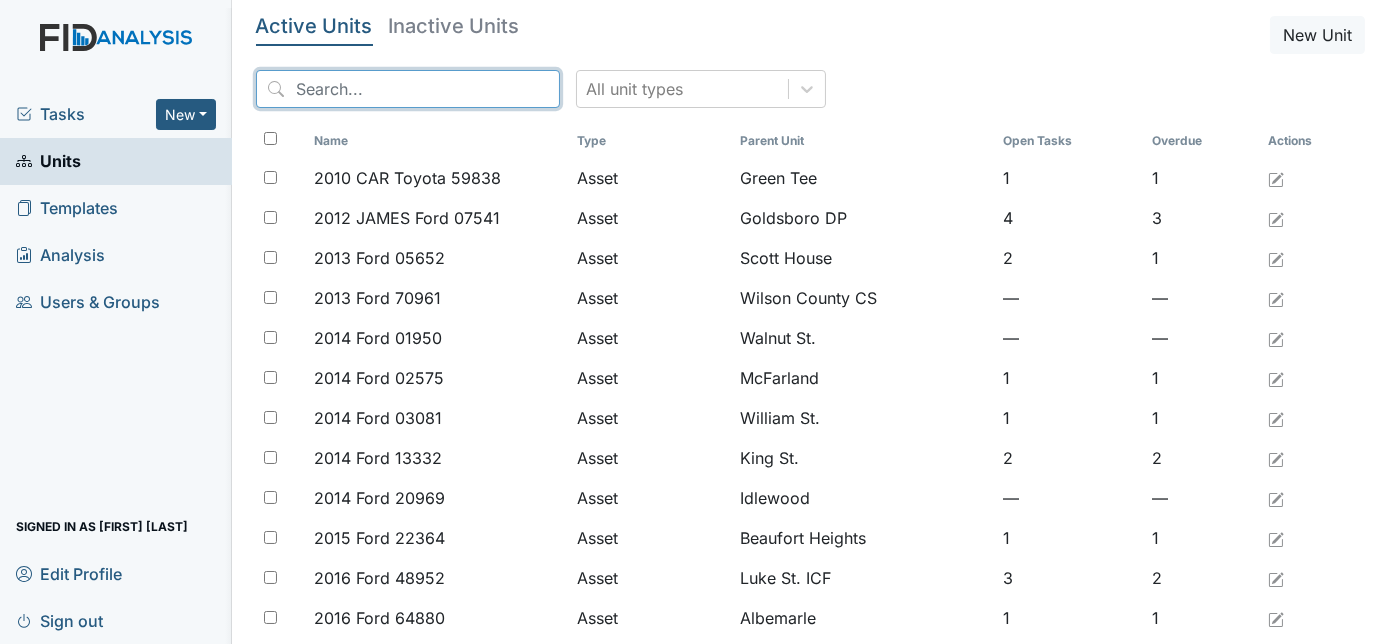click at bounding box center [408, 89] 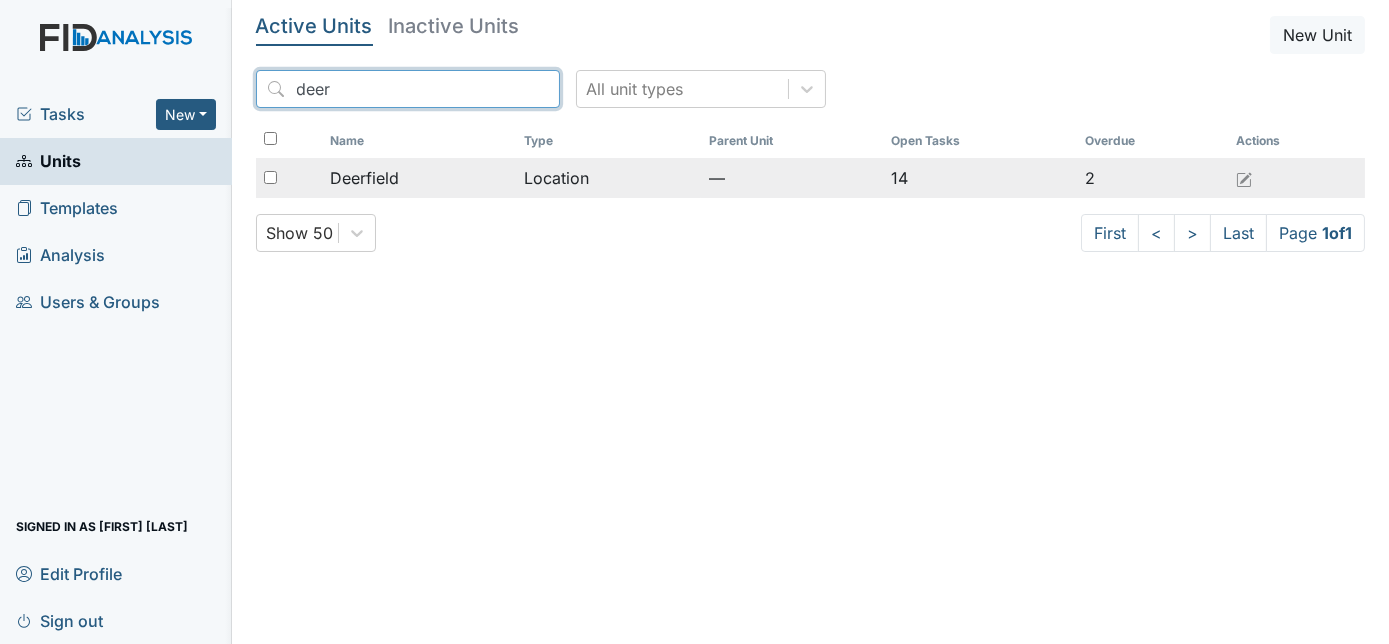 type on "deer" 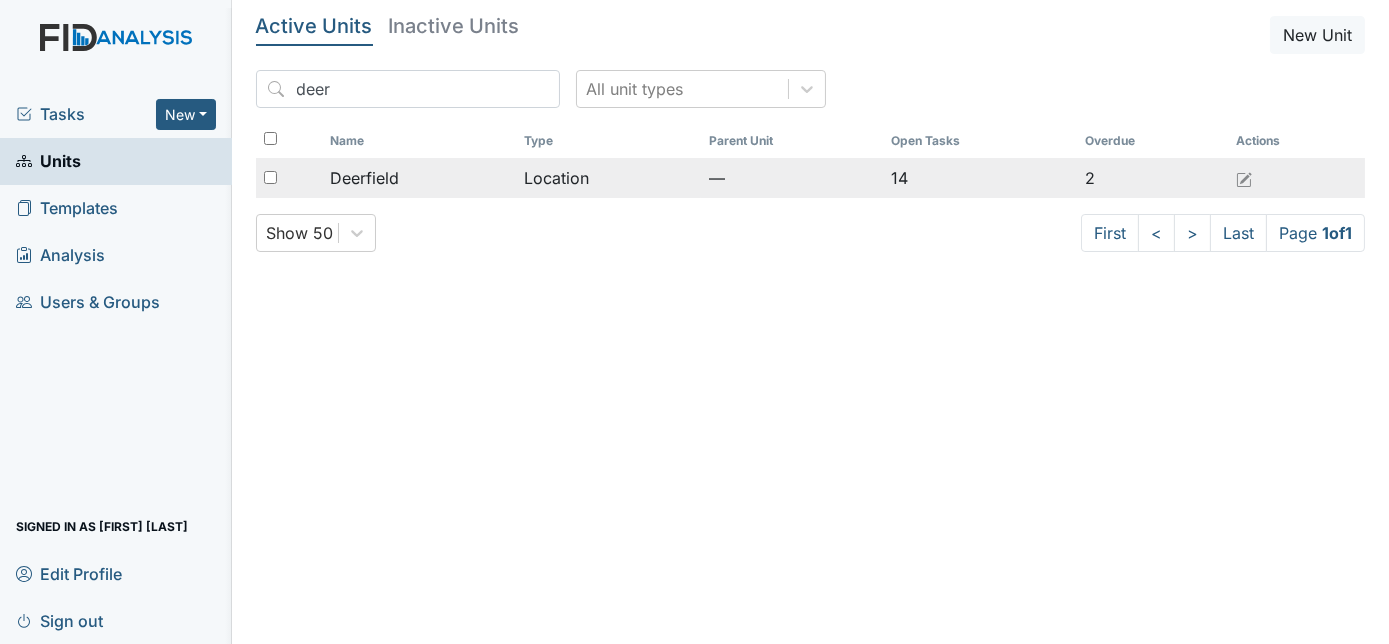 click on "Deerfield" at bounding box center (419, 178) 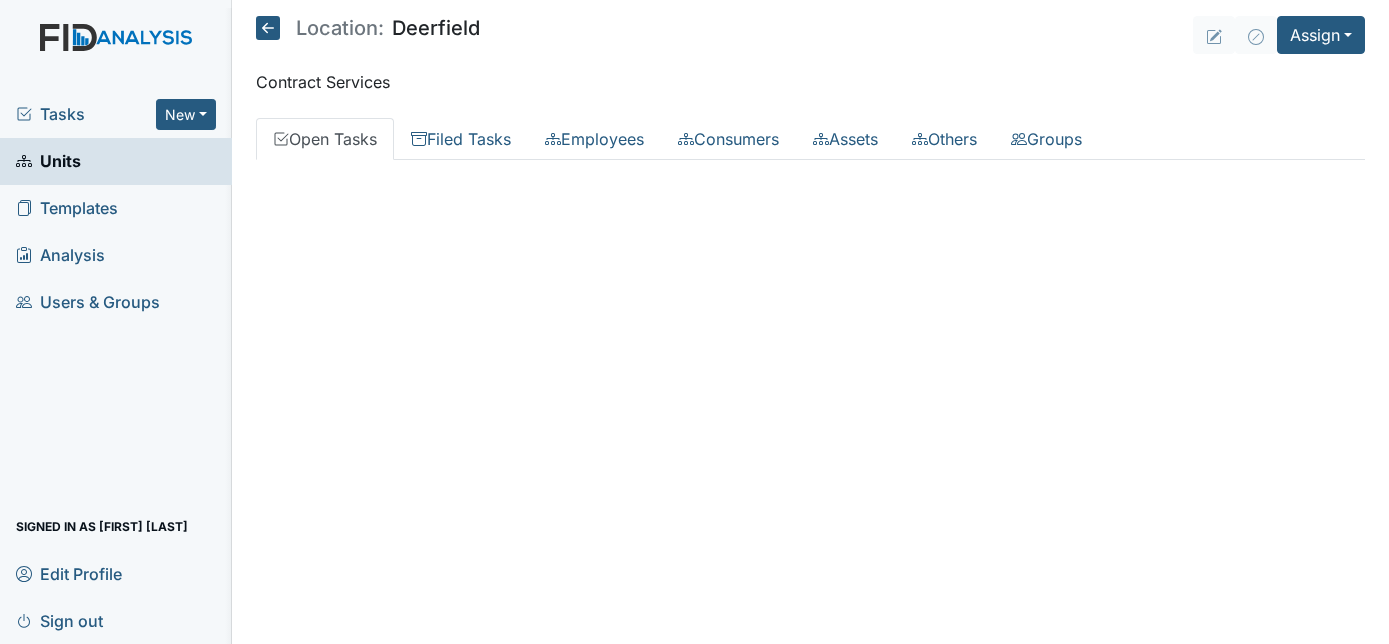 scroll, scrollTop: 0, scrollLeft: 0, axis: both 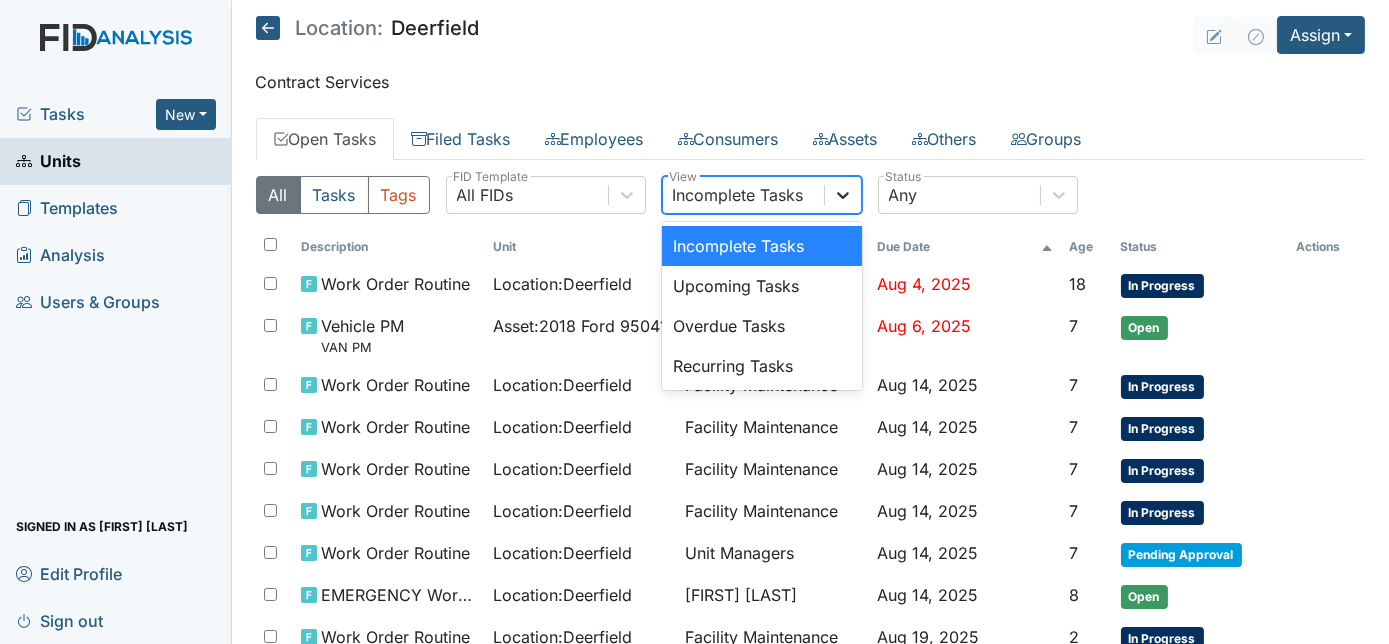 click 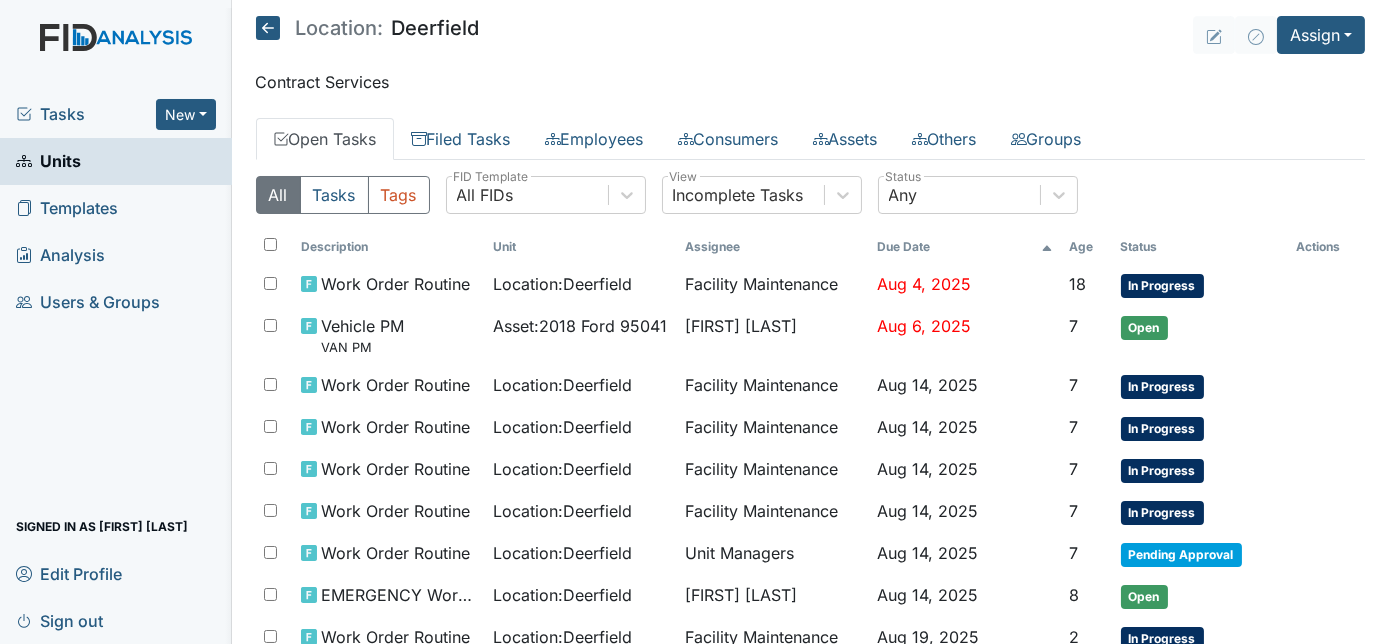 click on "Location:
Deerfield
Assign
Assign Form
Assign Inspection
Assign Document
Assign Bundle
Contract Services
Open Tasks
Filed Tasks
Employees
Consumers
Assets
Others
Groups
All   Tasks   Tags   All FIDs FID Template Incomplete Tasks View Any Status Description Unit Assignee Due Date Age Status Actions Work Order Routine Location :  Deerfield Facility Maintenance  Aug 4, 2025 18 In Progress Vehicle PM VAN PM Asset :  2018	Ford	95041 James Bryant Aug 6, 2025 7 Open Work Order Routine Location :  Deerfield Facility Maintenance  Aug 14, 2025 7 In Progress Work Order Routine Location :  Deerfield Facility Maintenance  Aug 14, 2025 7 In Progress Work Order Routine Location :  Deerfield Facility Maintenance  Aug 14, 2025 7 In Progress Work Order Routine Location :  Deerfield 7 Location" at bounding box center [811, 322] 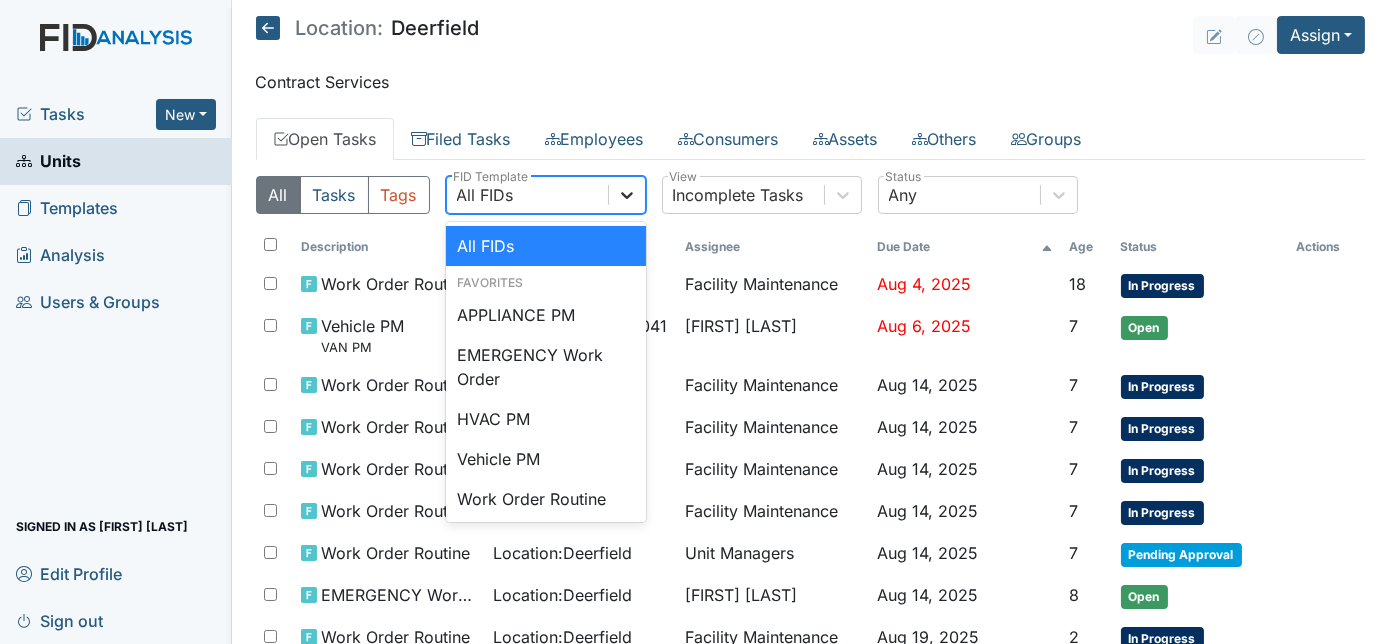 click 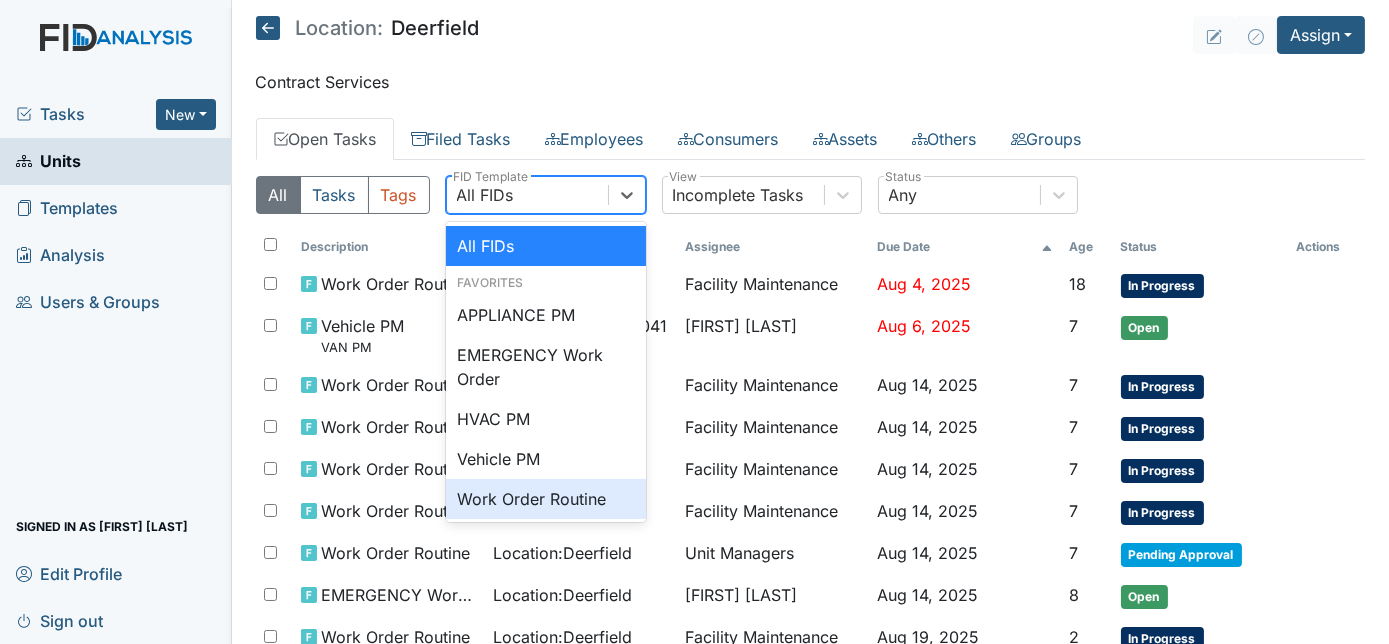 click on "Work Order Routine" at bounding box center [546, 499] 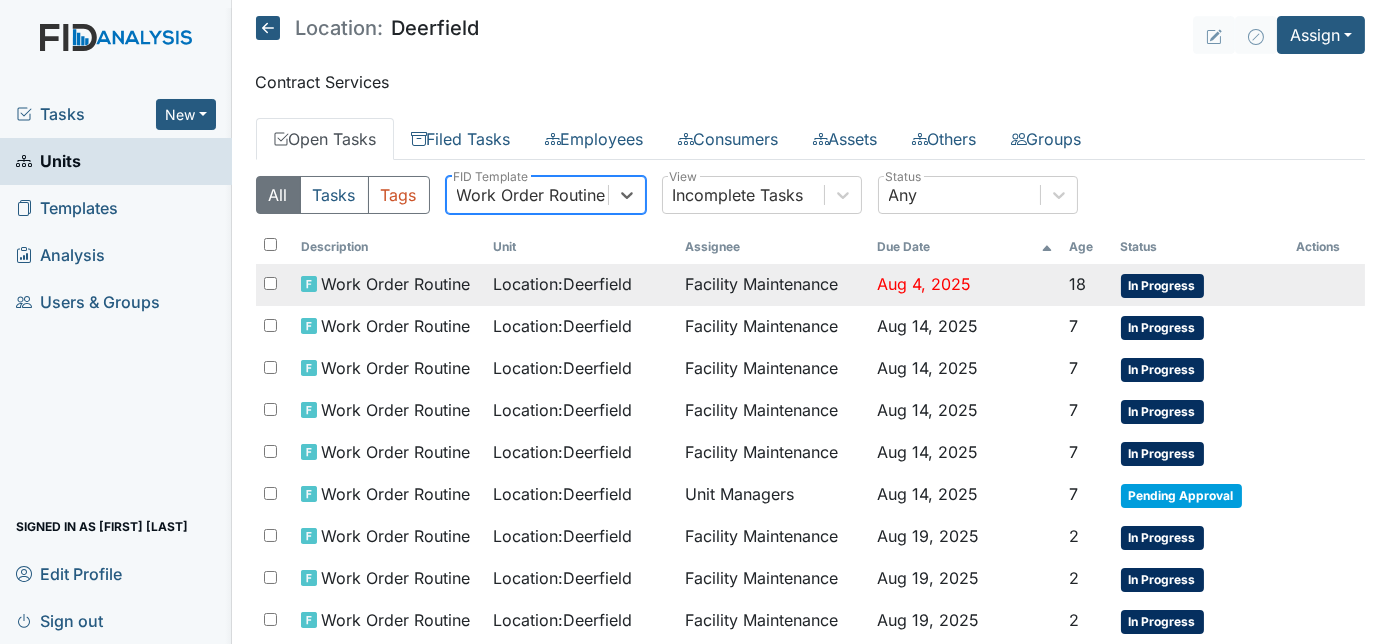 click on "Facility Maintenance" at bounding box center (773, 285) 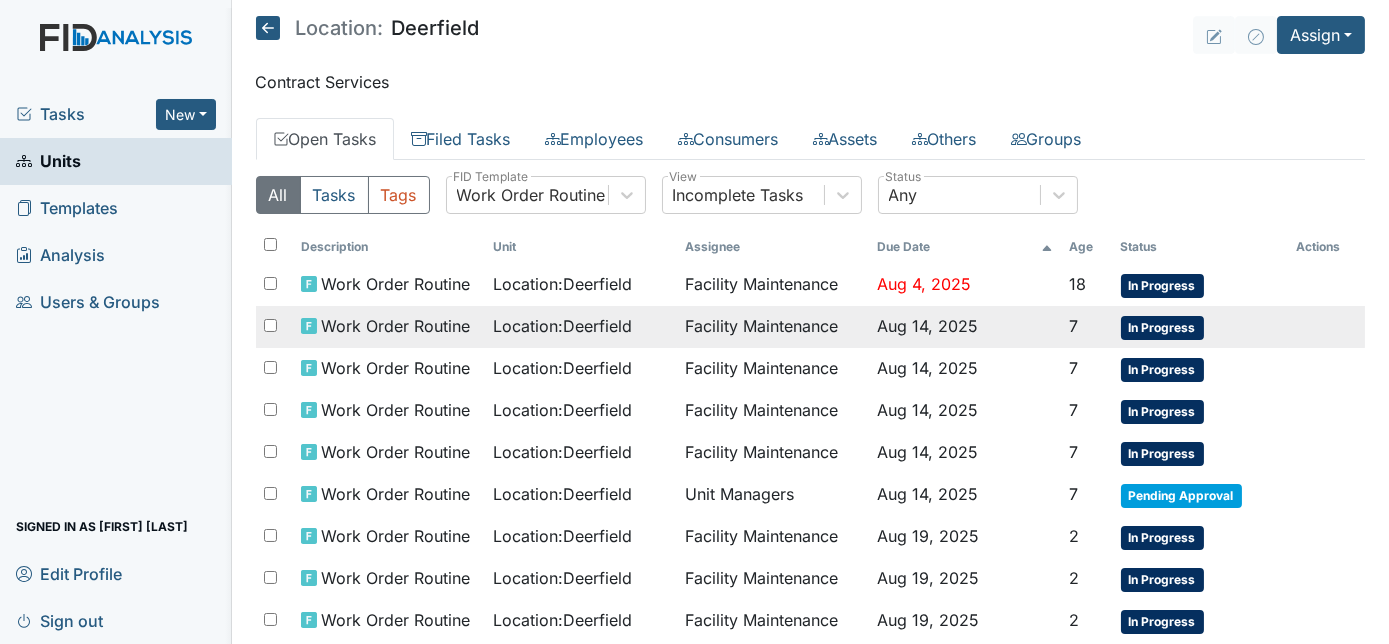 click on "Location :  Deerfield" at bounding box center (581, 326) 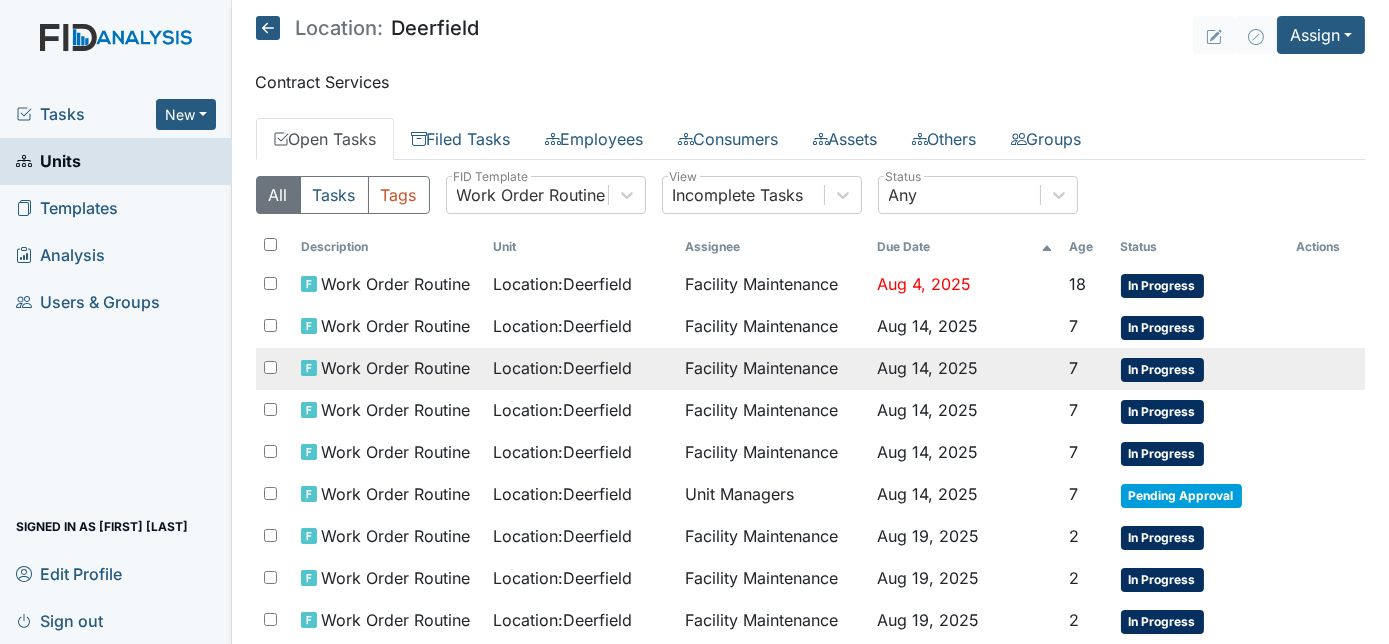 click on "Location :  Deerfield" at bounding box center [562, 368] 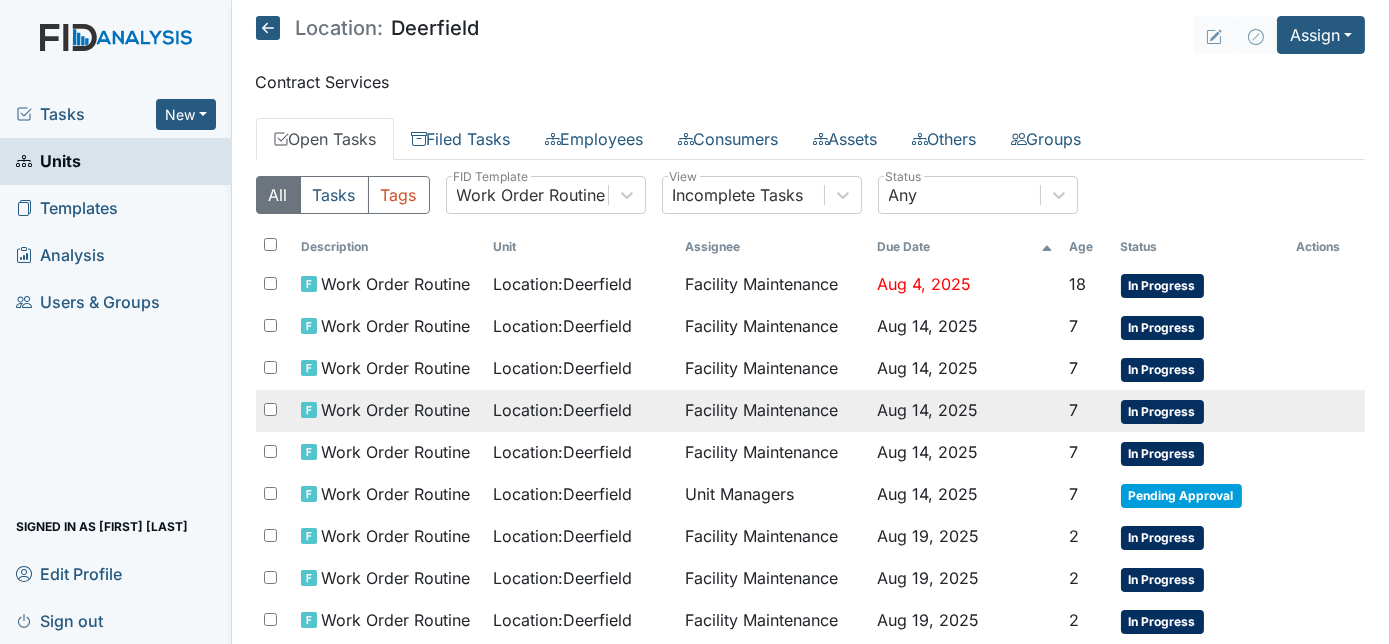 click on "Location :  Deerfield" at bounding box center (562, 410) 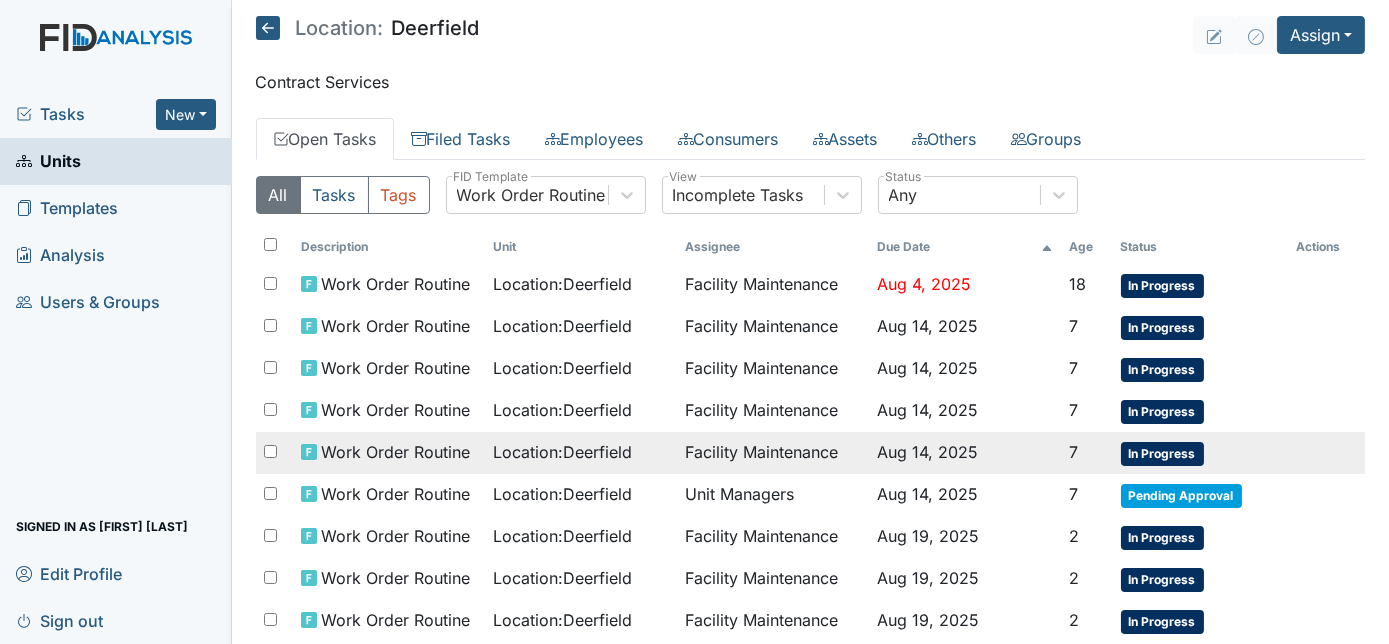 click on "Facility Maintenance" at bounding box center [773, 453] 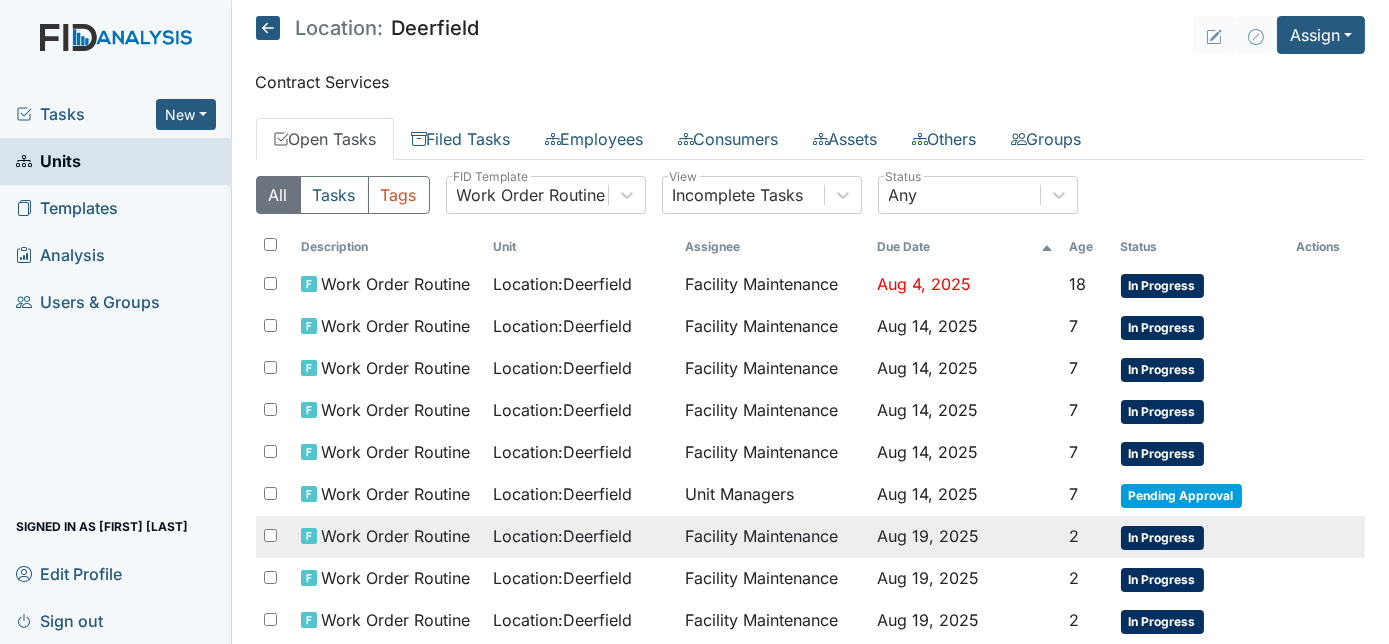 click on "Location :  Deerfield" at bounding box center [562, 536] 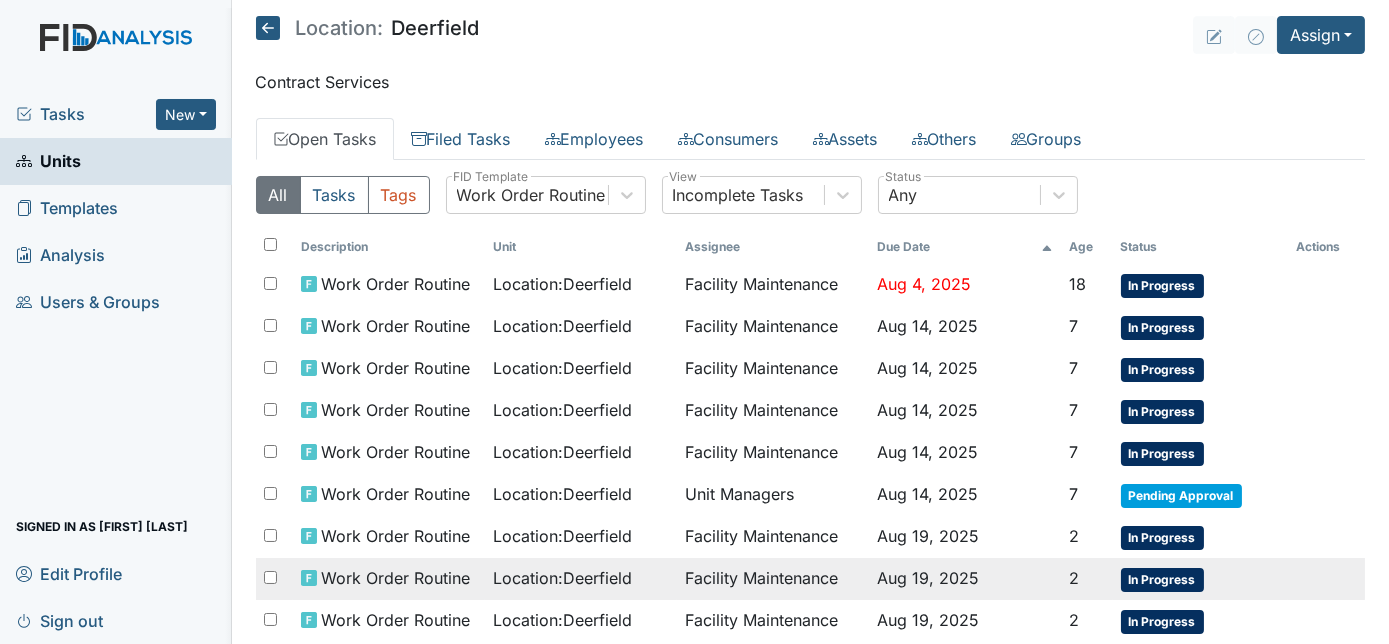 click on "Location :  Deerfield" at bounding box center [581, 579] 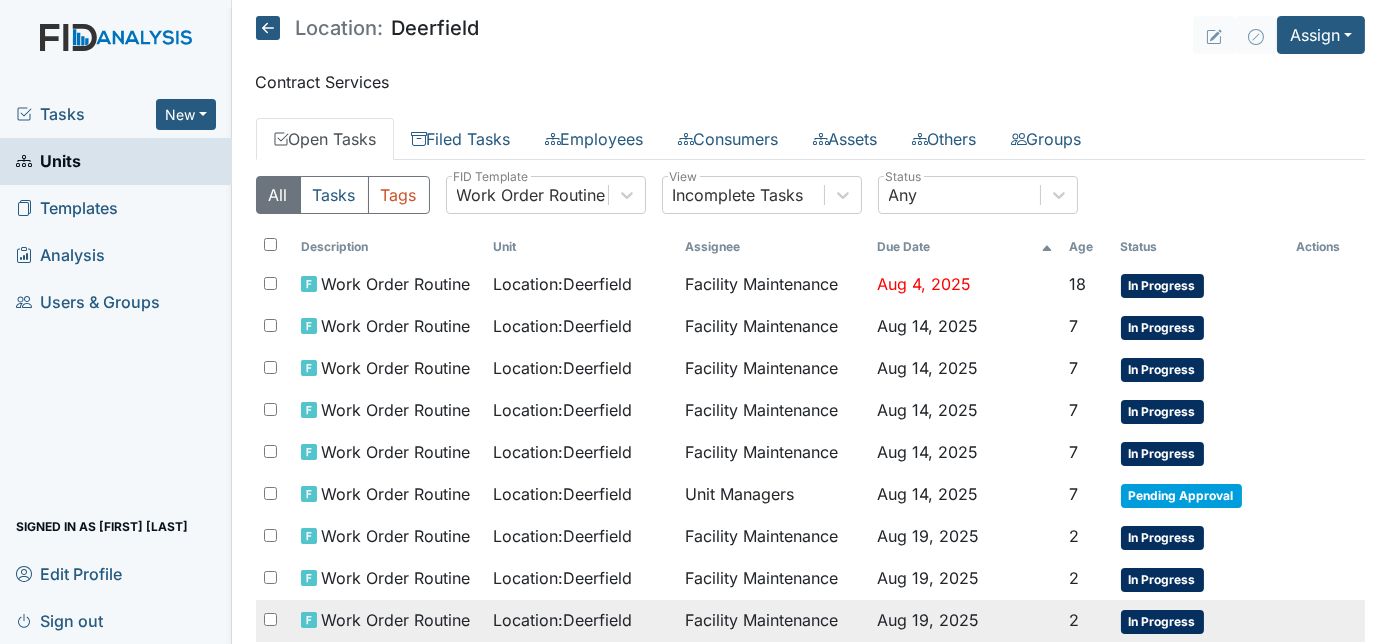 click on "Facility Maintenance" at bounding box center (773, 621) 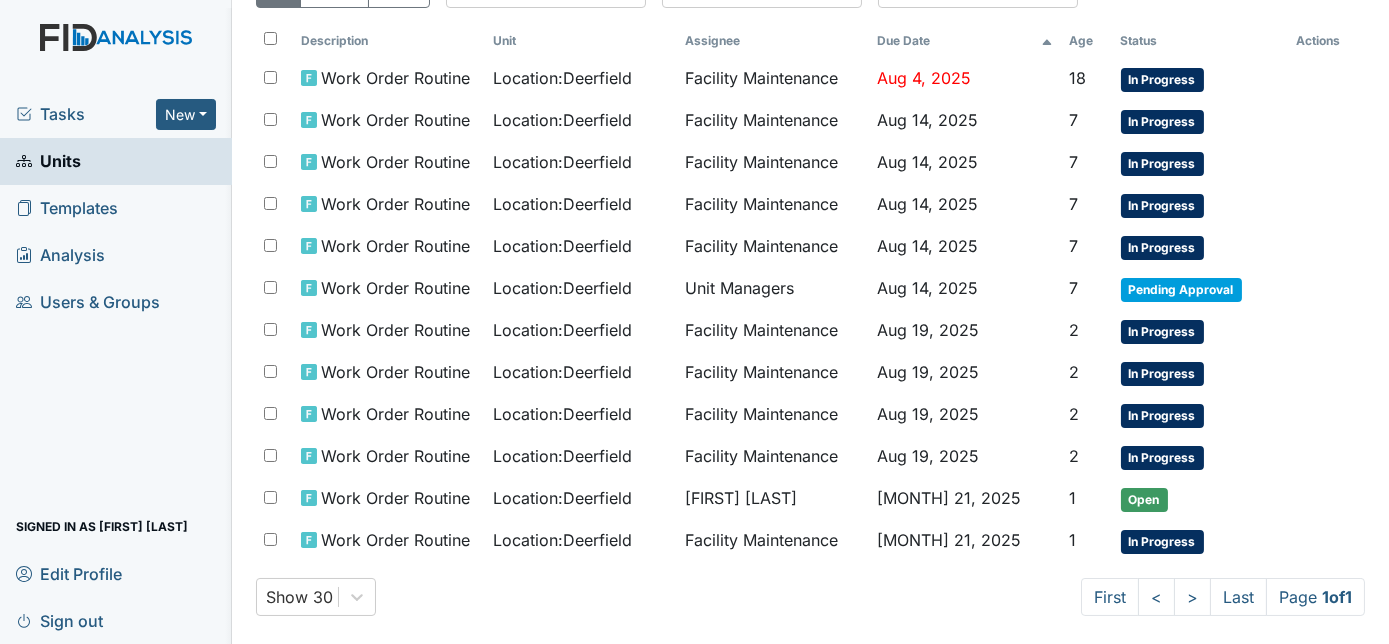 scroll, scrollTop: 216, scrollLeft: 0, axis: vertical 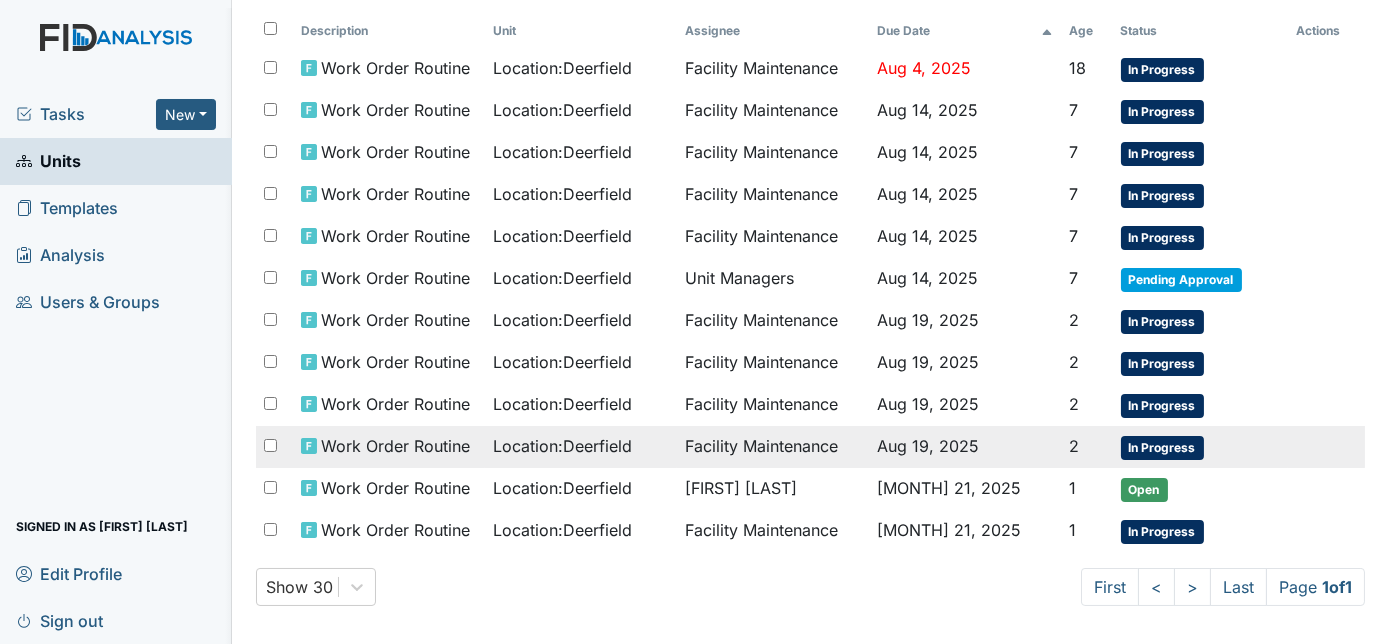 click on "Aug 19, 2025" at bounding box center [928, 446] 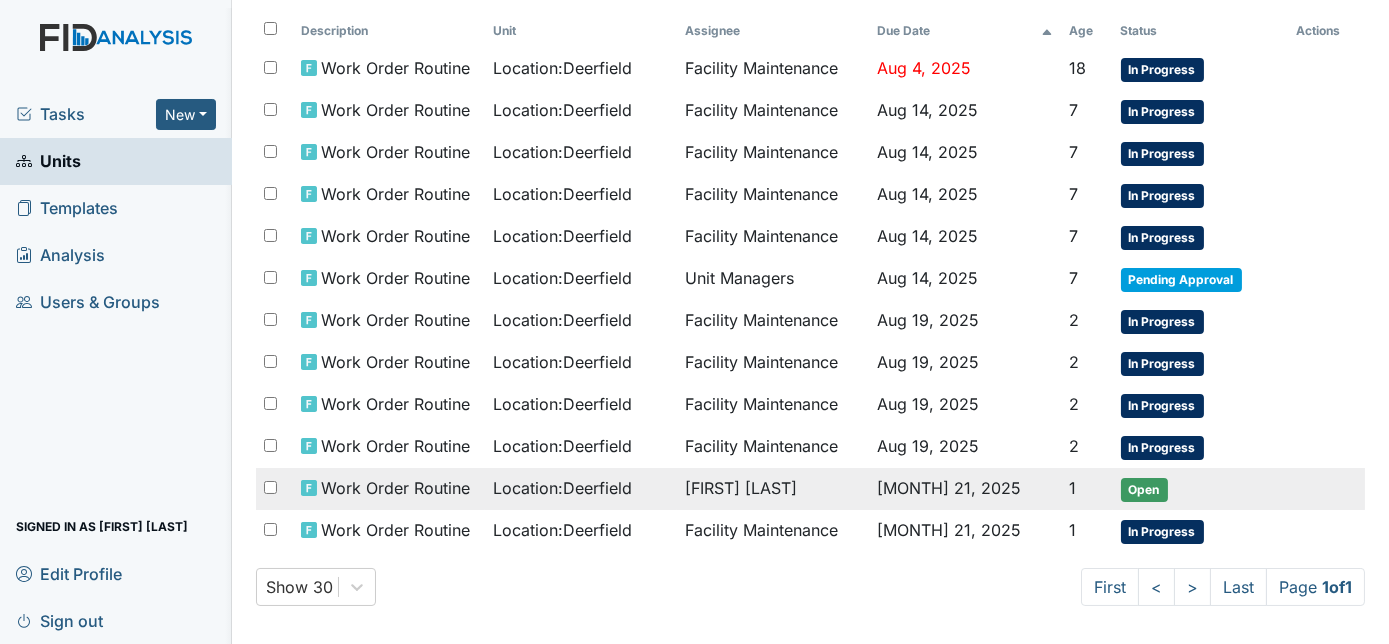 click on "[FIRST] [LAST]" at bounding box center (773, 489) 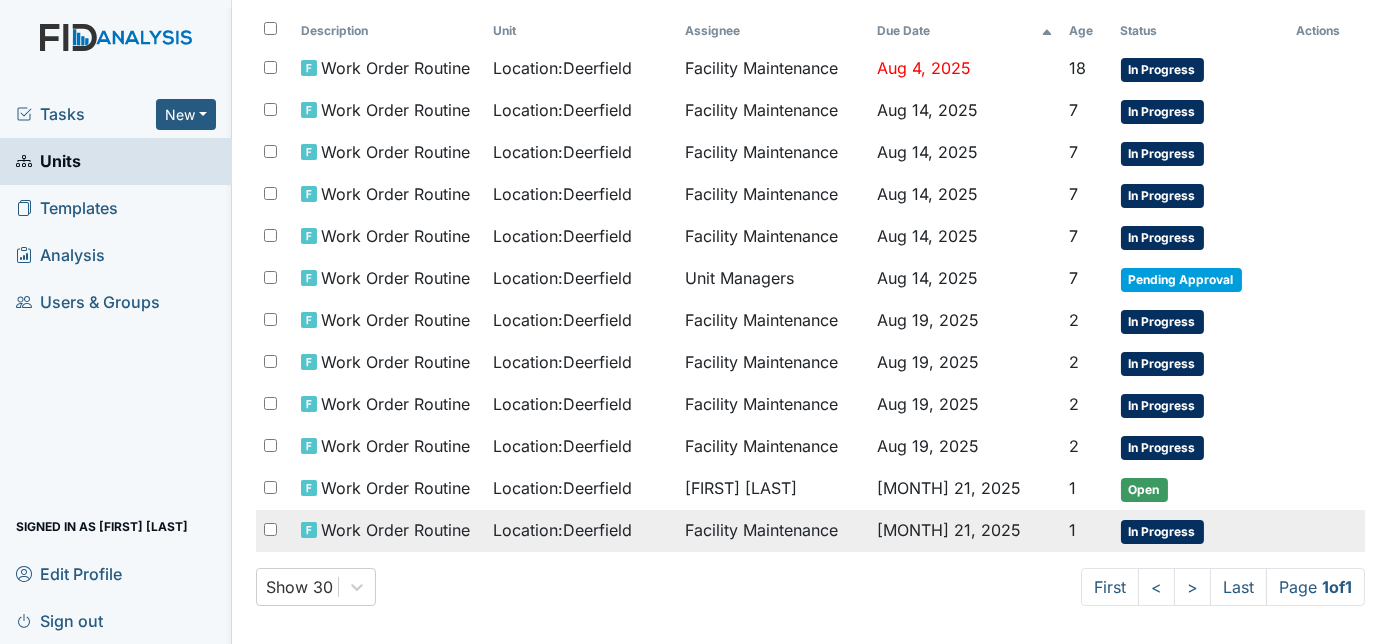 click on "Location :  Deerfield" at bounding box center [562, 530] 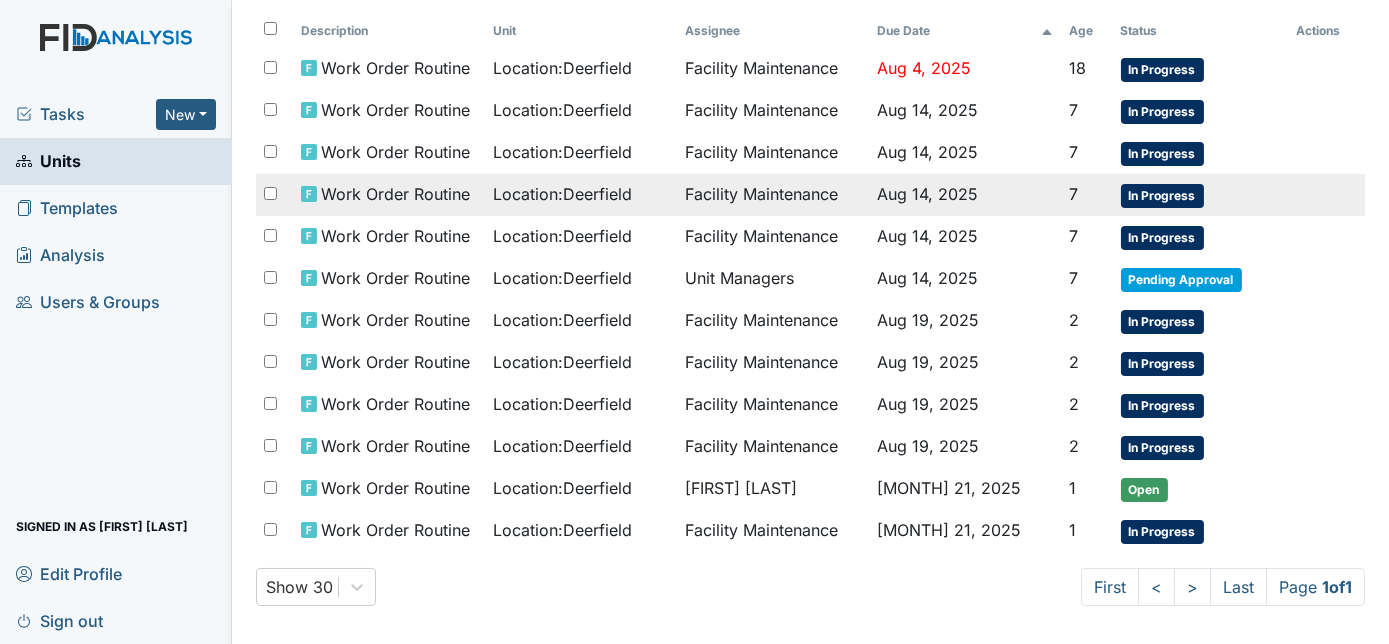 click on "Facility Maintenance" at bounding box center (773, 195) 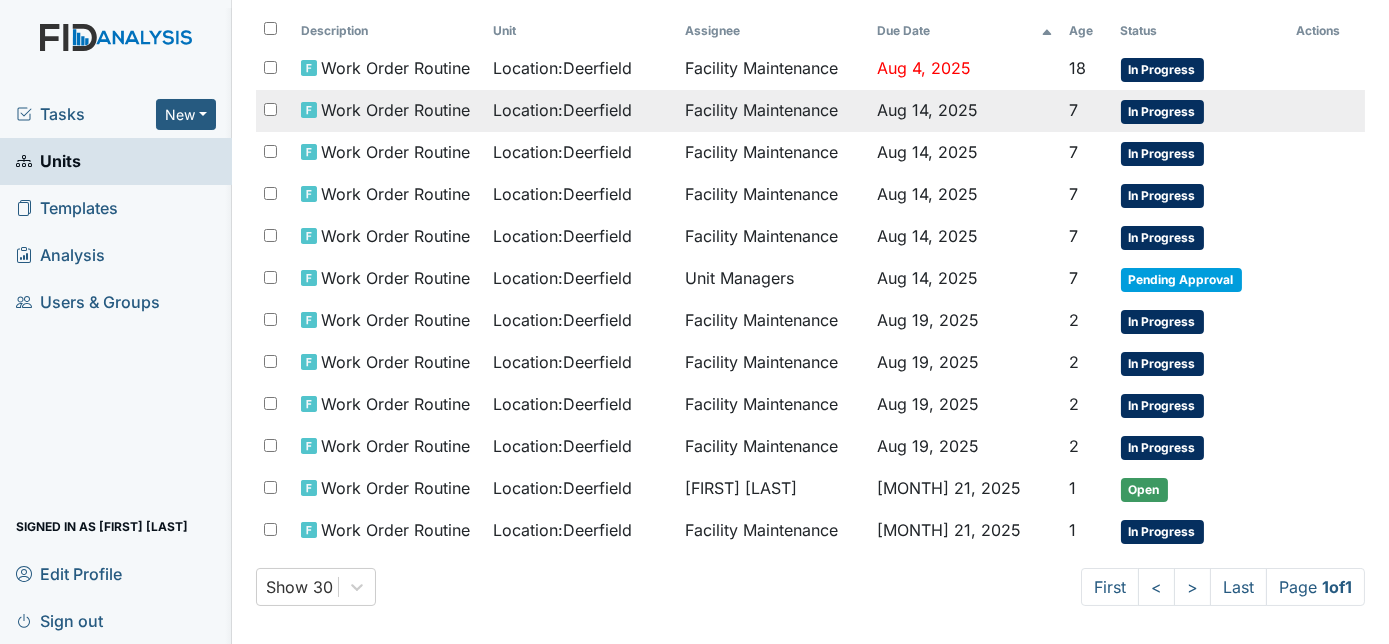 click on "Location :  Deerfield" at bounding box center [581, 110] 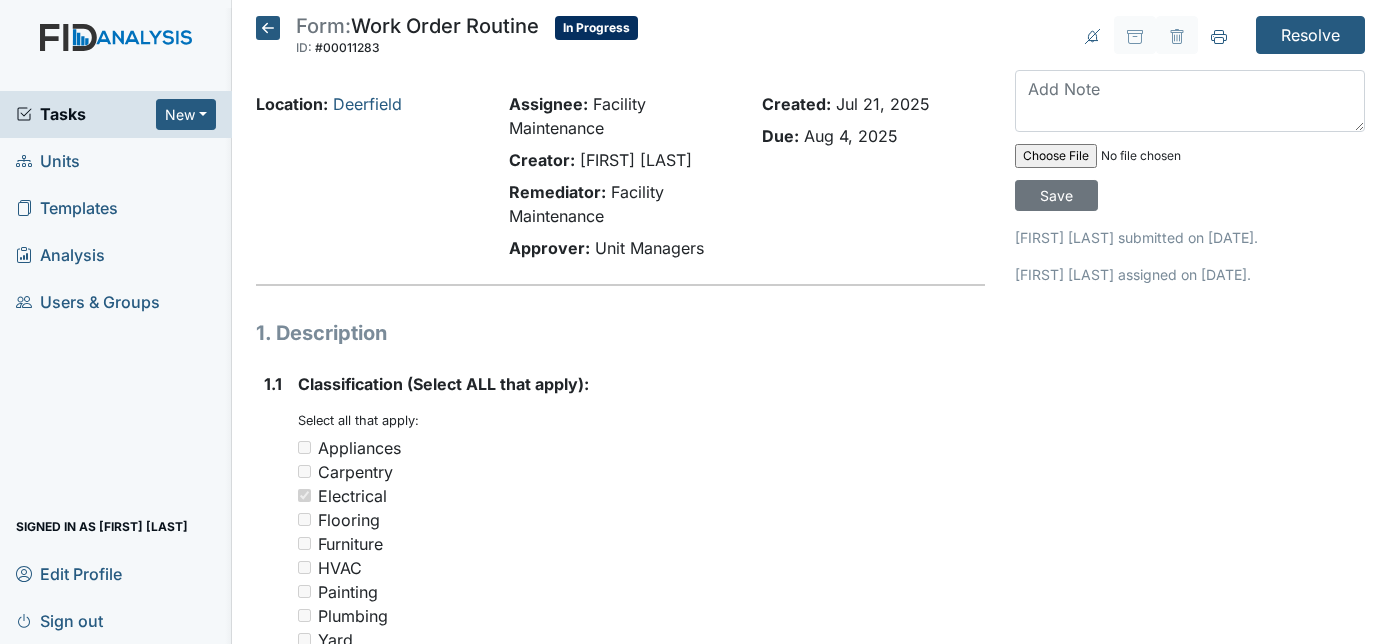 scroll, scrollTop: 0, scrollLeft: 0, axis: both 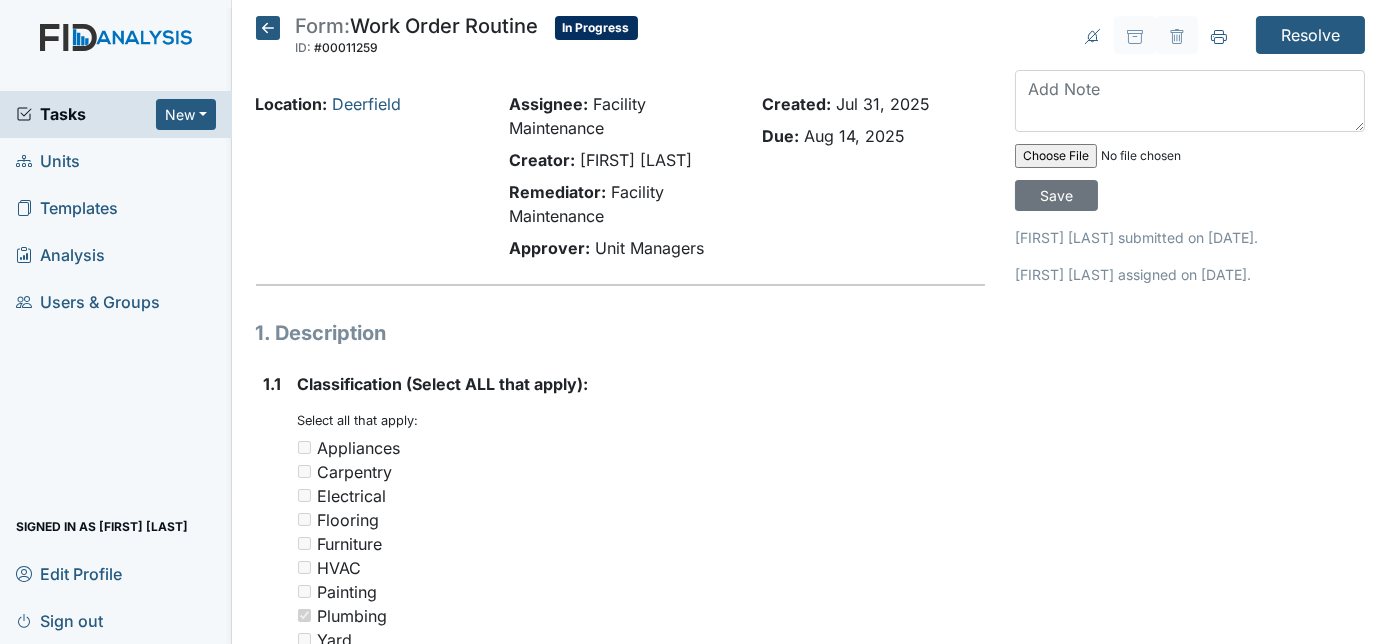 click on "Sign out" at bounding box center [116, 620] 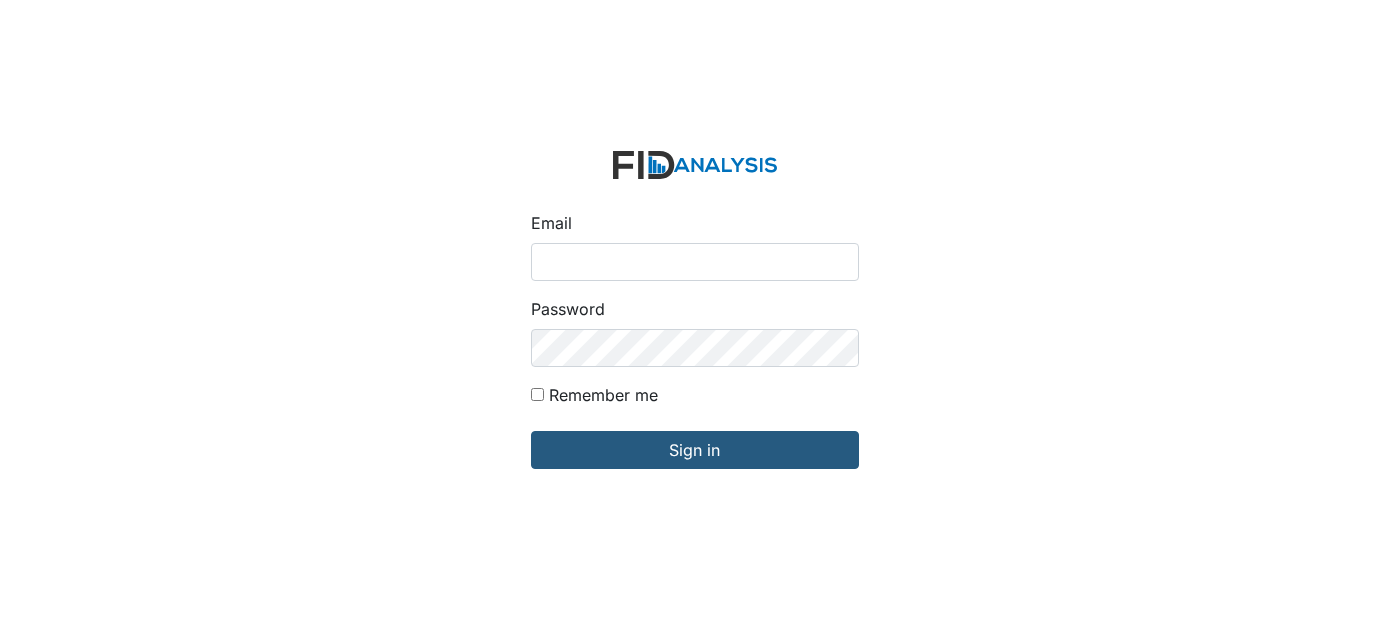 scroll, scrollTop: 0, scrollLeft: 0, axis: both 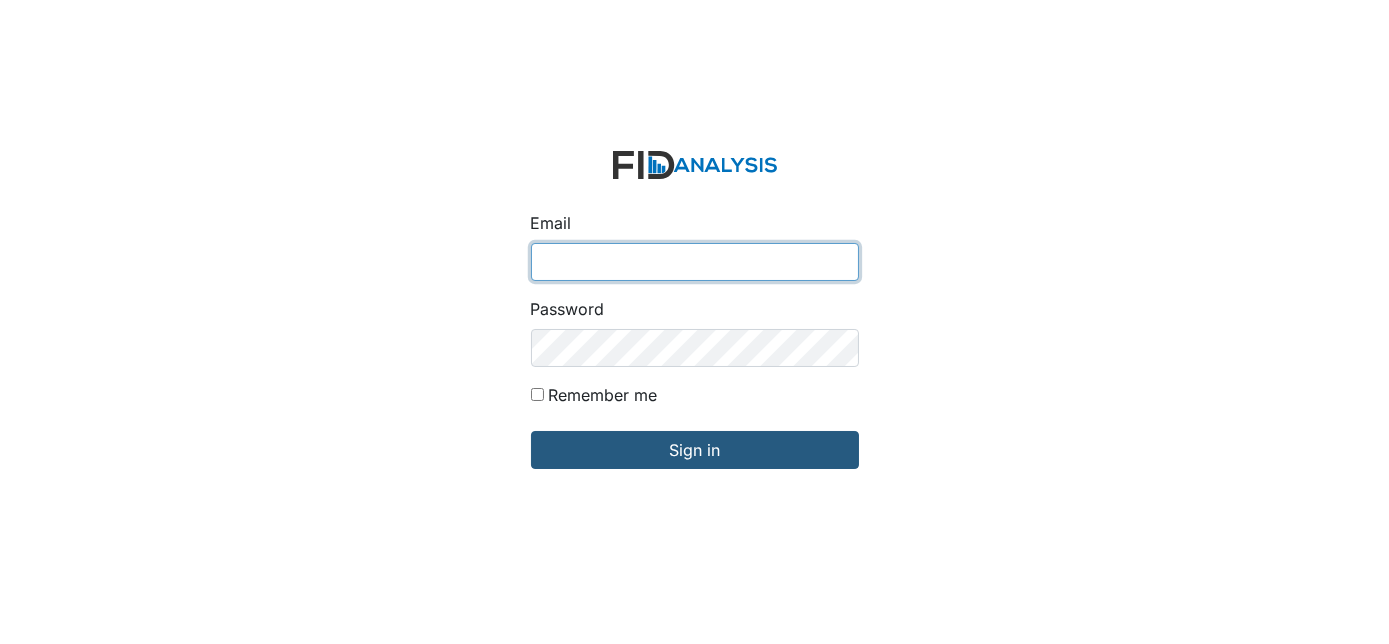 type on "[EMAIL]" 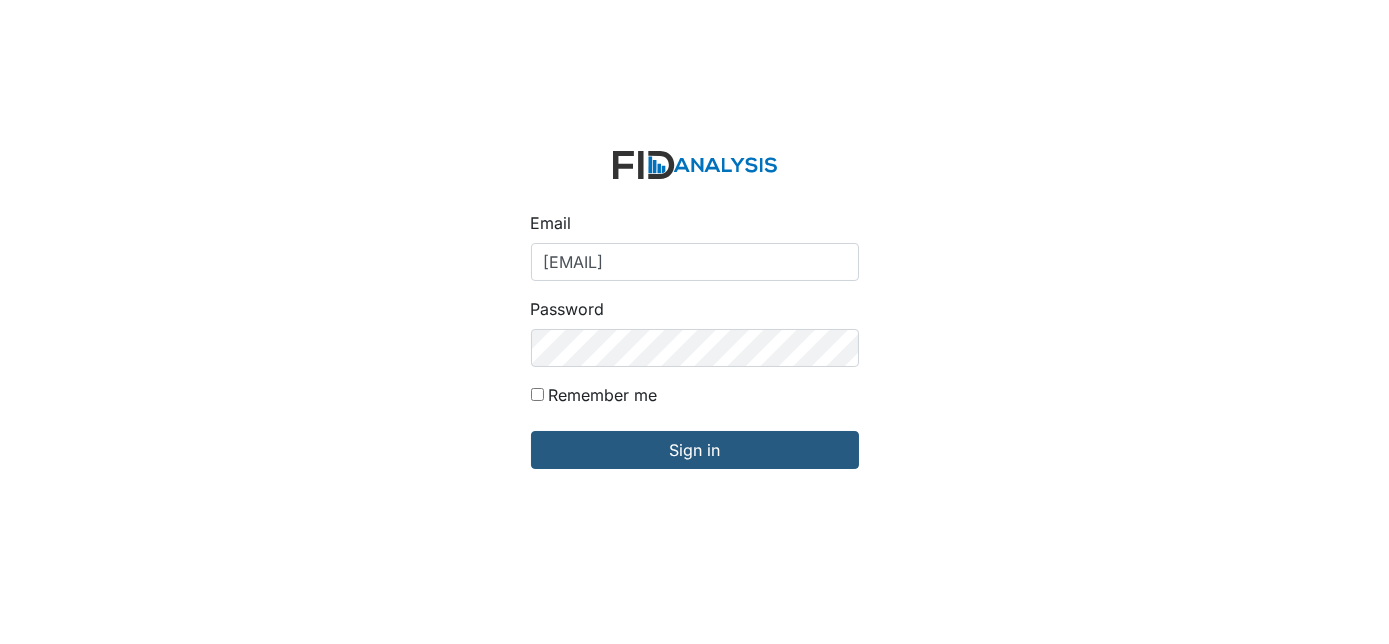 click on "Email
gwalton@lifeincorporated.com
Password
Remember me
Sign in" at bounding box center [694, 322] 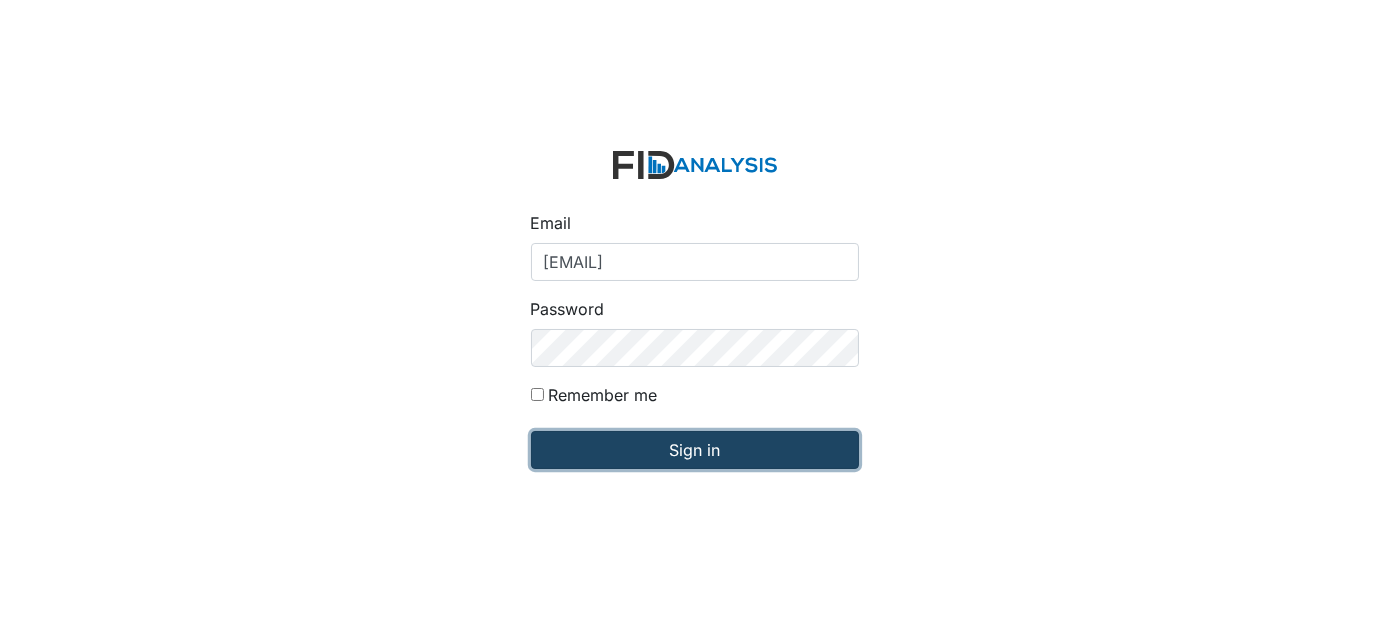 click on "Sign in" at bounding box center [695, 450] 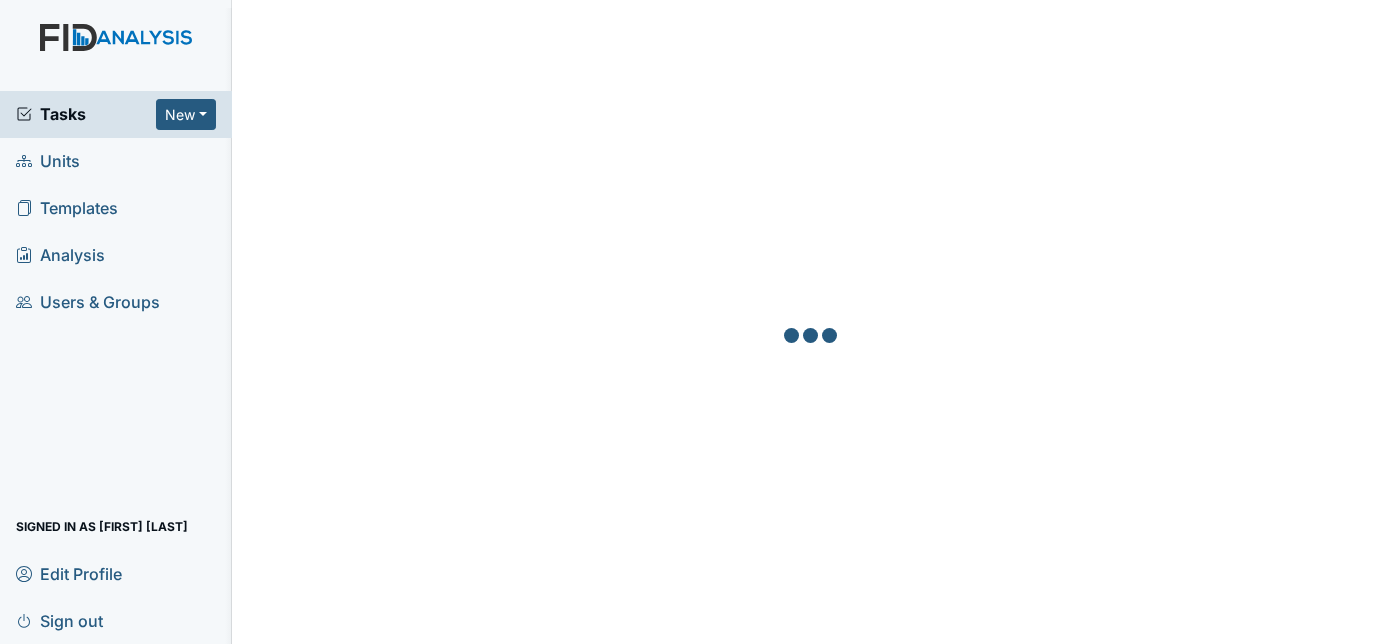 scroll, scrollTop: 0, scrollLeft: 0, axis: both 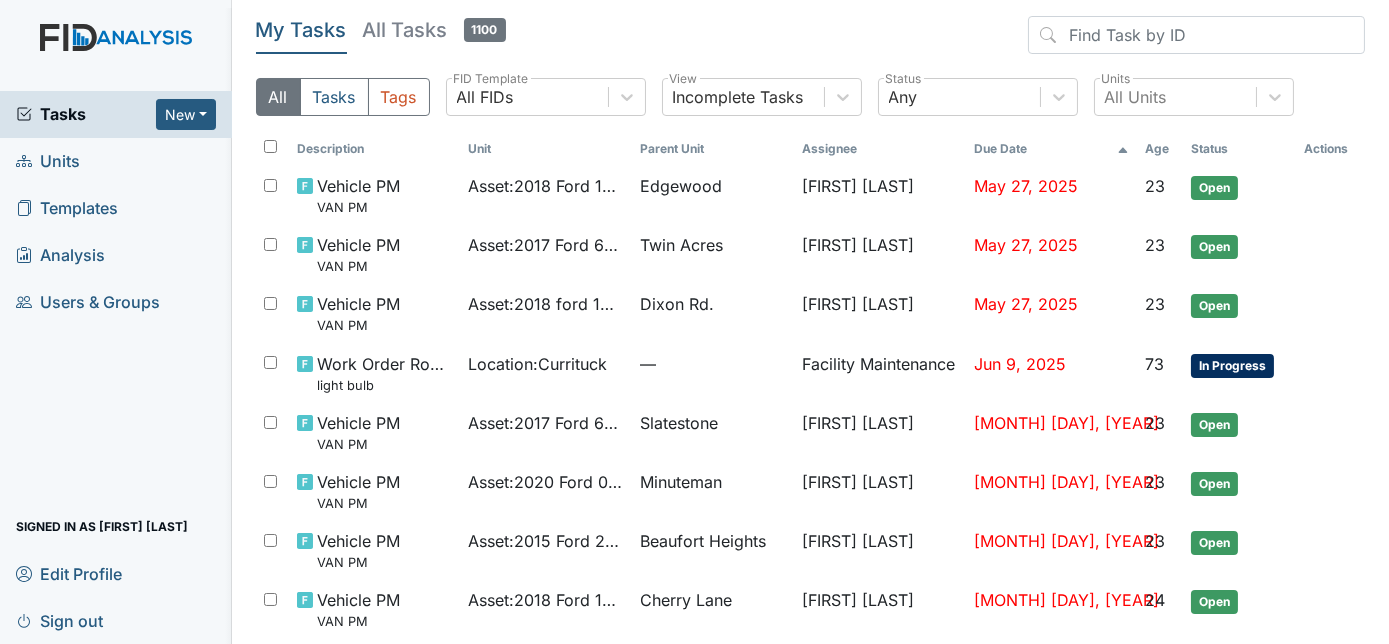 click on "Units" at bounding box center [48, 161] 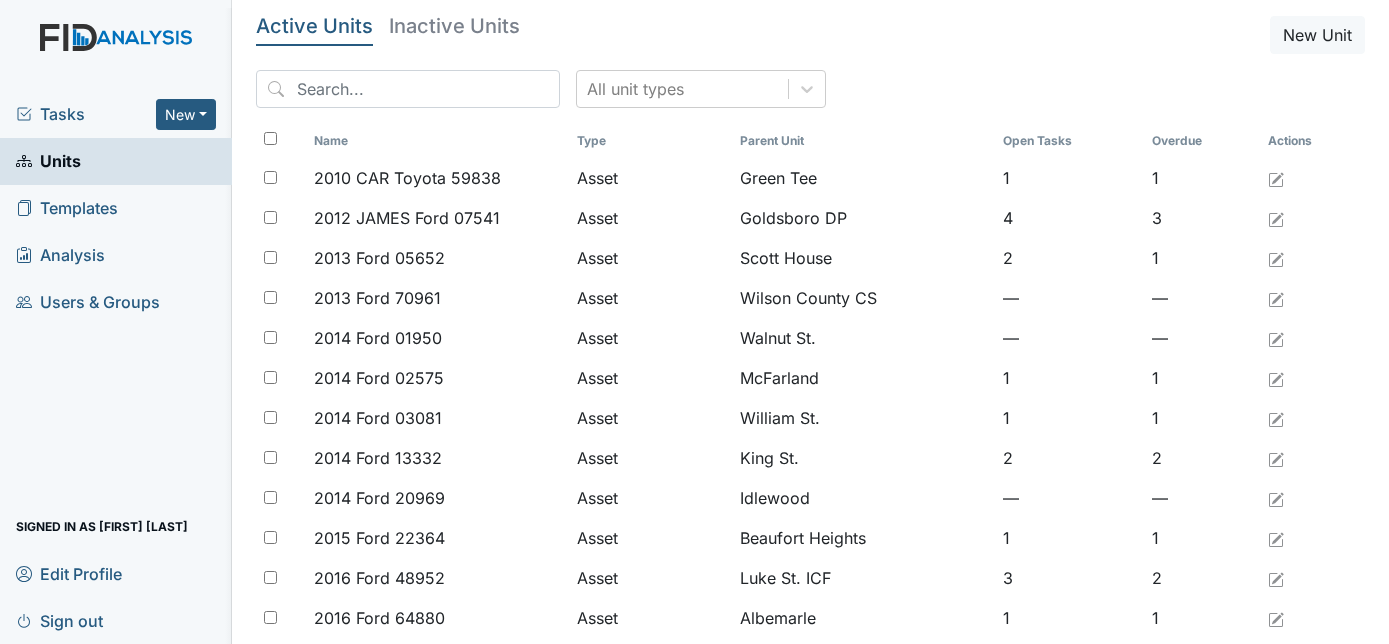scroll, scrollTop: 0, scrollLeft: 0, axis: both 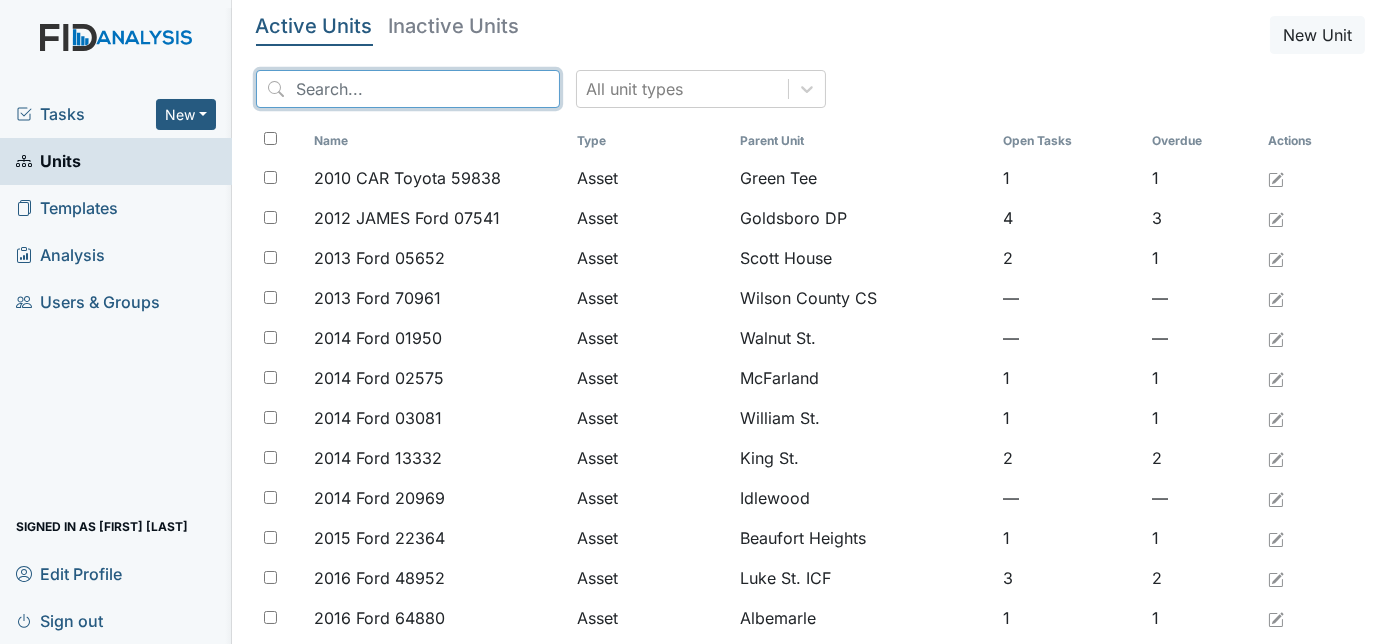click at bounding box center (408, 89) 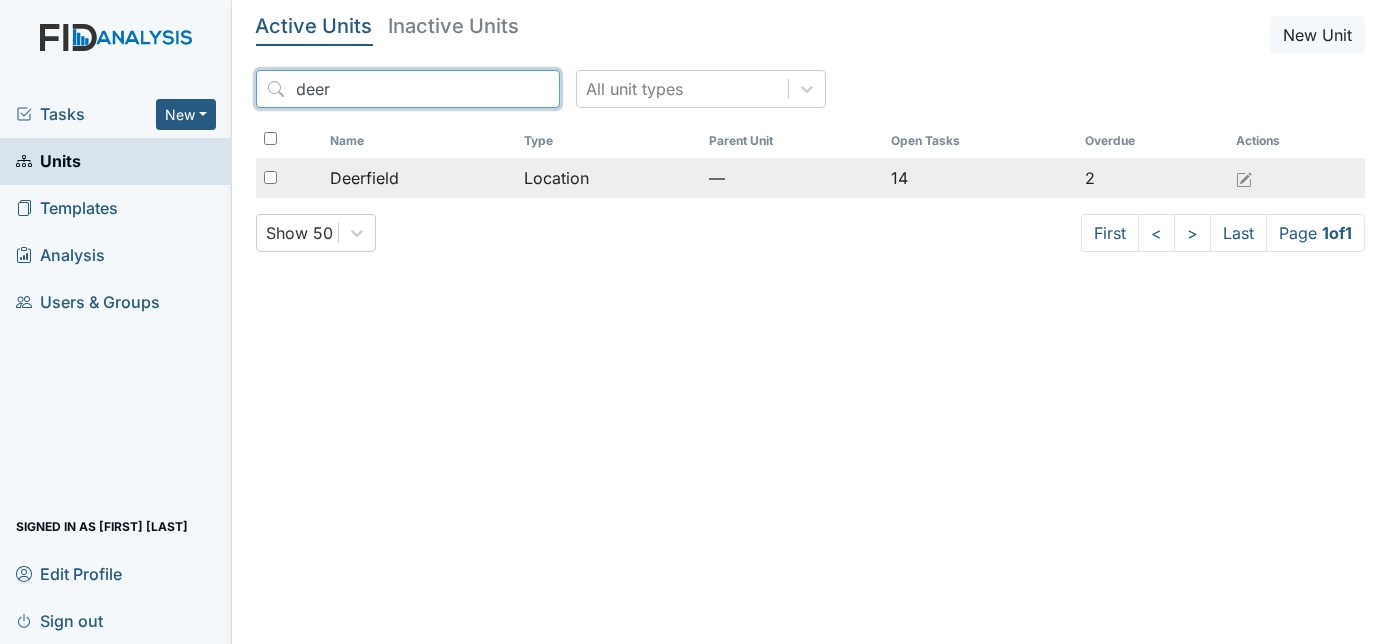 type on "deer" 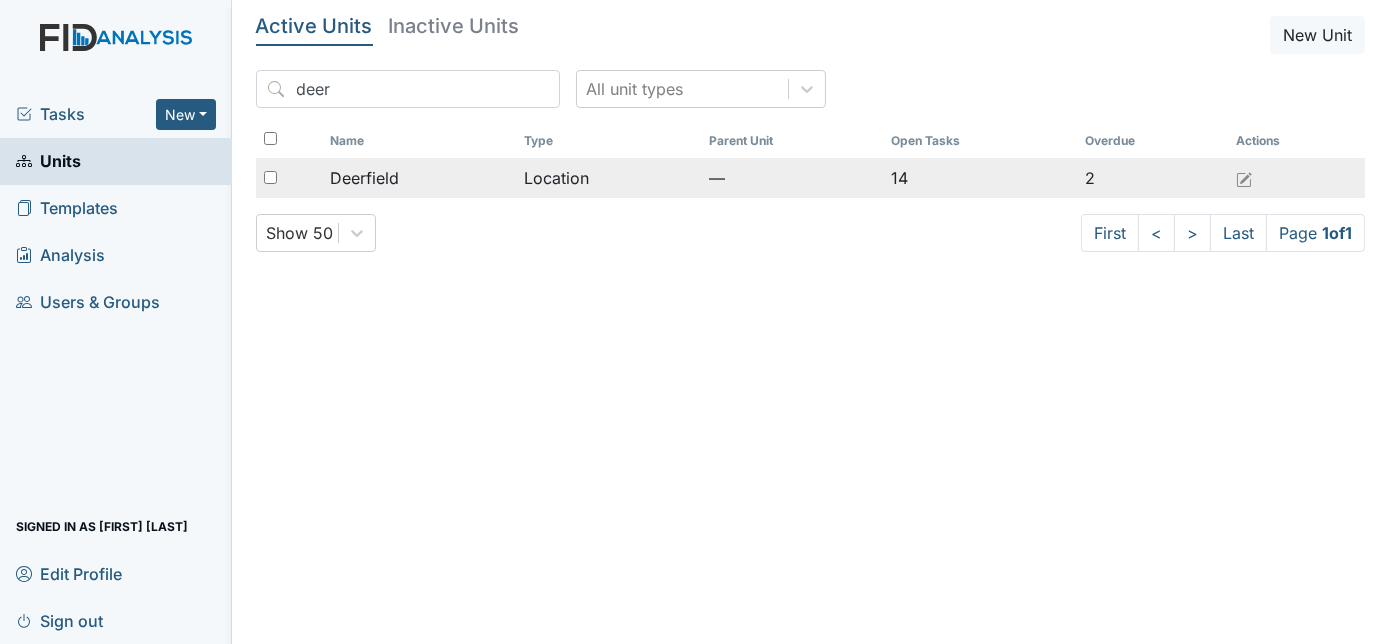 click on "Deerfield" at bounding box center [364, 178] 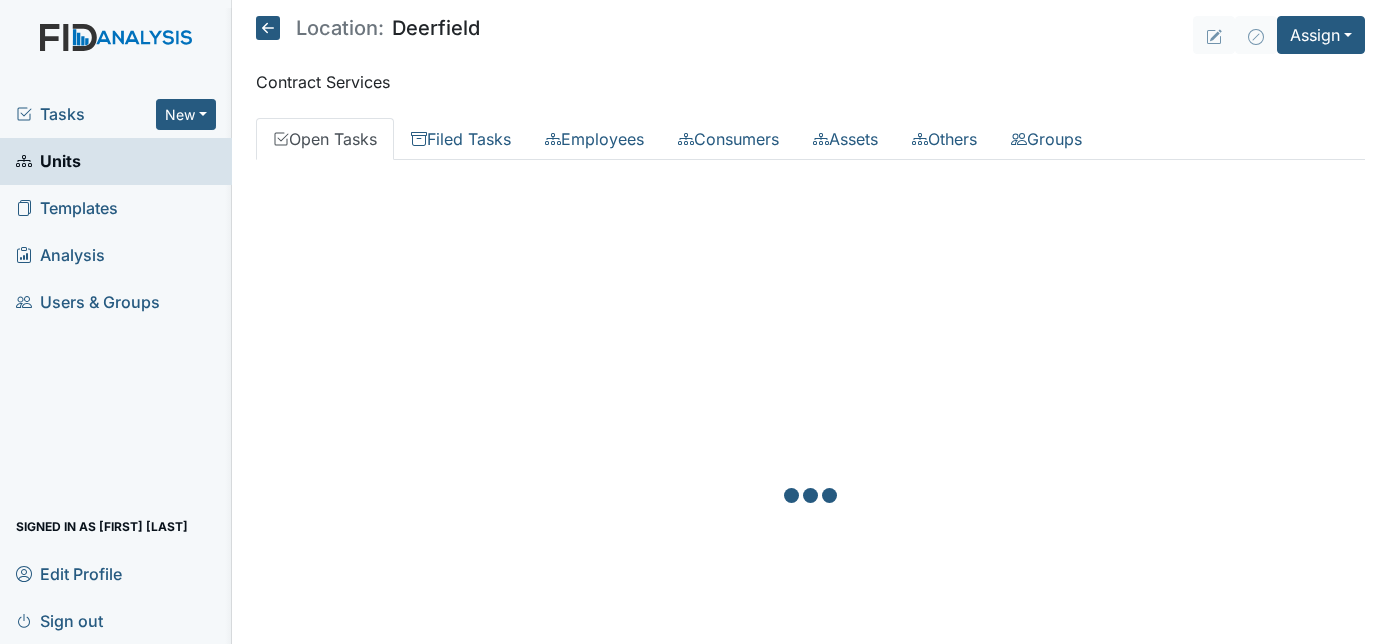 scroll, scrollTop: 0, scrollLeft: 0, axis: both 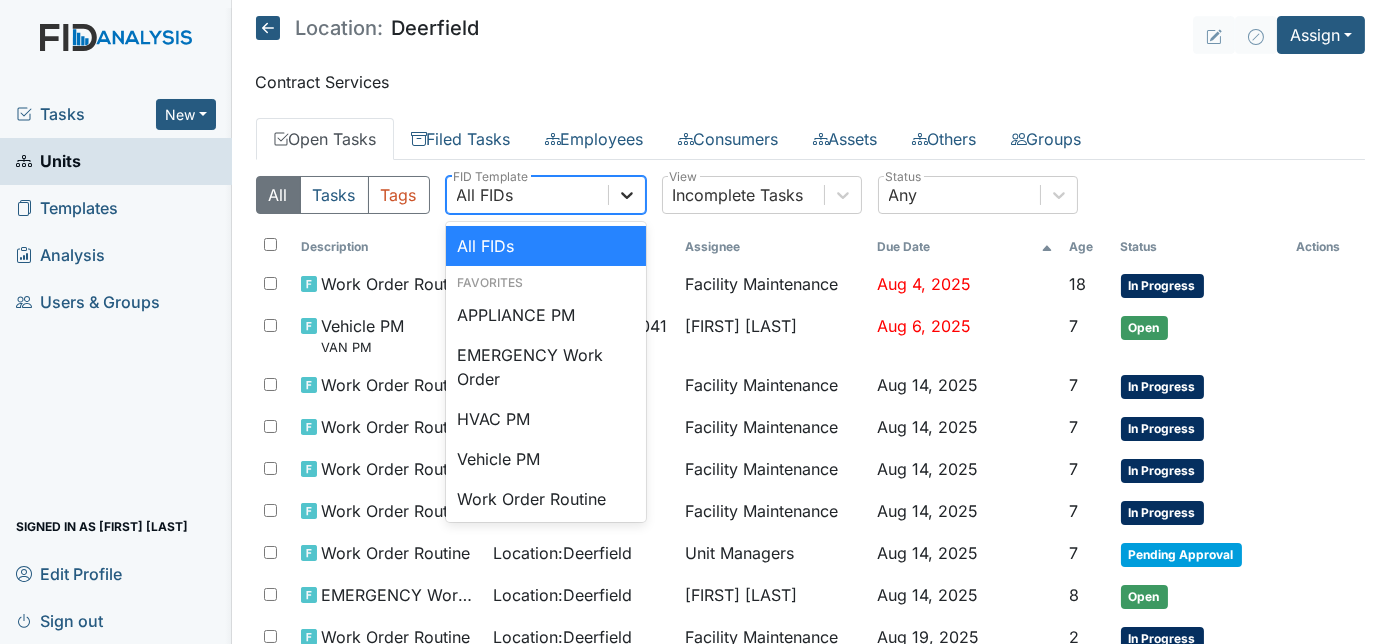 click 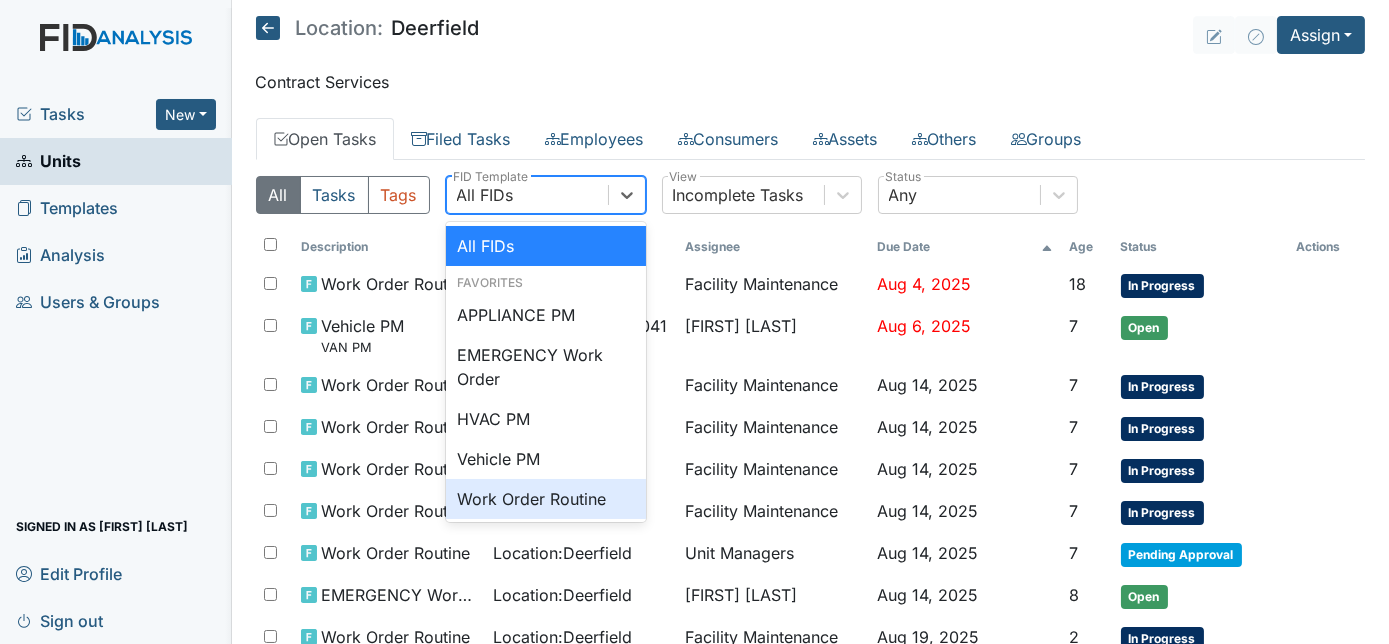 click on "Work Order Routine" at bounding box center [546, 499] 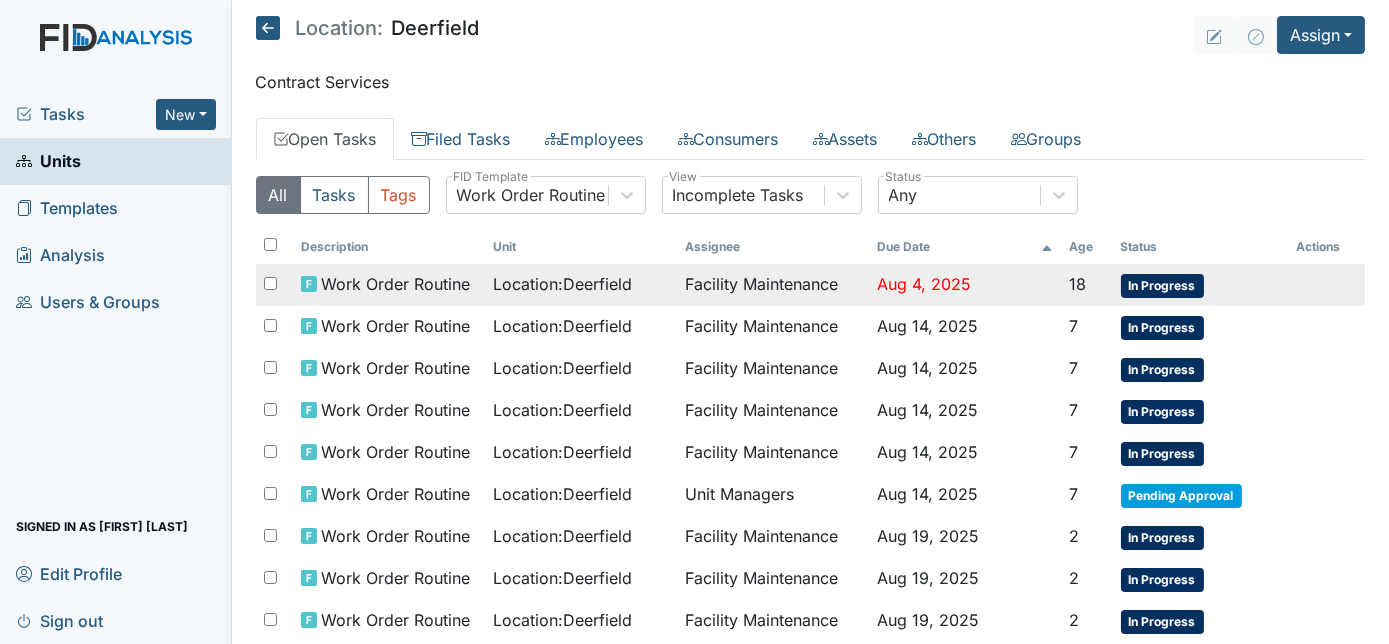 click on "Location :  Deerfield" at bounding box center (562, 284) 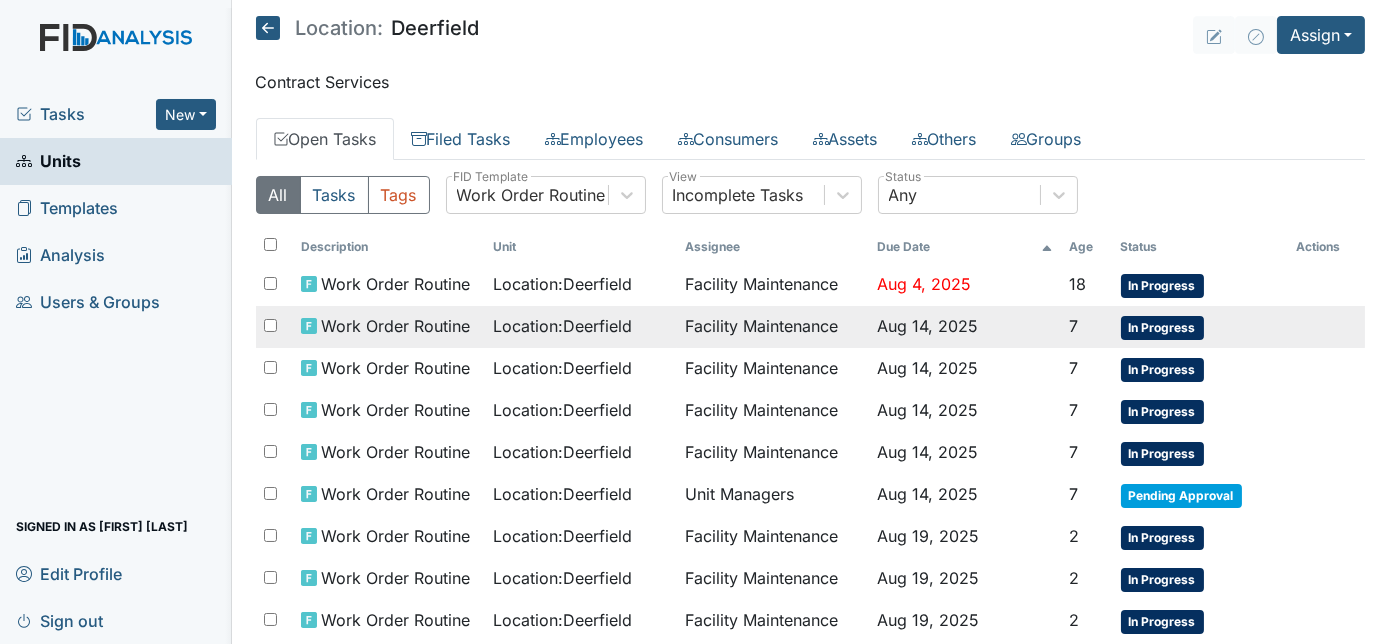 click on "Facility Maintenance" at bounding box center (773, 327) 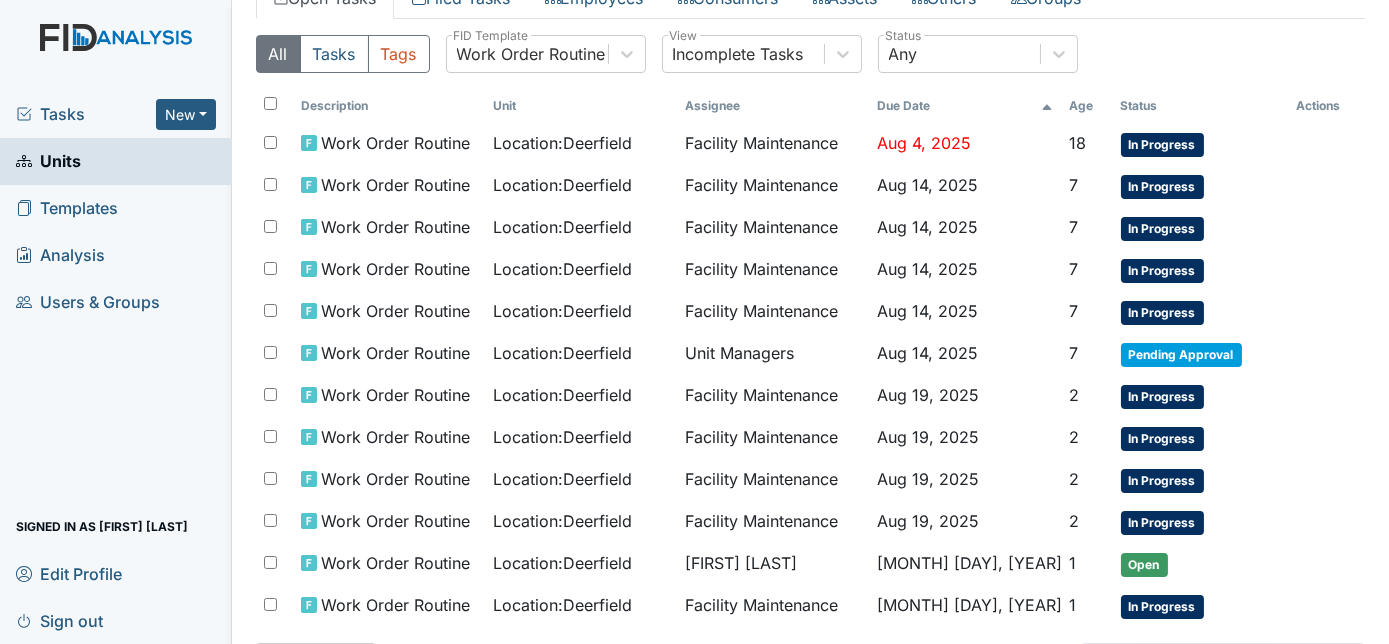 scroll, scrollTop: 216, scrollLeft: 0, axis: vertical 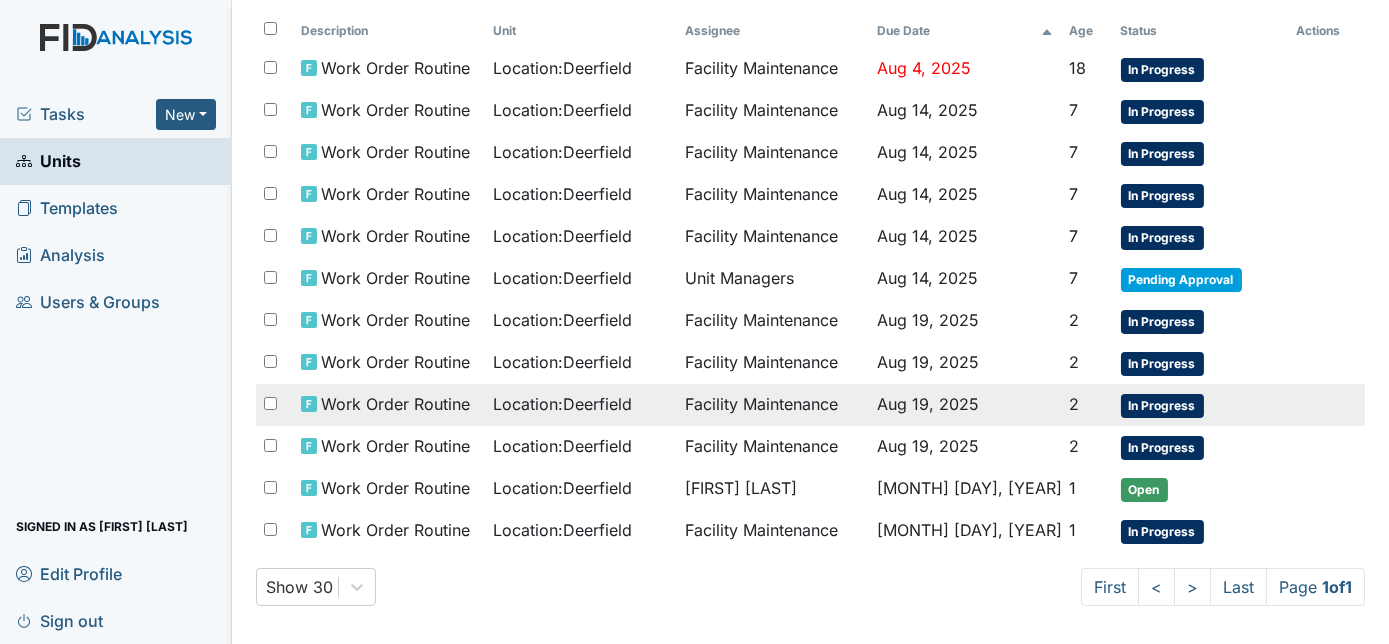 click on "Aug 19, 2025" at bounding box center (965, 405) 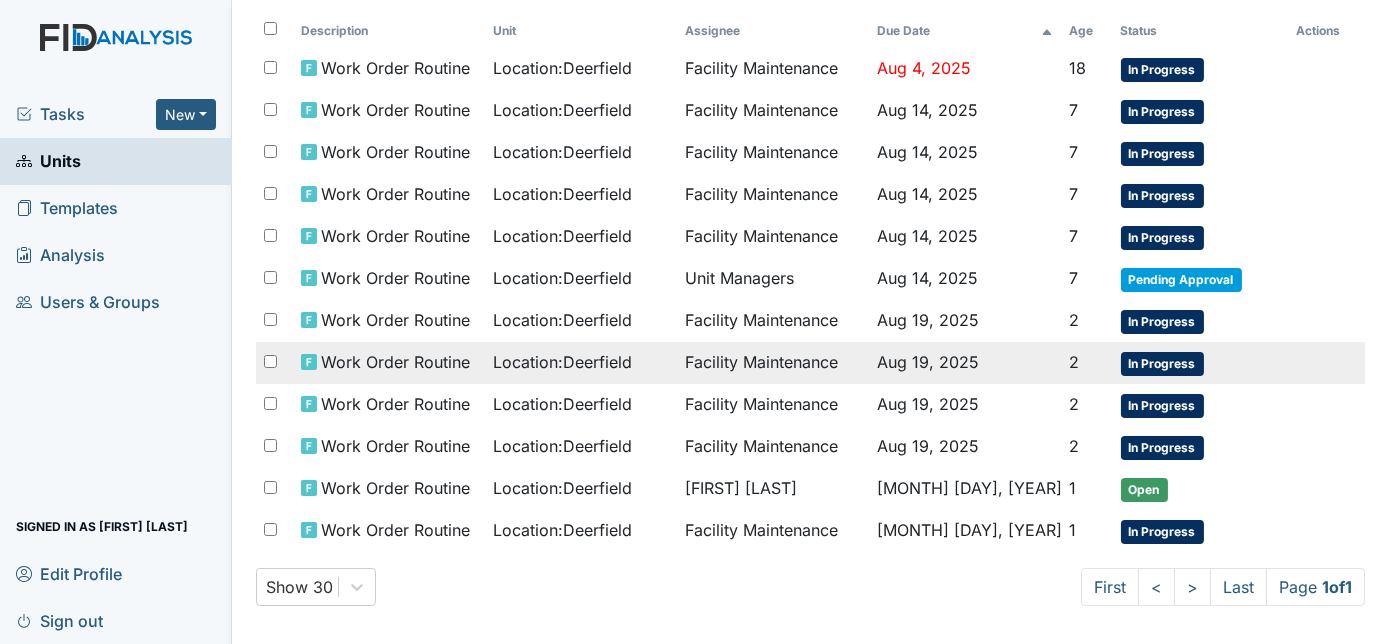 click on "Location :  Deerfield" at bounding box center [562, 362] 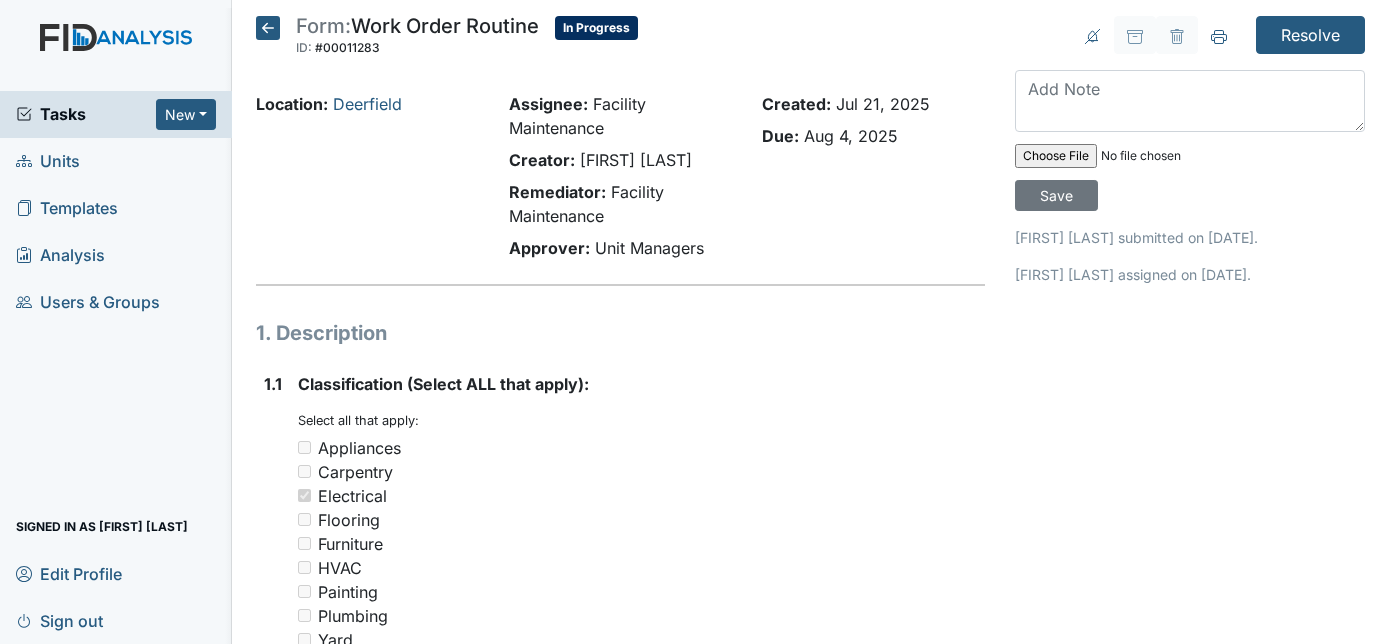 scroll, scrollTop: 0, scrollLeft: 0, axis: both 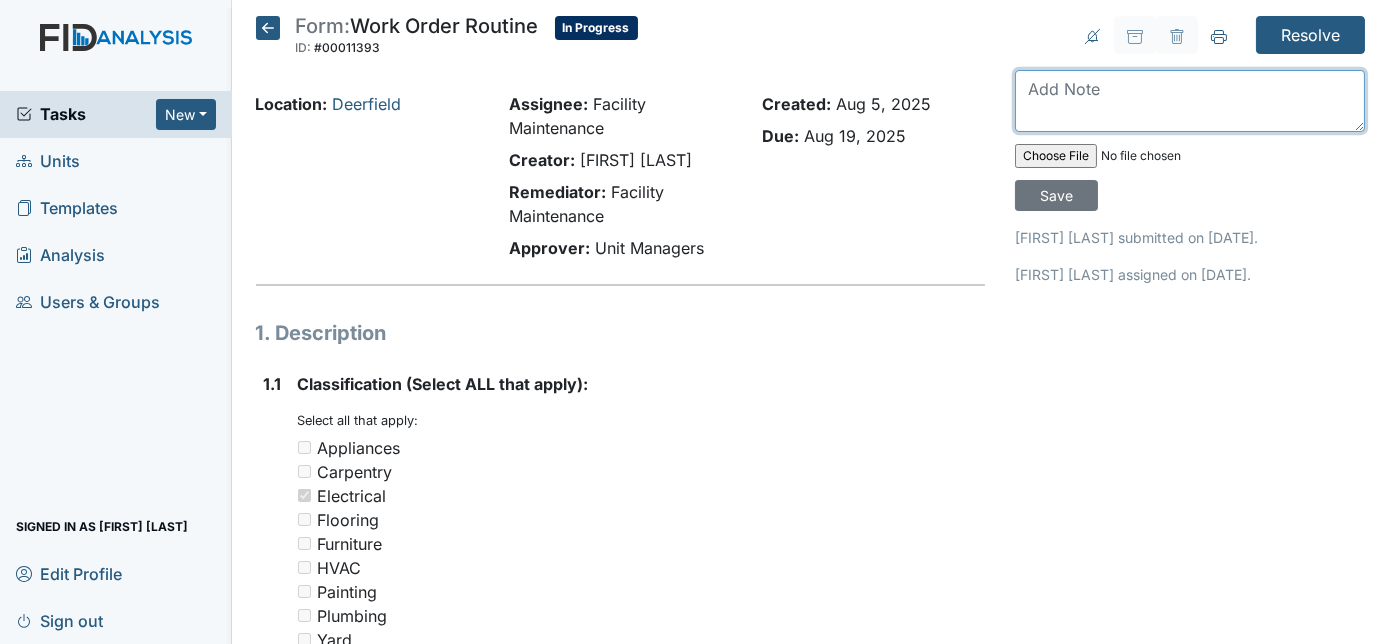 click at bounding box center (1190, 101) 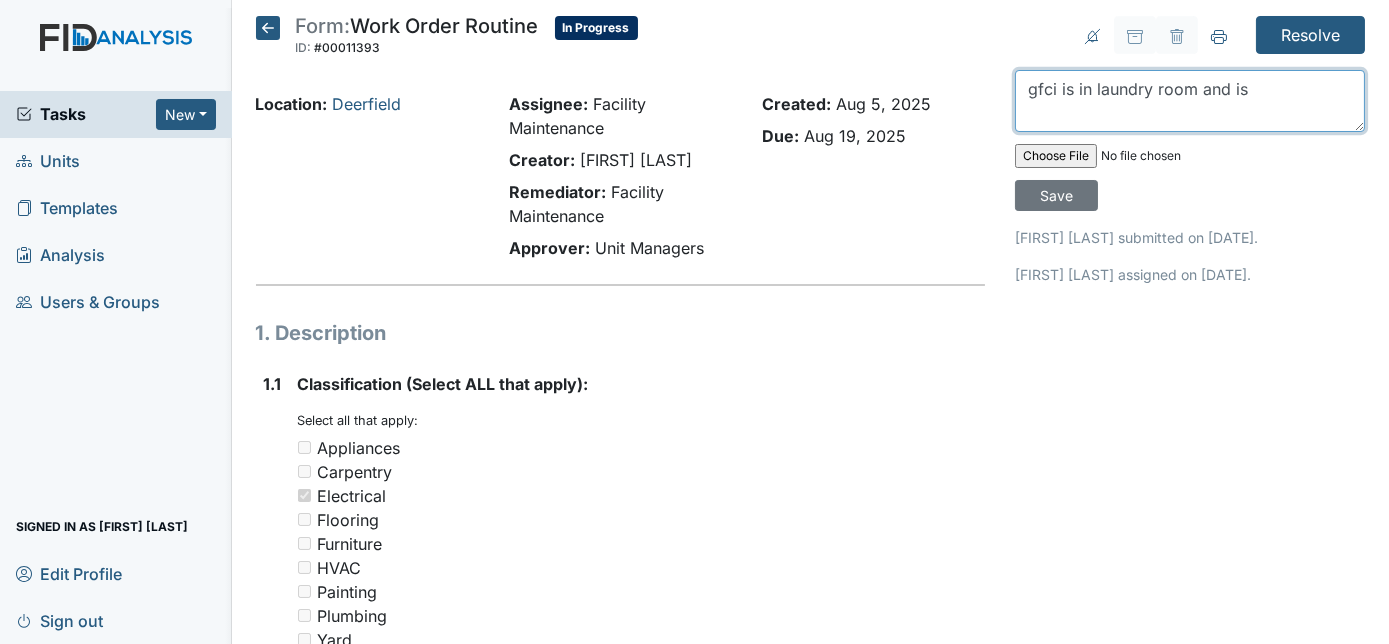 click on "gfci is in laundry room and is" at bounding box center (1190, 101) 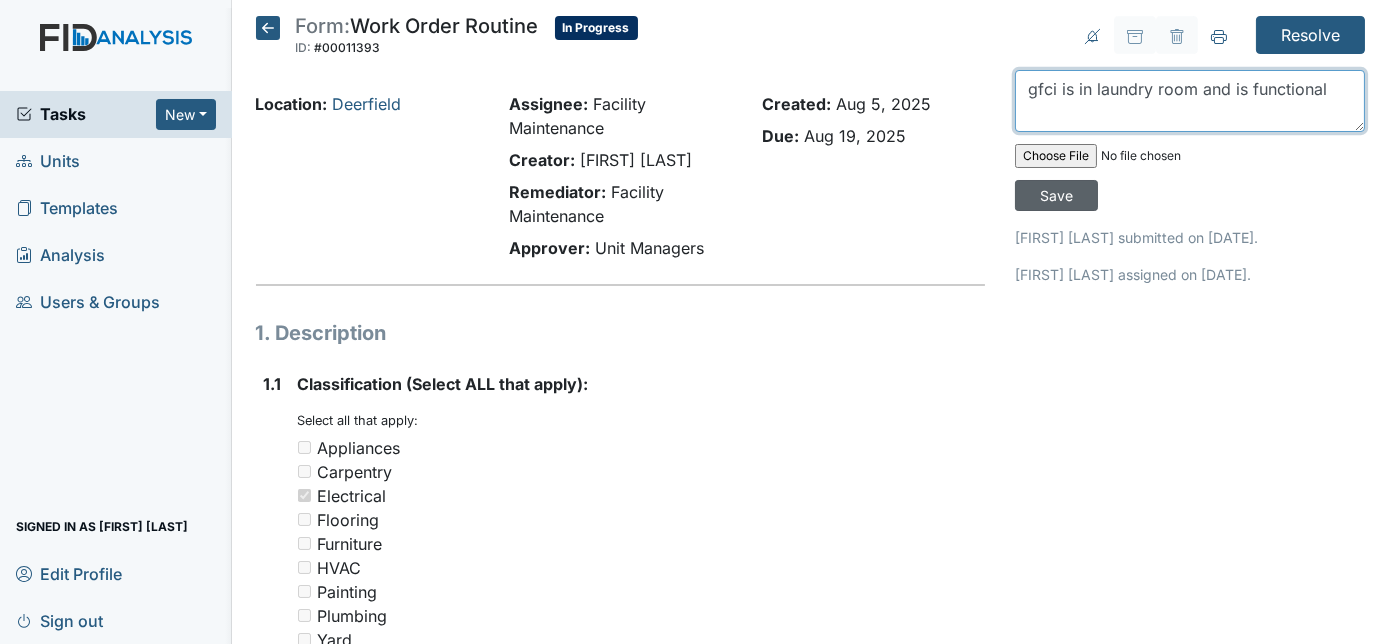 type on "gfci is in laundry room and is functional" 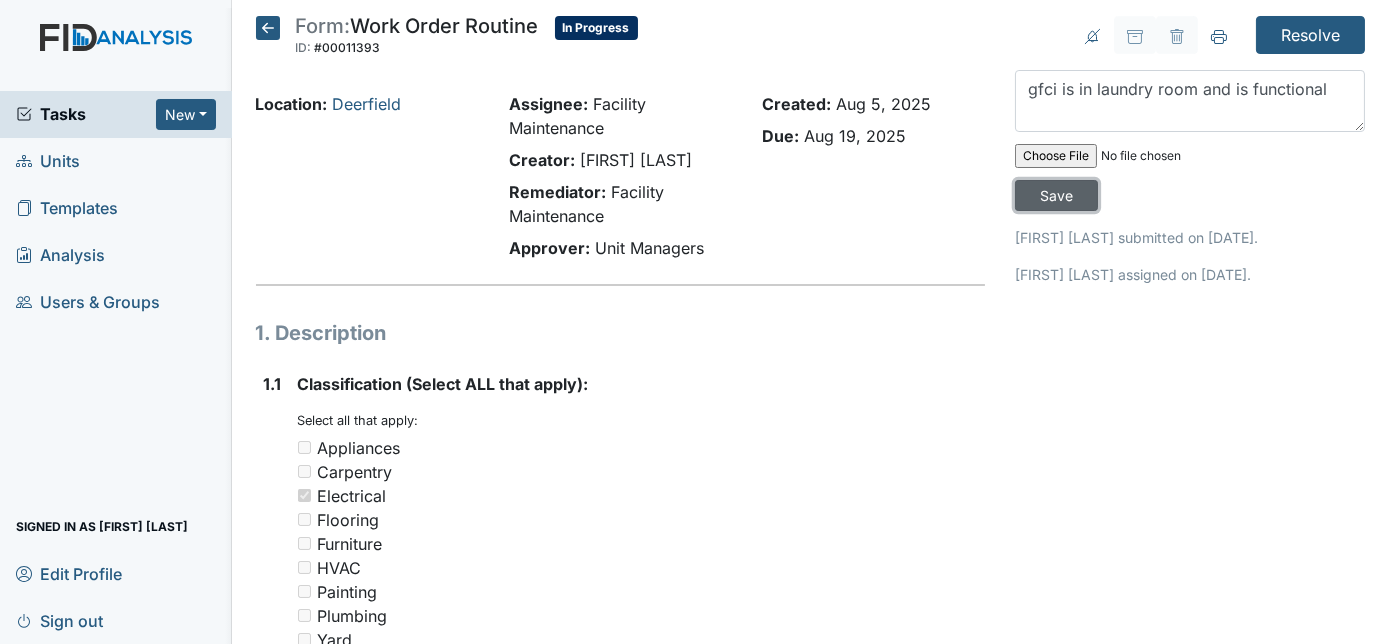 click on "Save" at bounding box center [1056, 195] 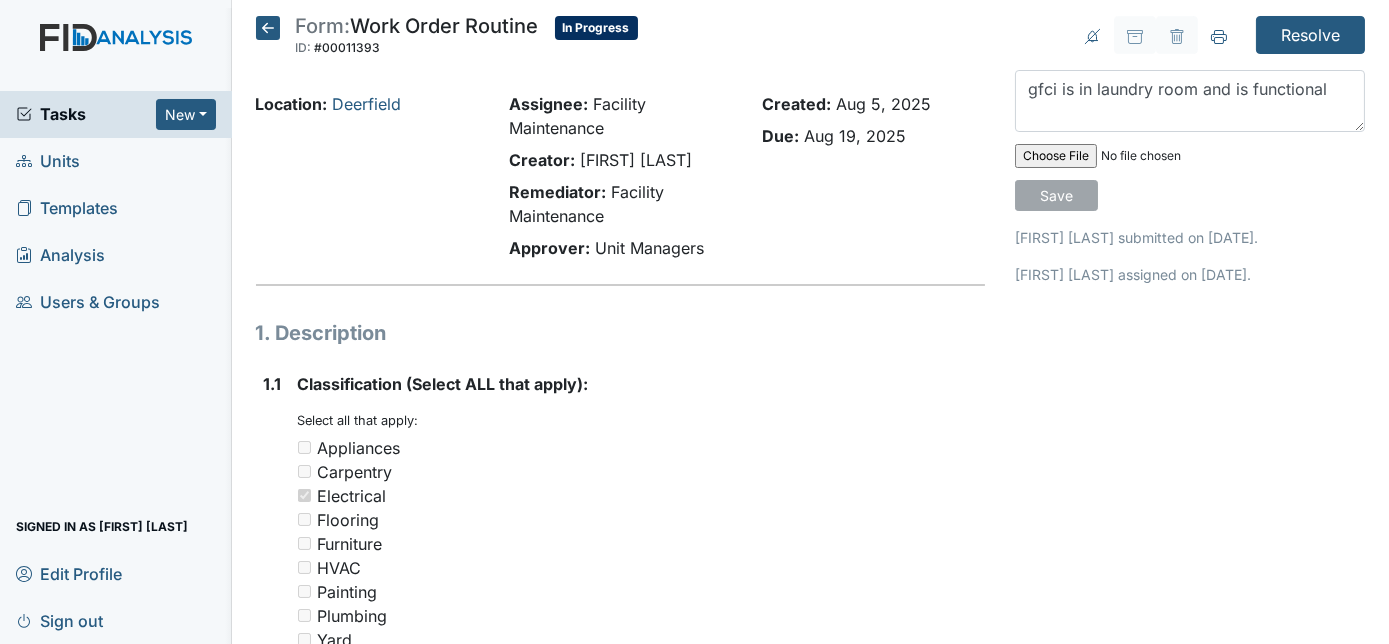 type 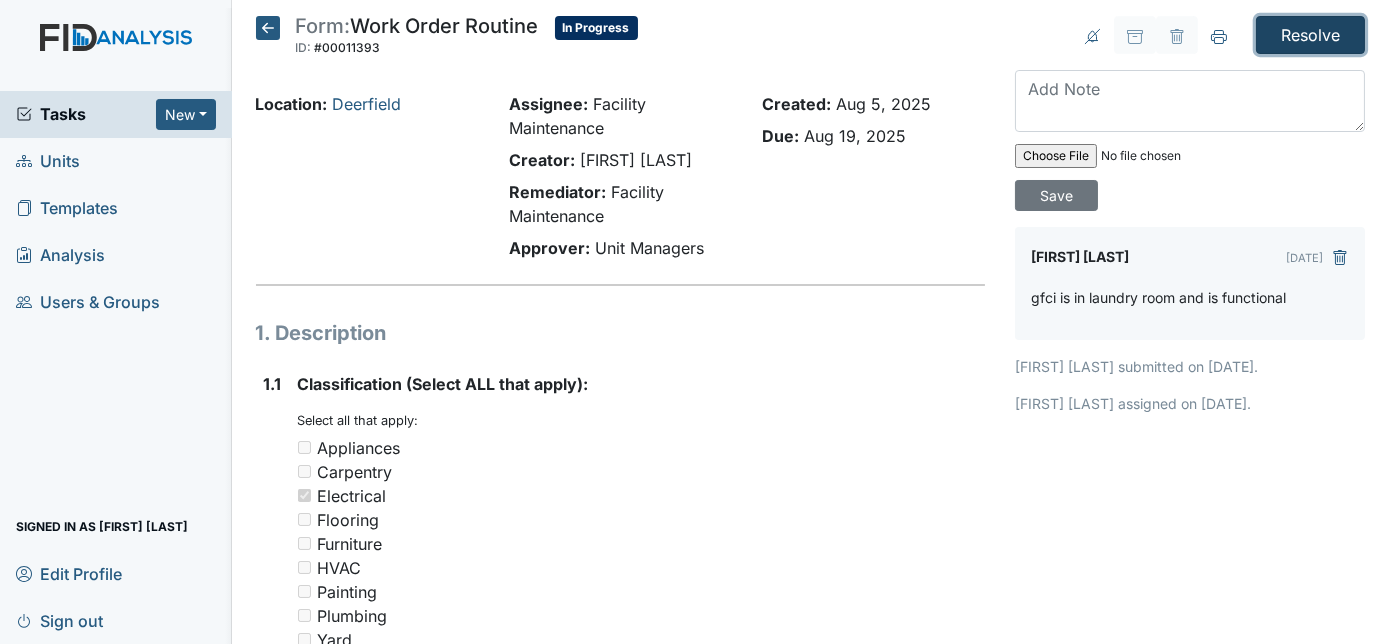 click on "Resolve" at bounding box center [1310, 35] 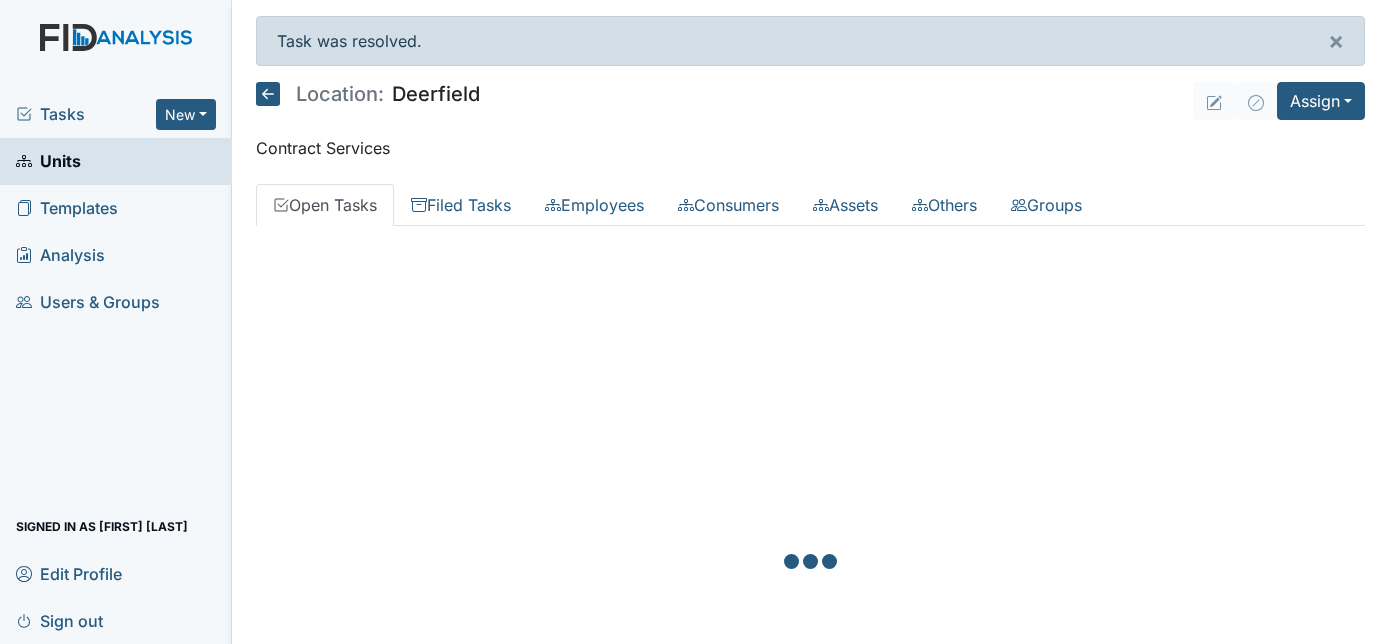 scroll, scrollTop: 0, scrollLeft: 0, axis: both 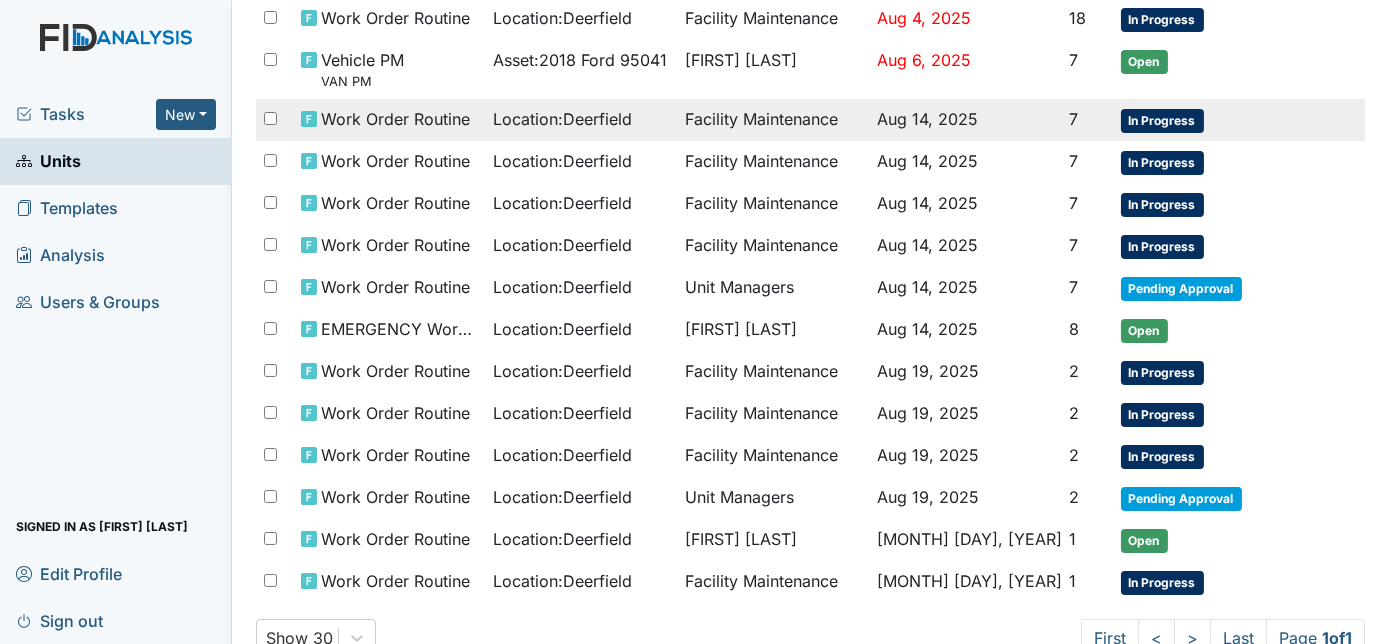 click on "Aug 14, 2025" at bounding box center [965, 120] 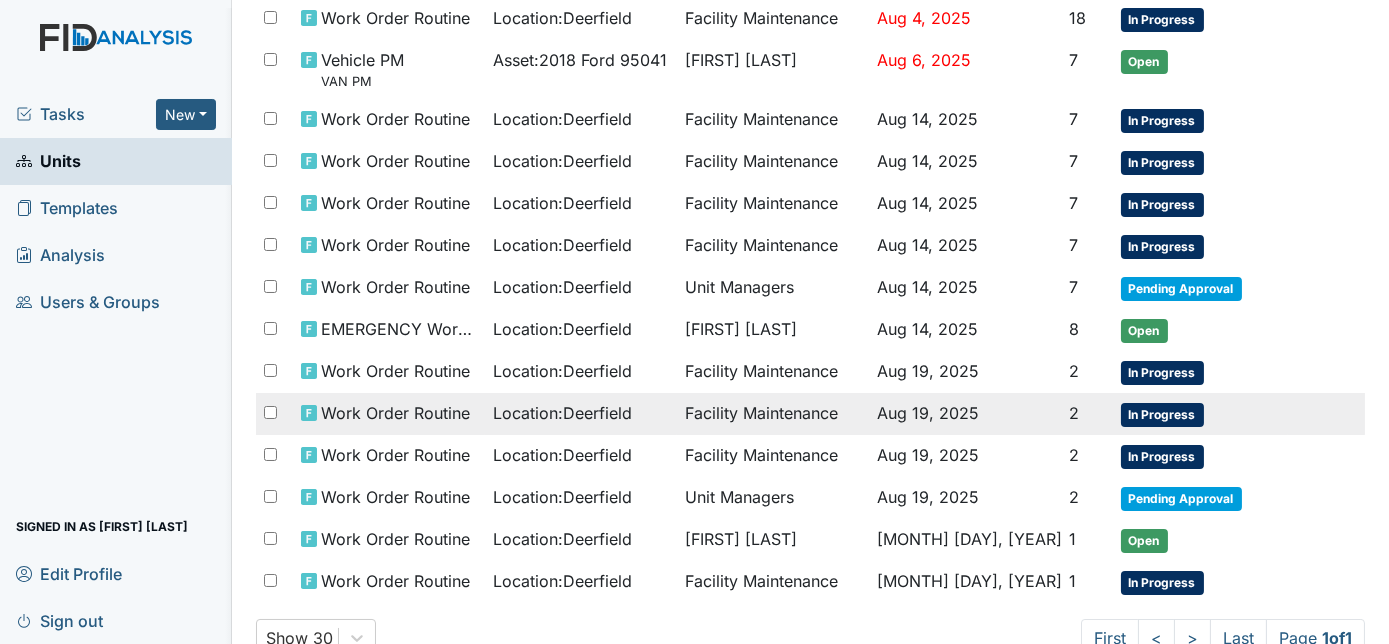click on "Facility Maintenance" at bounding box center [773, 414] 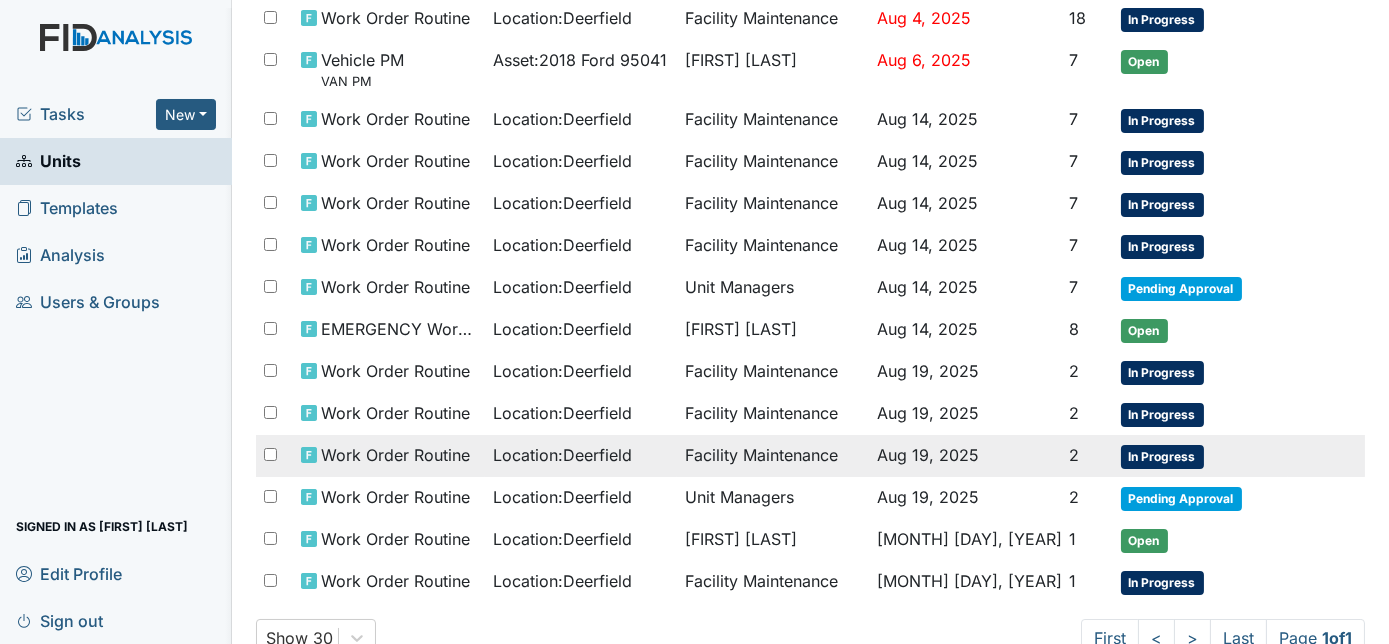 click on "Facility Maintenance" at bounding box center [773, 456] 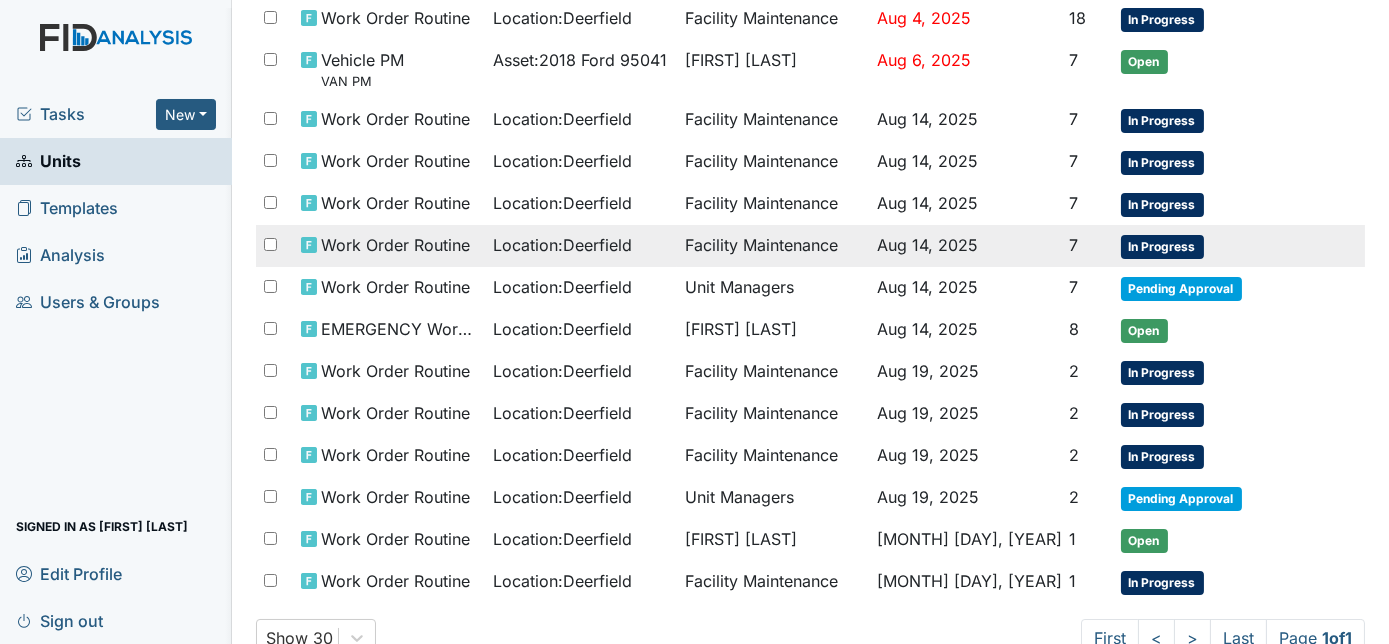 click on "Location :  Deerfield" at bounding box center (581, 245) 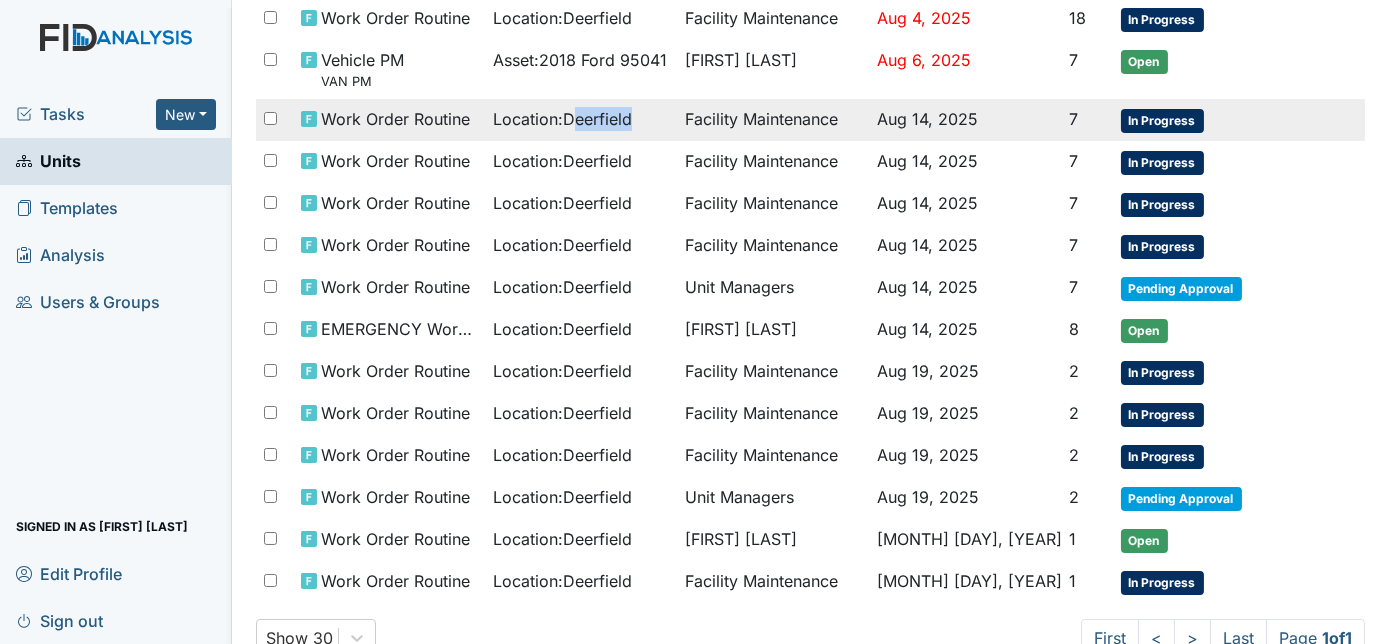 drag, startPoint x: 586, startPoint y: 98, endPoint x: 677, endPoint y: 117, distance: 92.96236 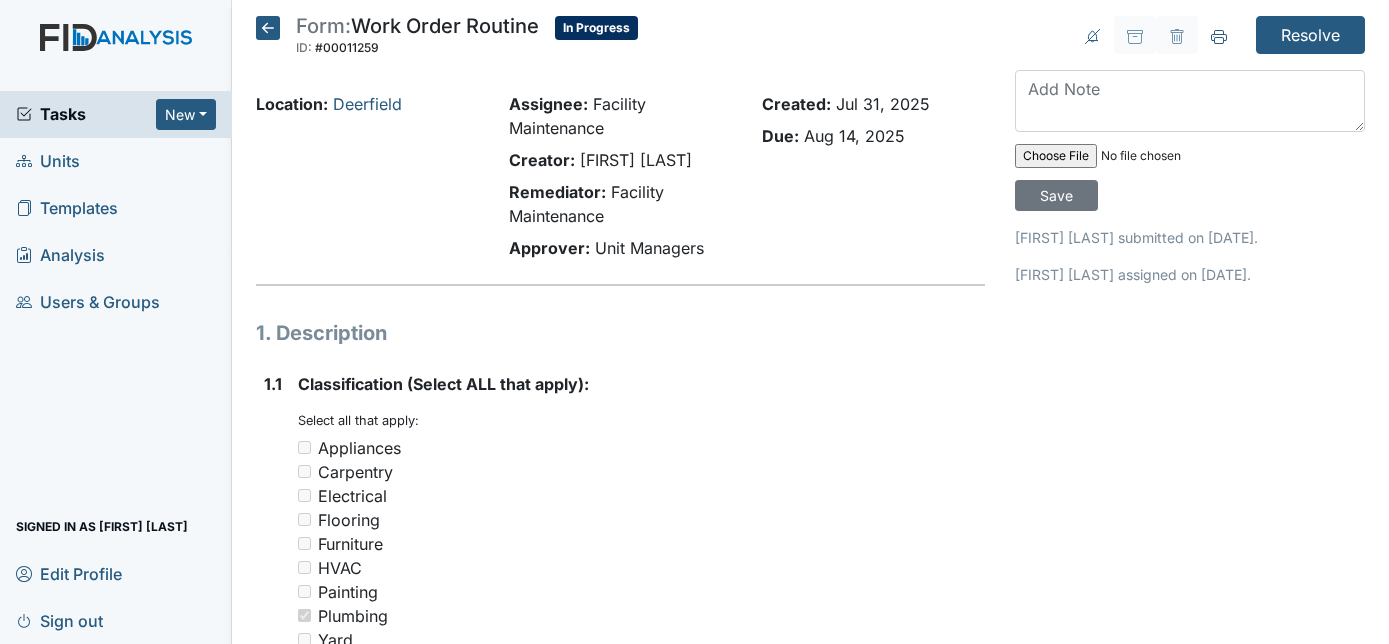 scroll, scrollTop: 0, scrollLeft: 0, axis: both 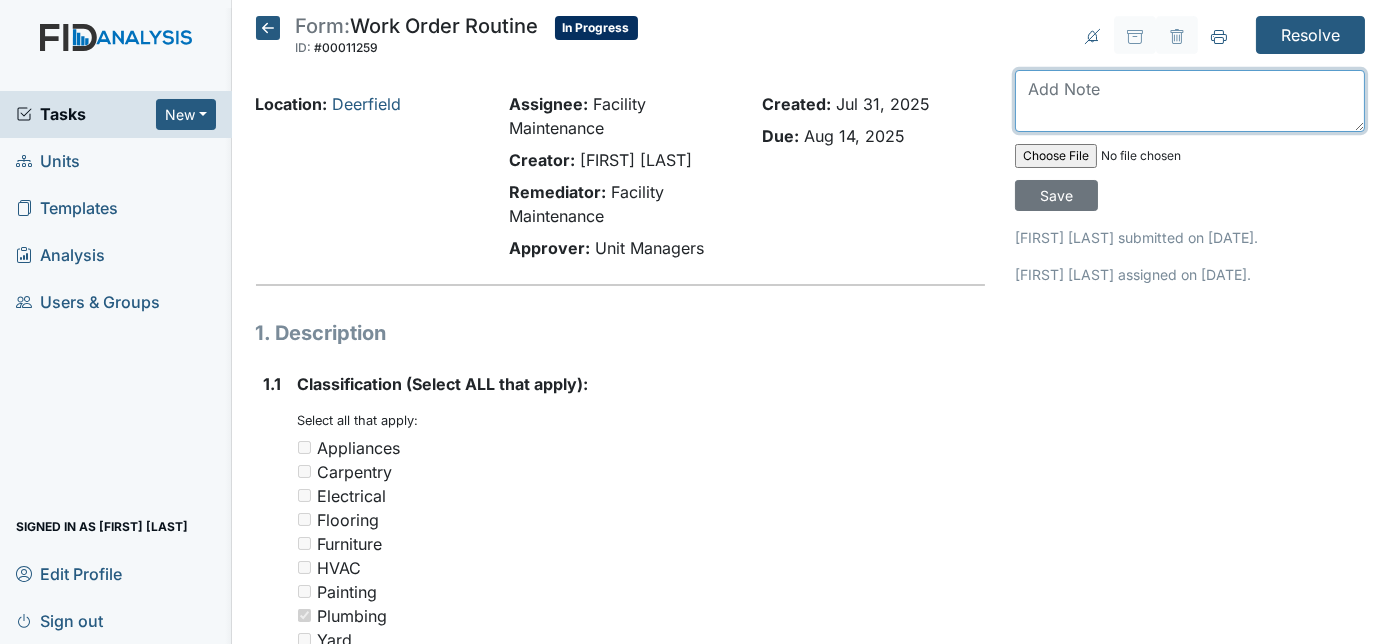 click at bounding box center (1190, 101) 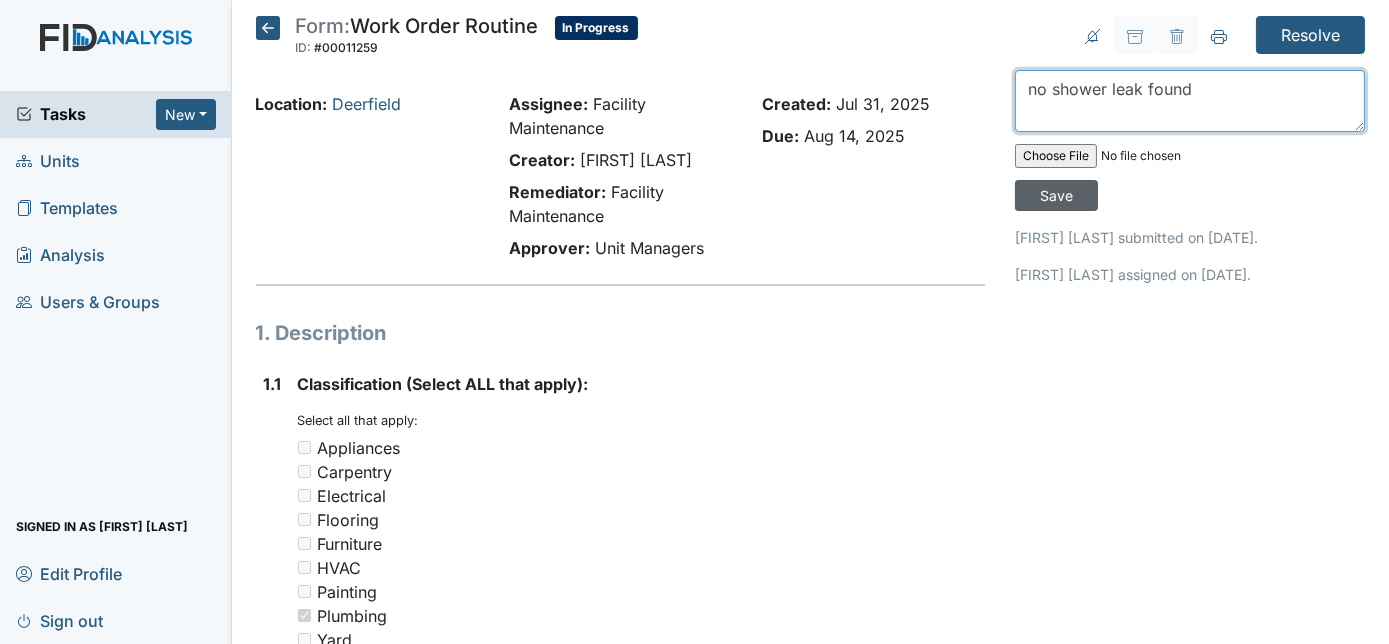 type on "no shower leak found" 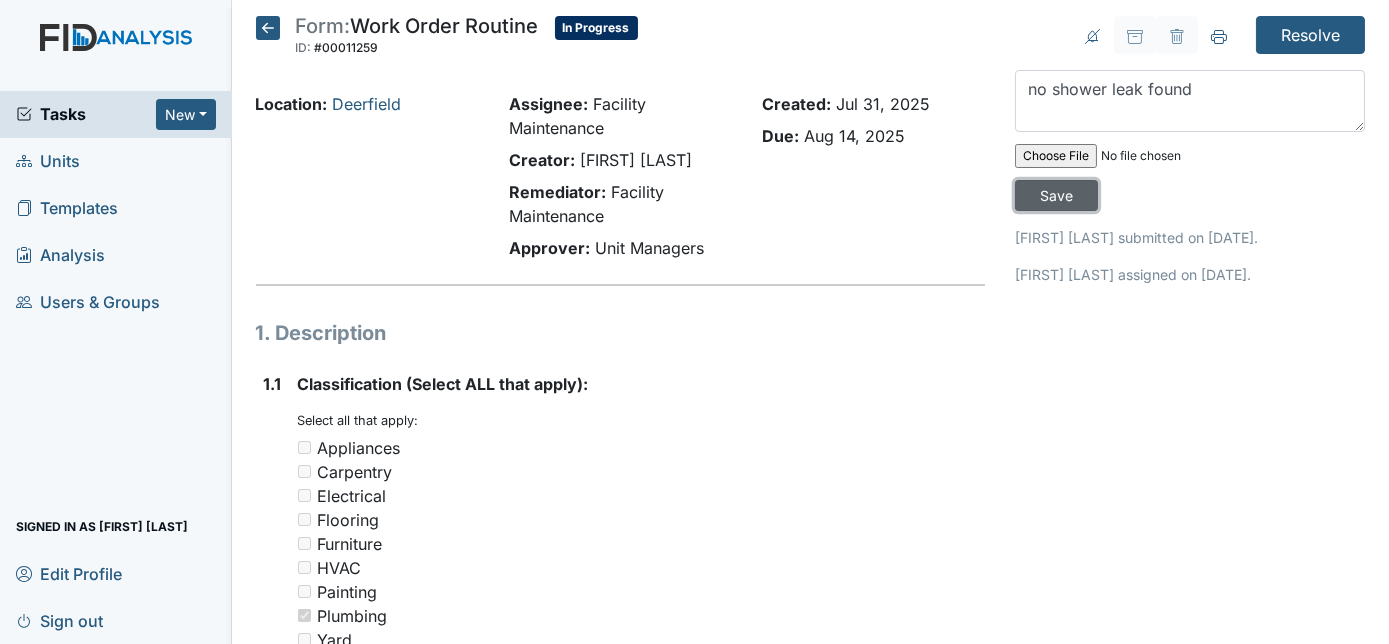 click on "Save" at bounding box center (1056, 195) 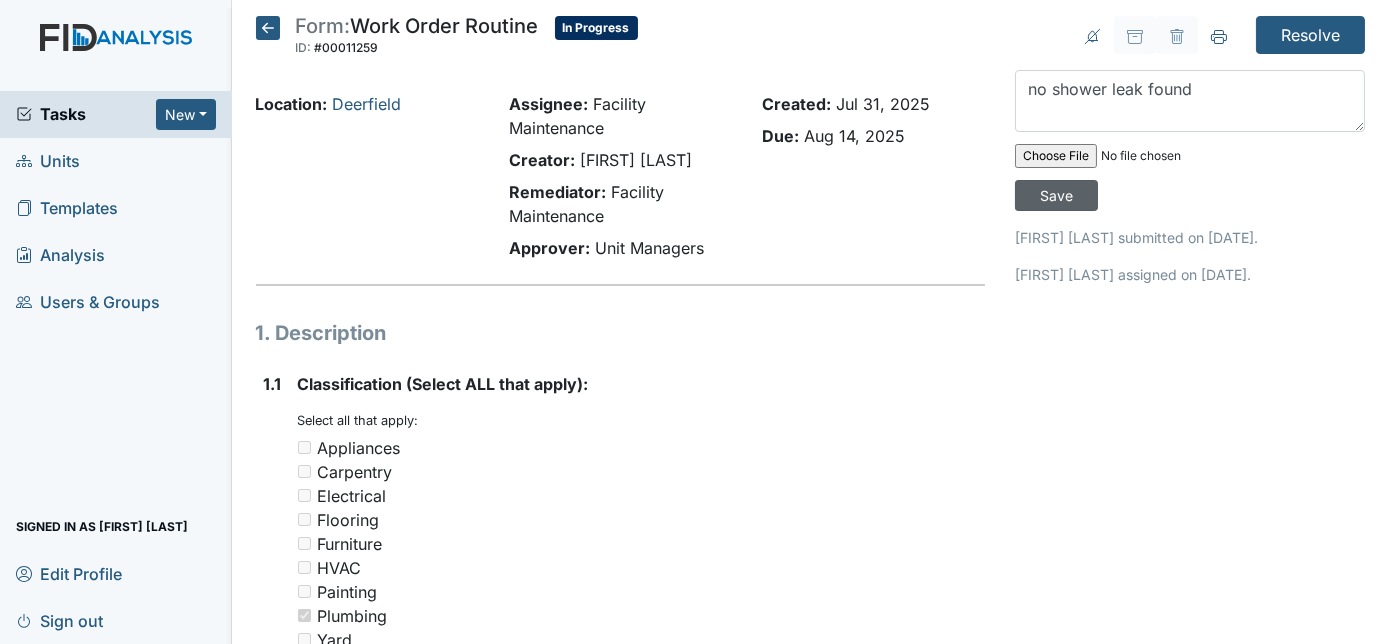 type 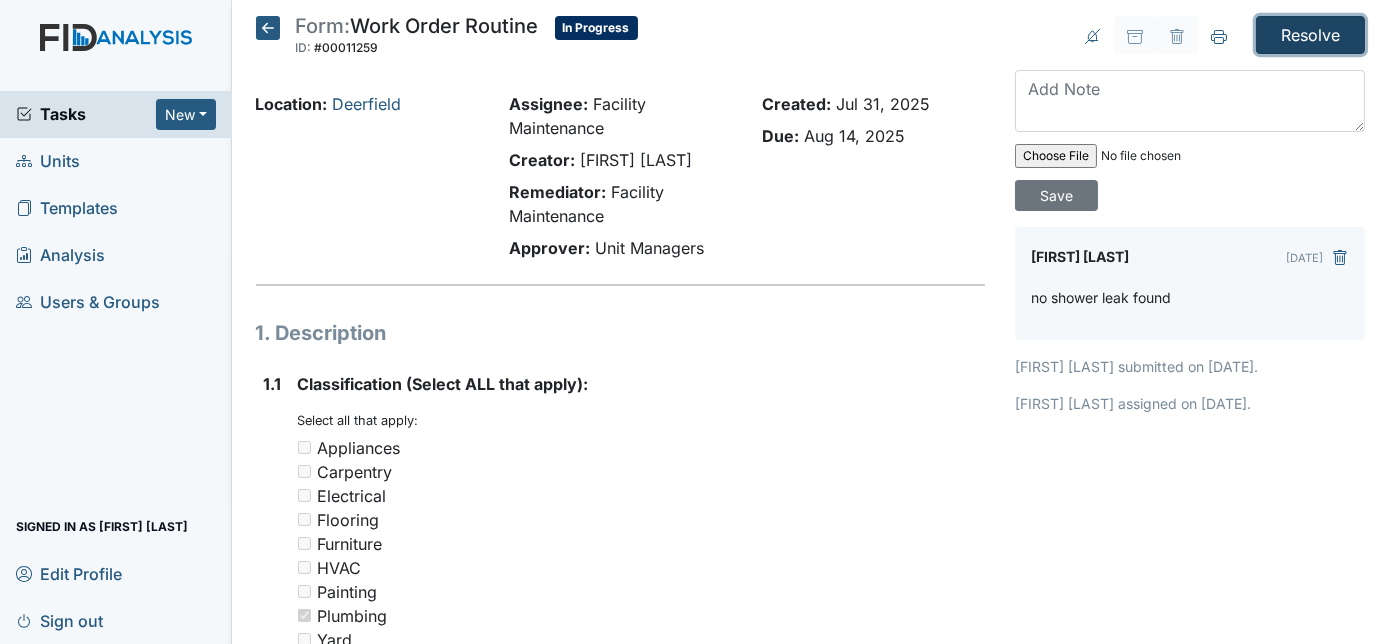 click on "Resolve" at bounding box center (1310, 35) 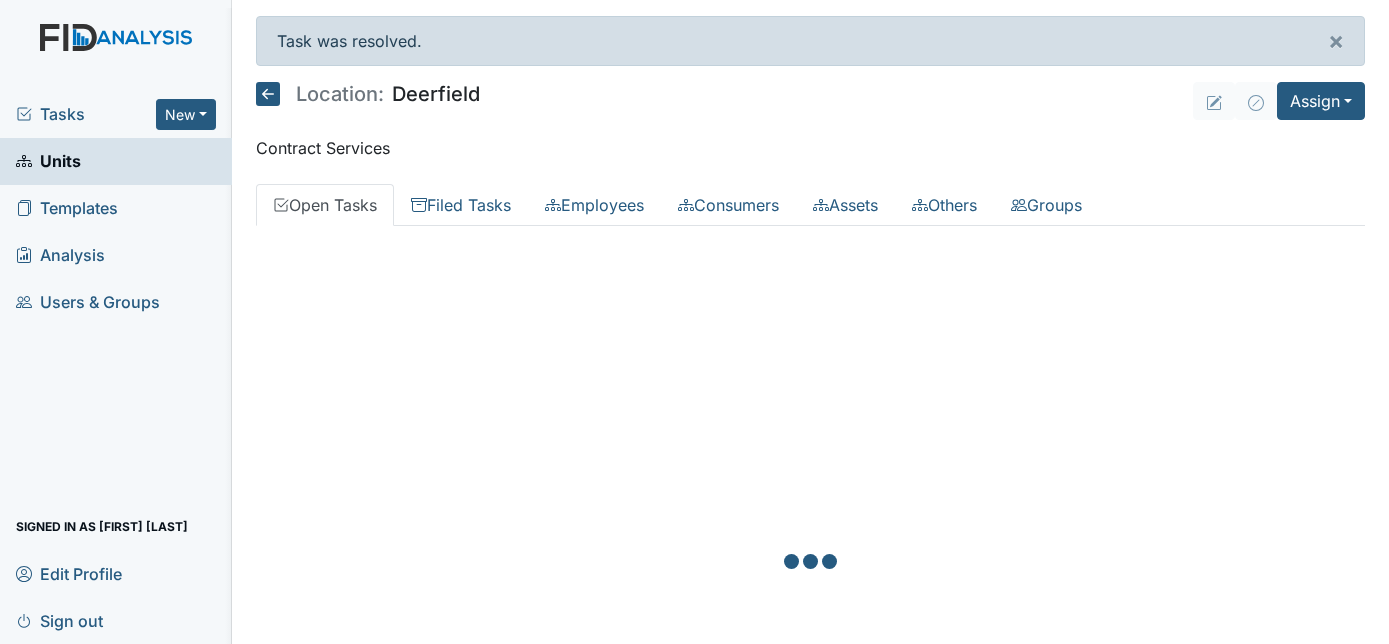 scroll, scrollTop: 0, scrollLeft: 0, axis: both 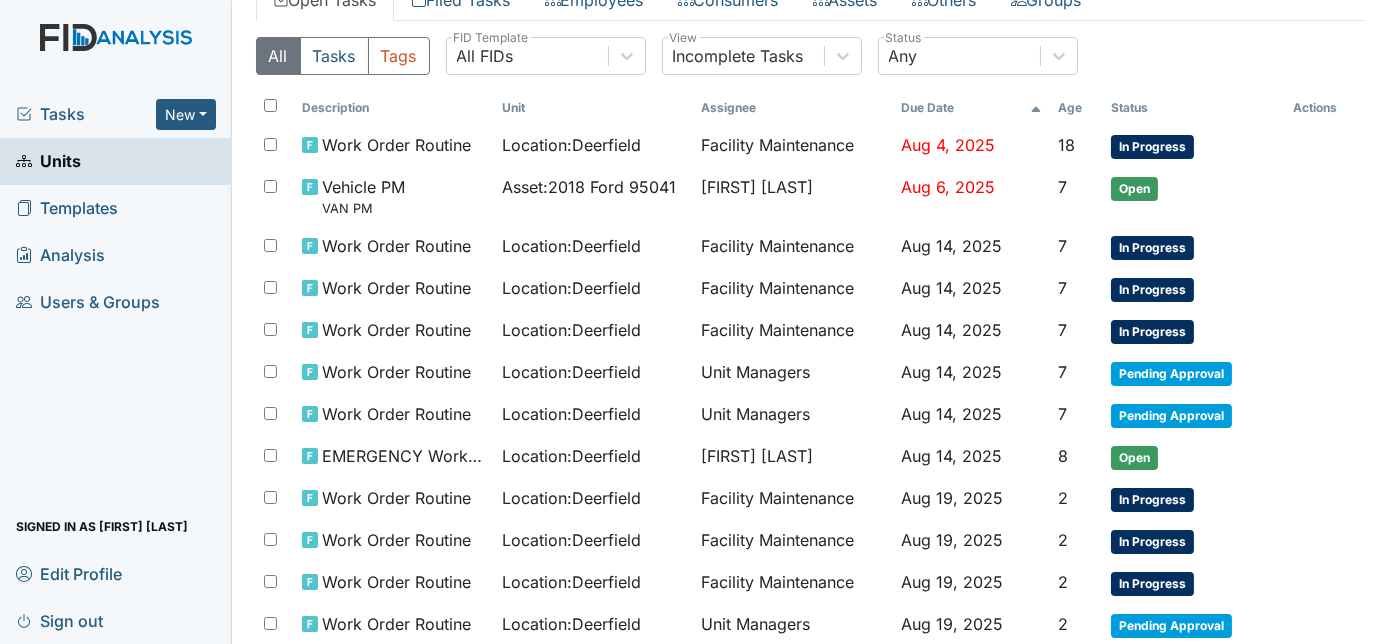 drag, startPoint x: 1362, startPoint y: 225, endPoint x: 1368, endPoint y: 251, distance: 26.683329 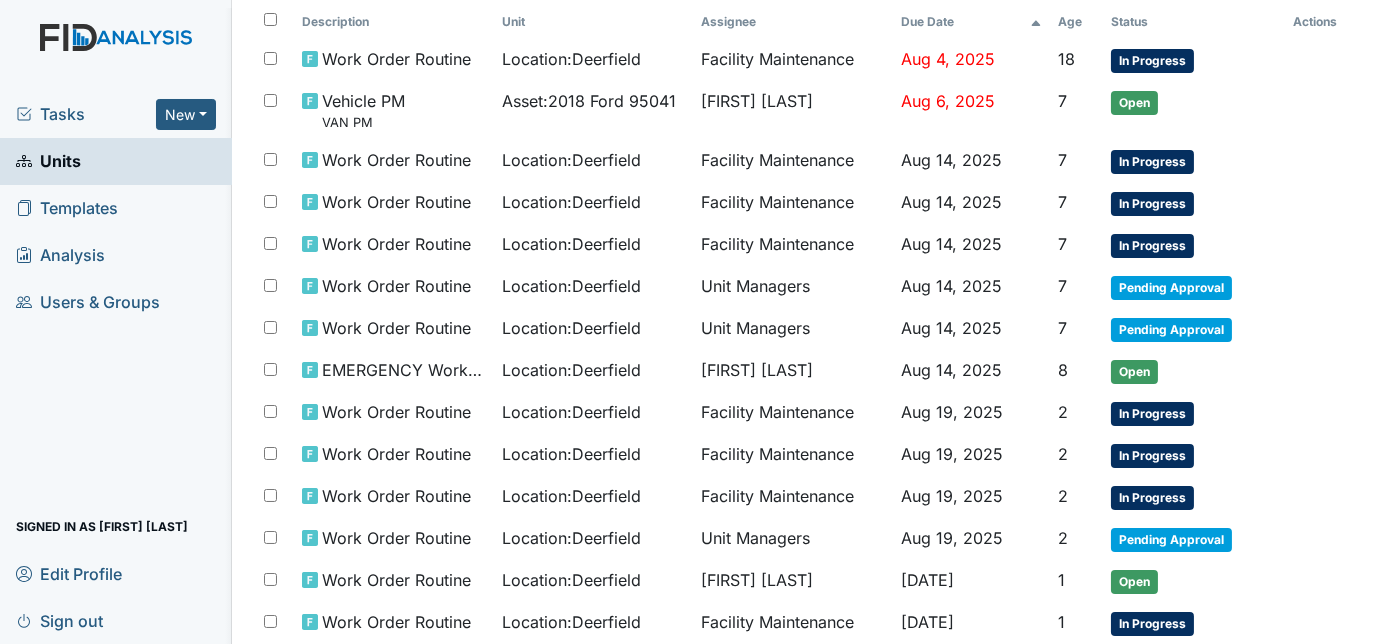 scroll, scrollTop: 345, scrollLeft: 0, axis: vertical 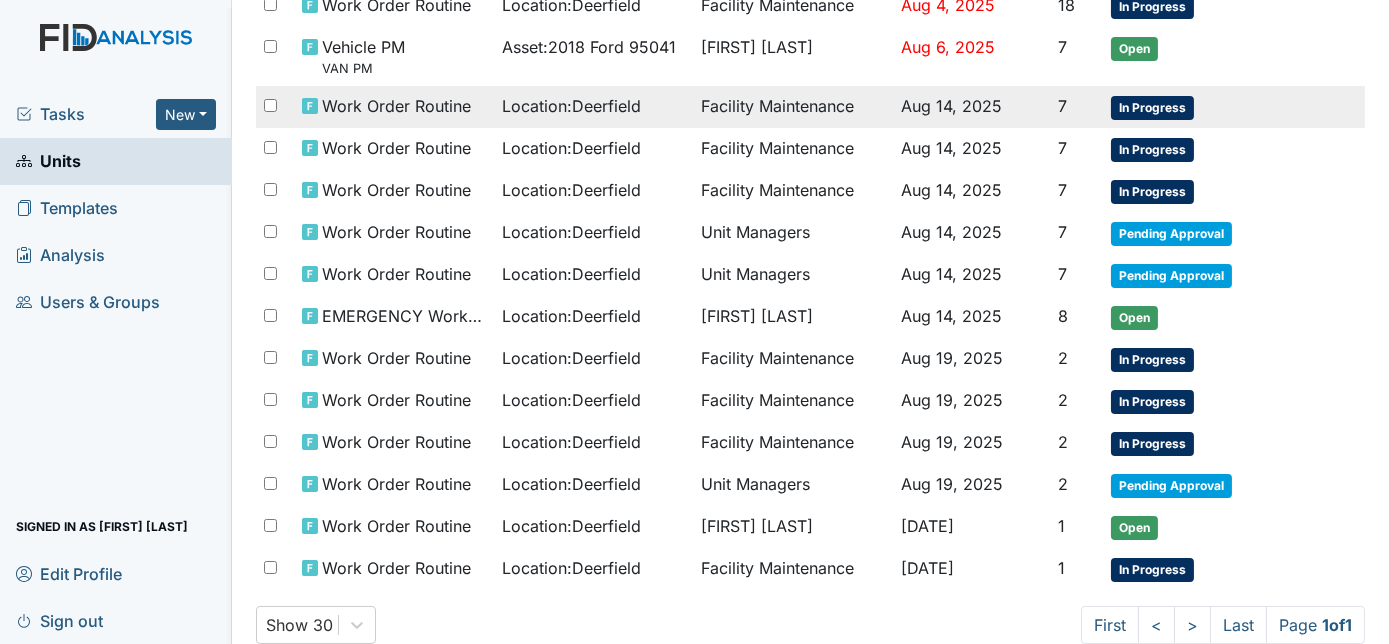 click on "Facility Maintenance" at bounding box center [793, 107] 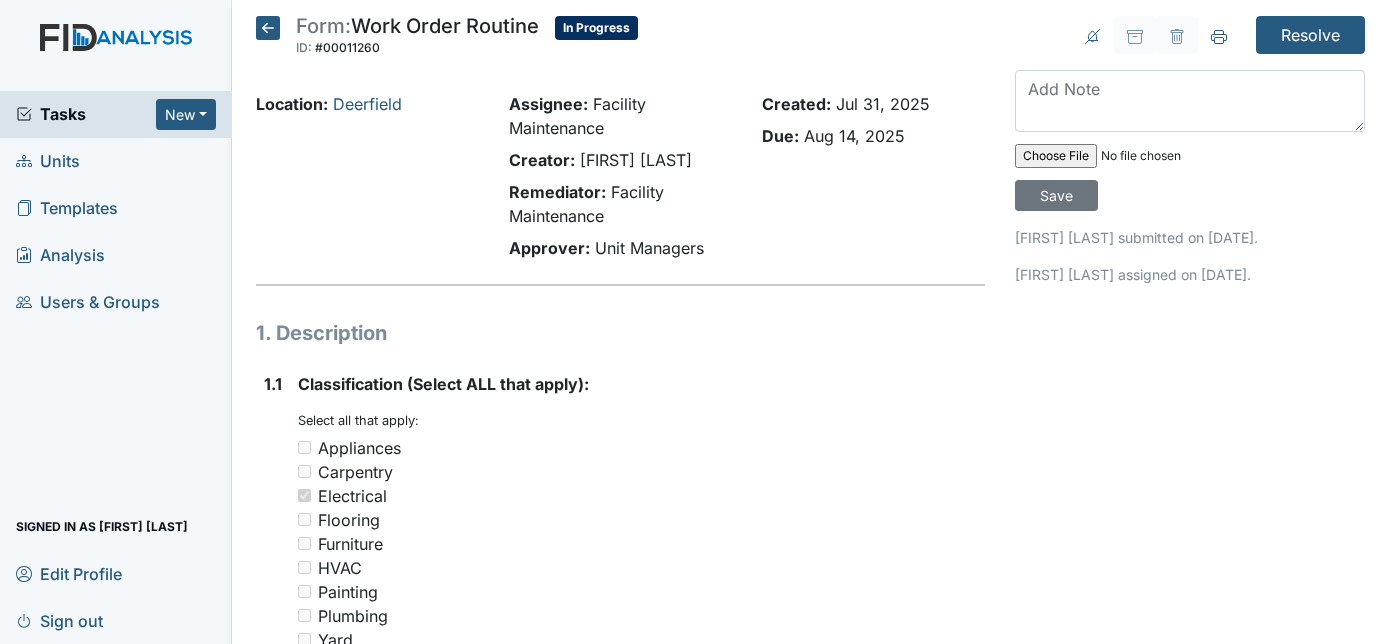 scroll, scrollTop: 0, scrollLeft: 0, axis: both 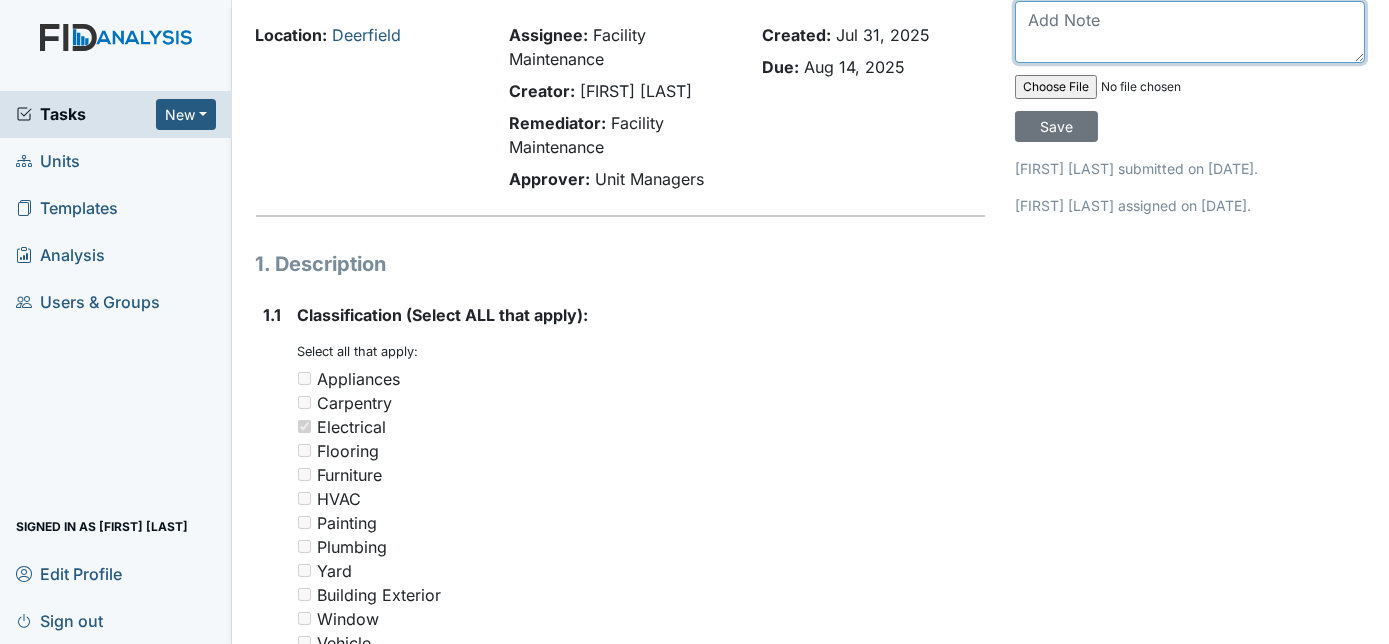 click at bounding box center [1190, 32] 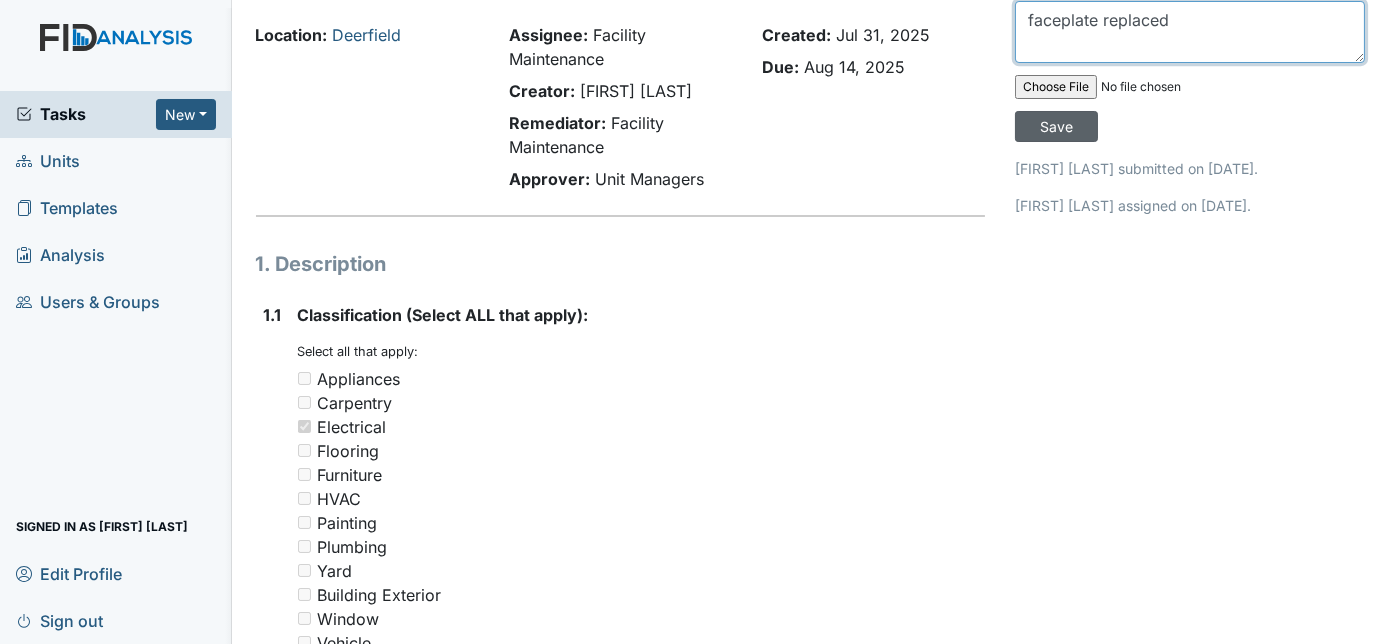 type on "faceplate replaced" 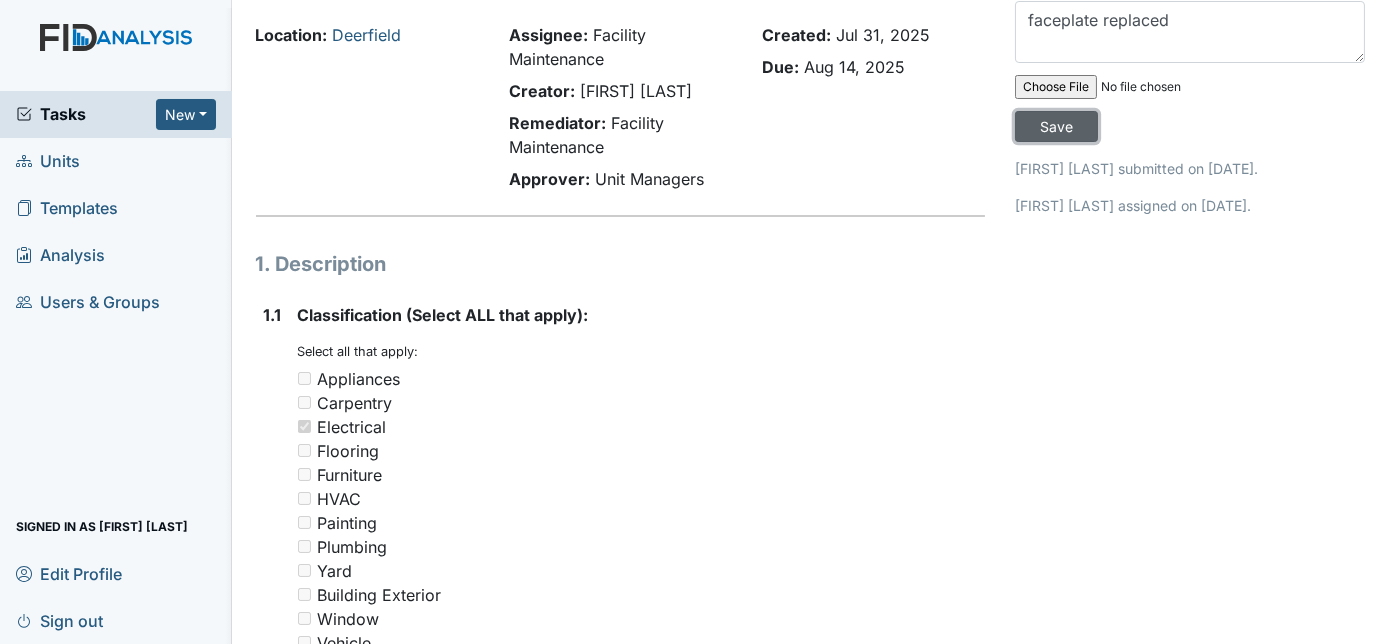 click on "Save" at bounding box center [1056, 126] 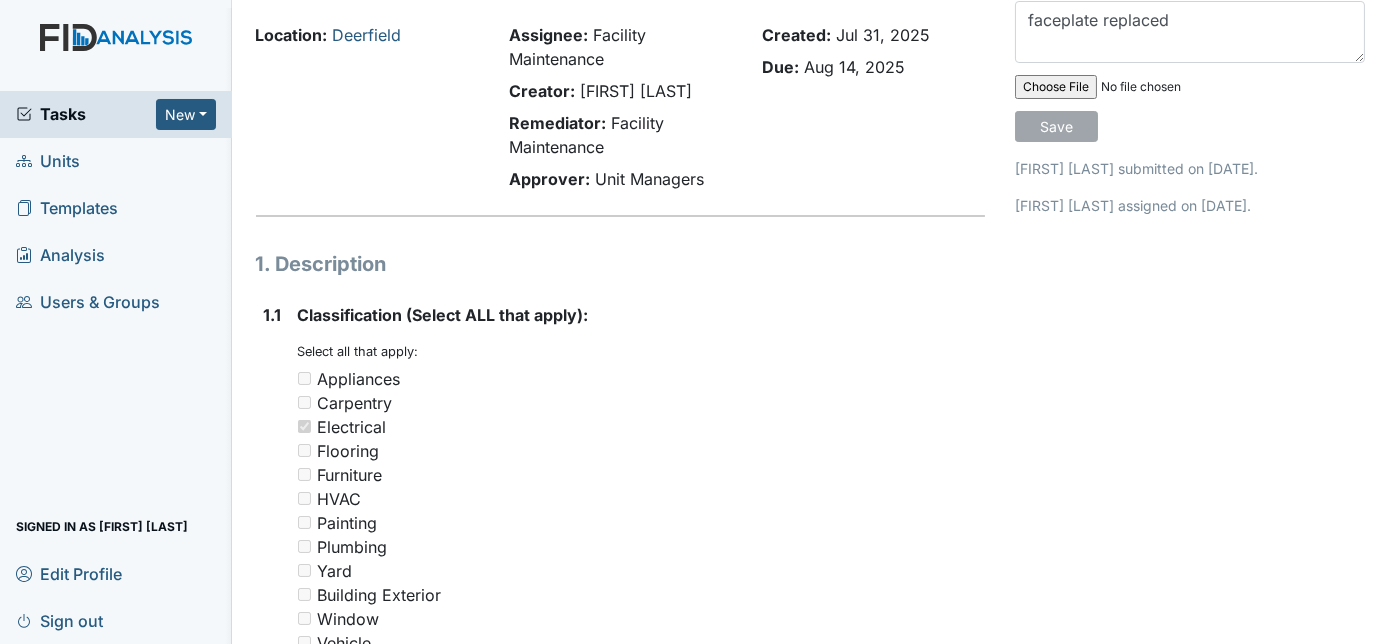 type 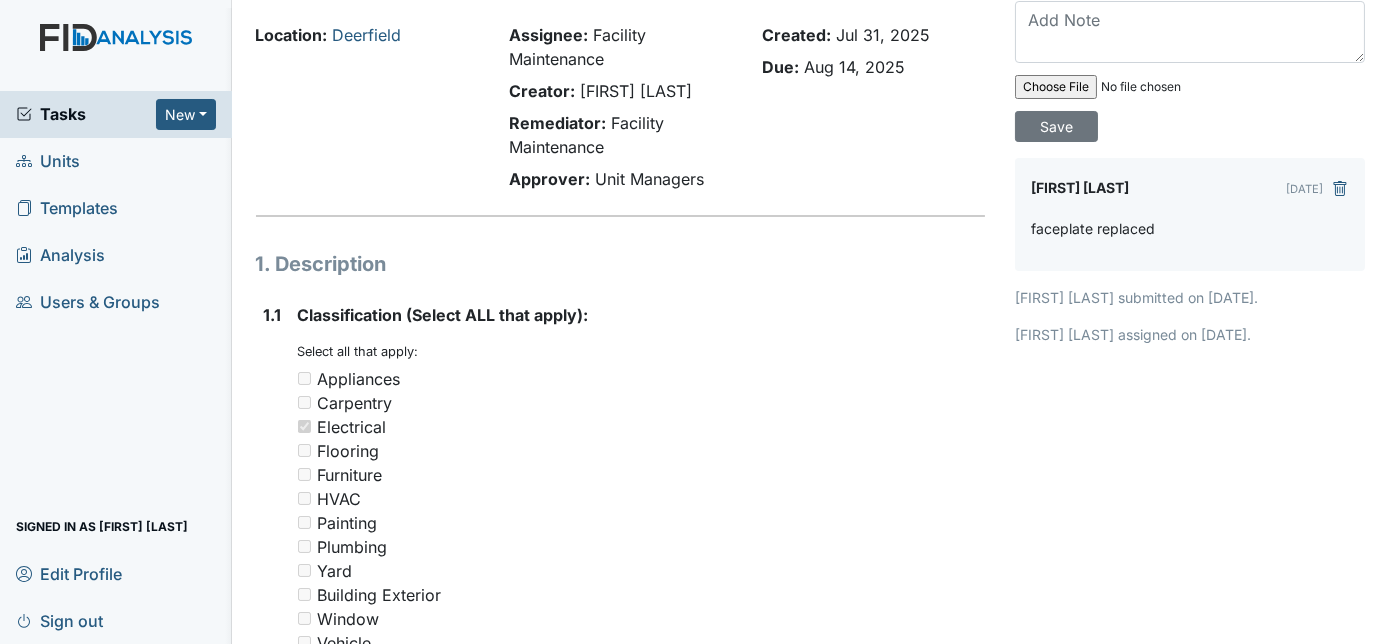 scroll, scrollTop: 0, scrollLeft: 0, axis: both 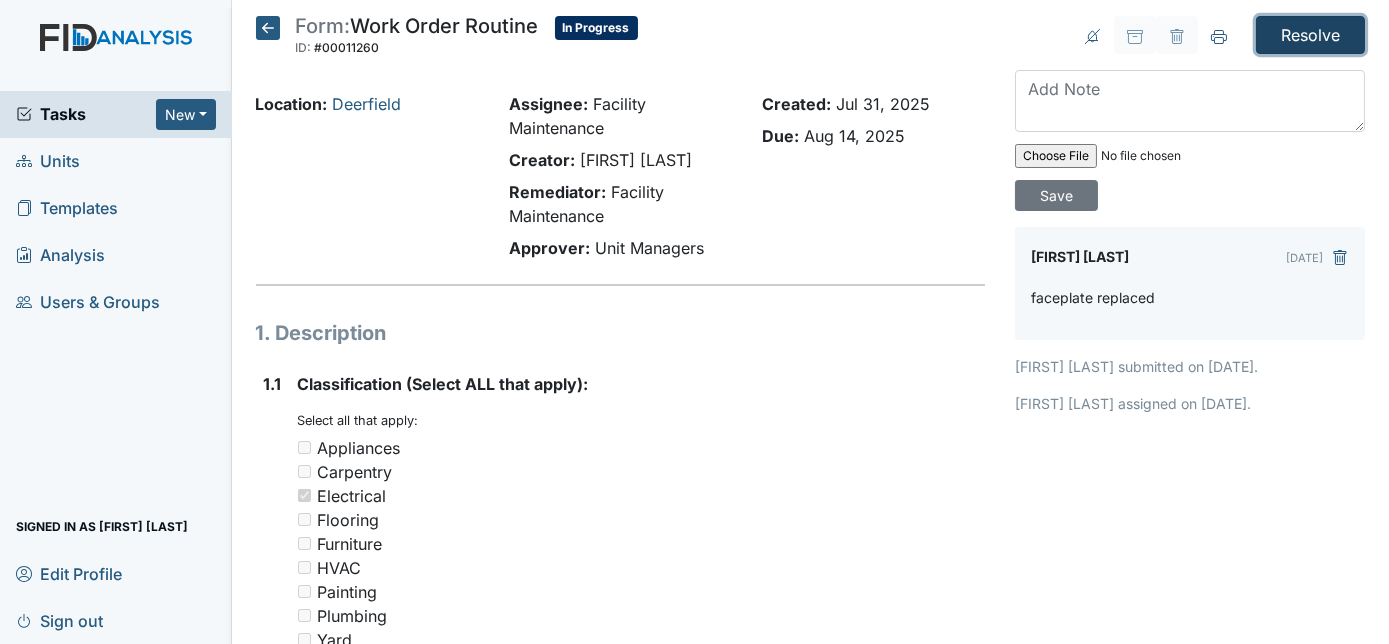 click on "Resolve" at bounding box center [1310, 35] 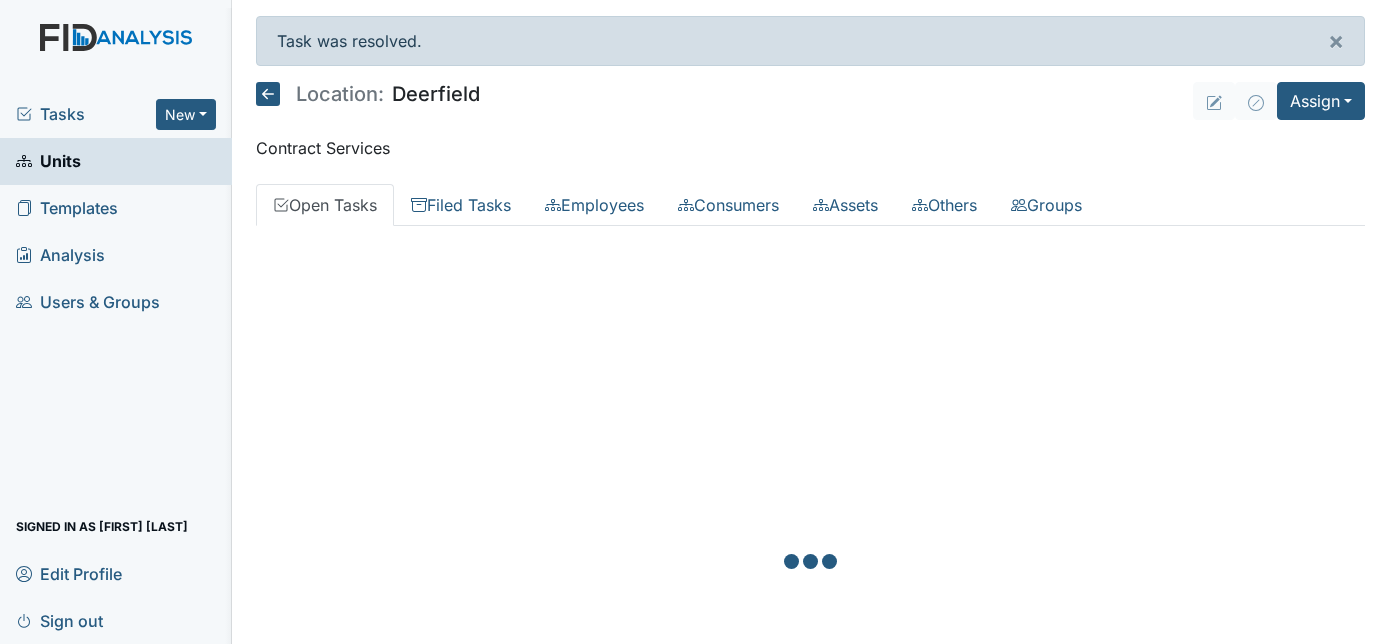 scroll, scrollTop: 0, scrollLeft: 0, axis: both 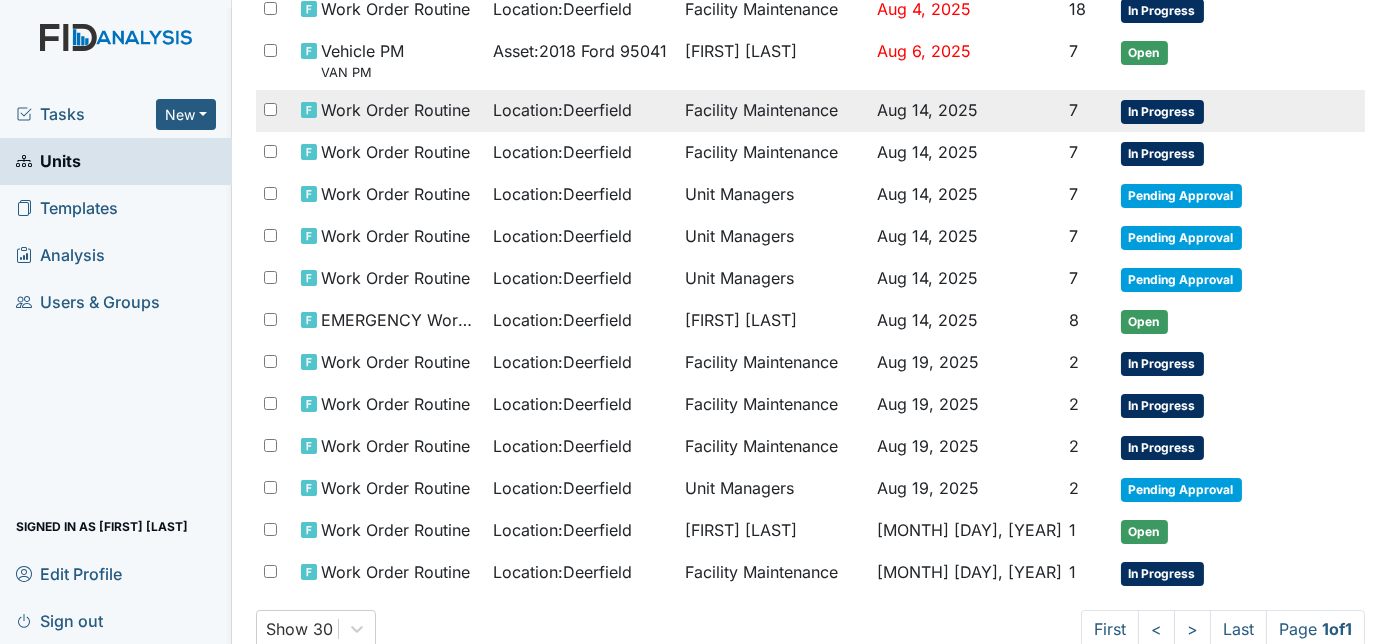 click on "7" at bounding box center (1086, 111) 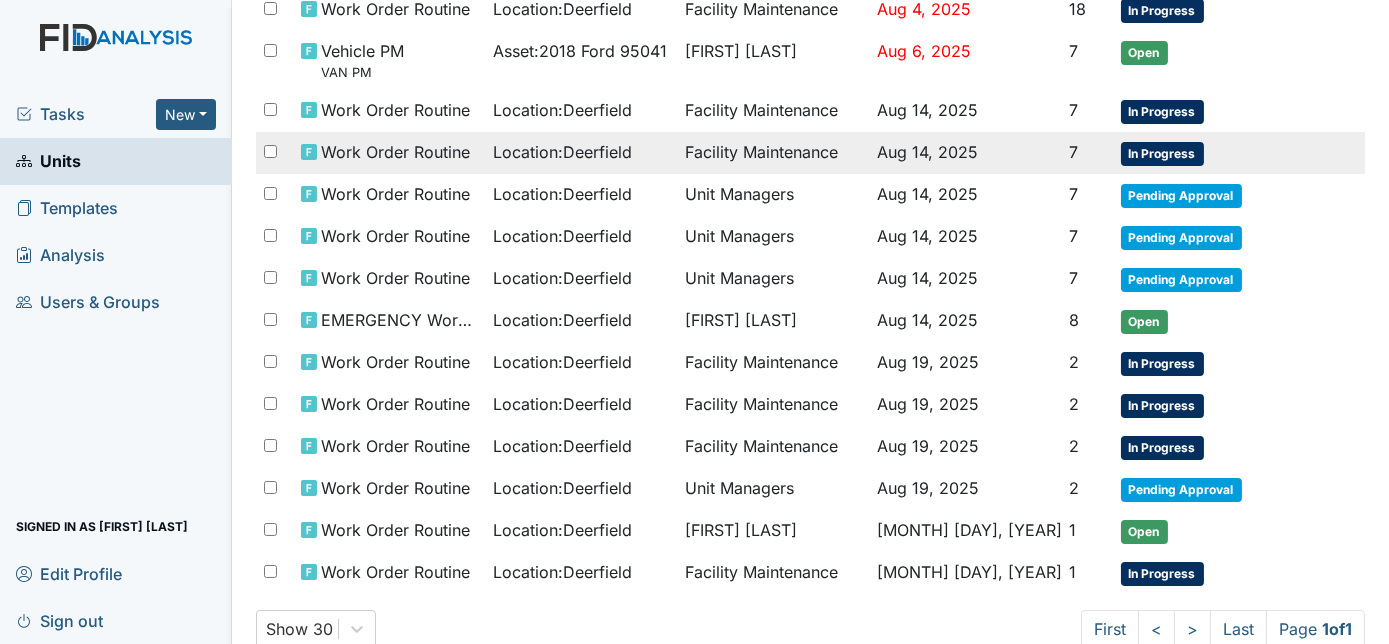 click on "Location :  Deerfield" at bounding box center (581, 152) 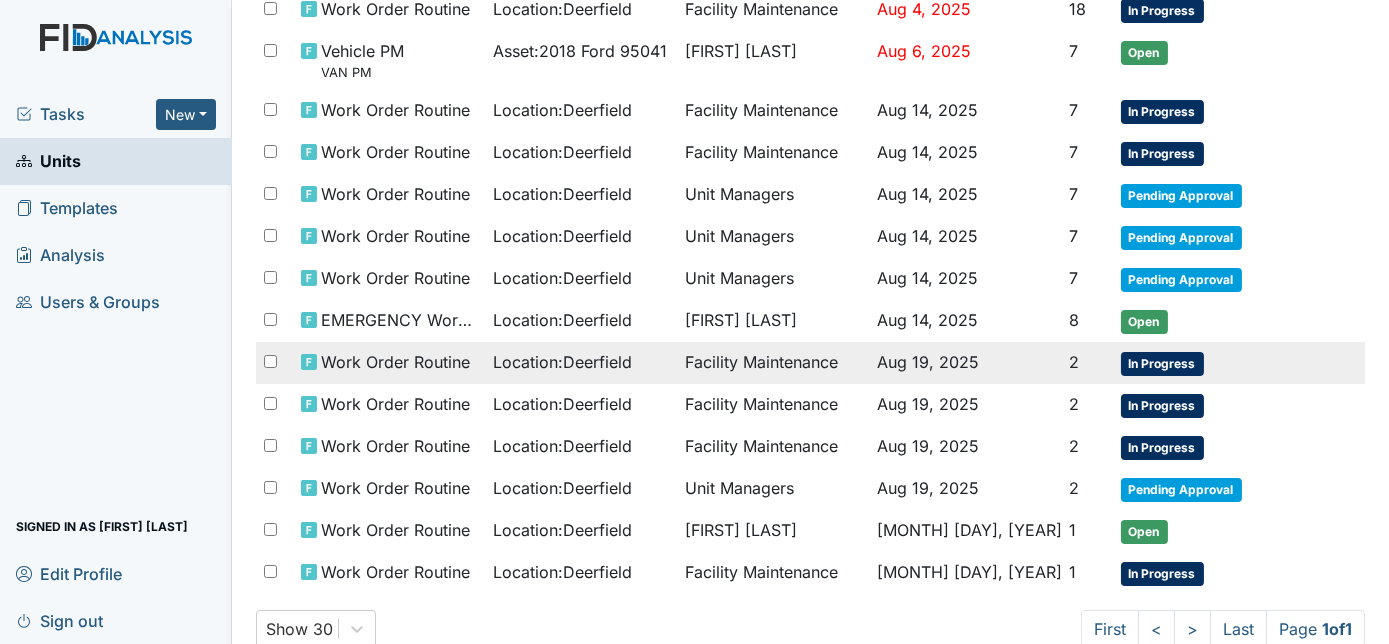 click on "Location :  Deerfield" at bounding box center [581, 363] 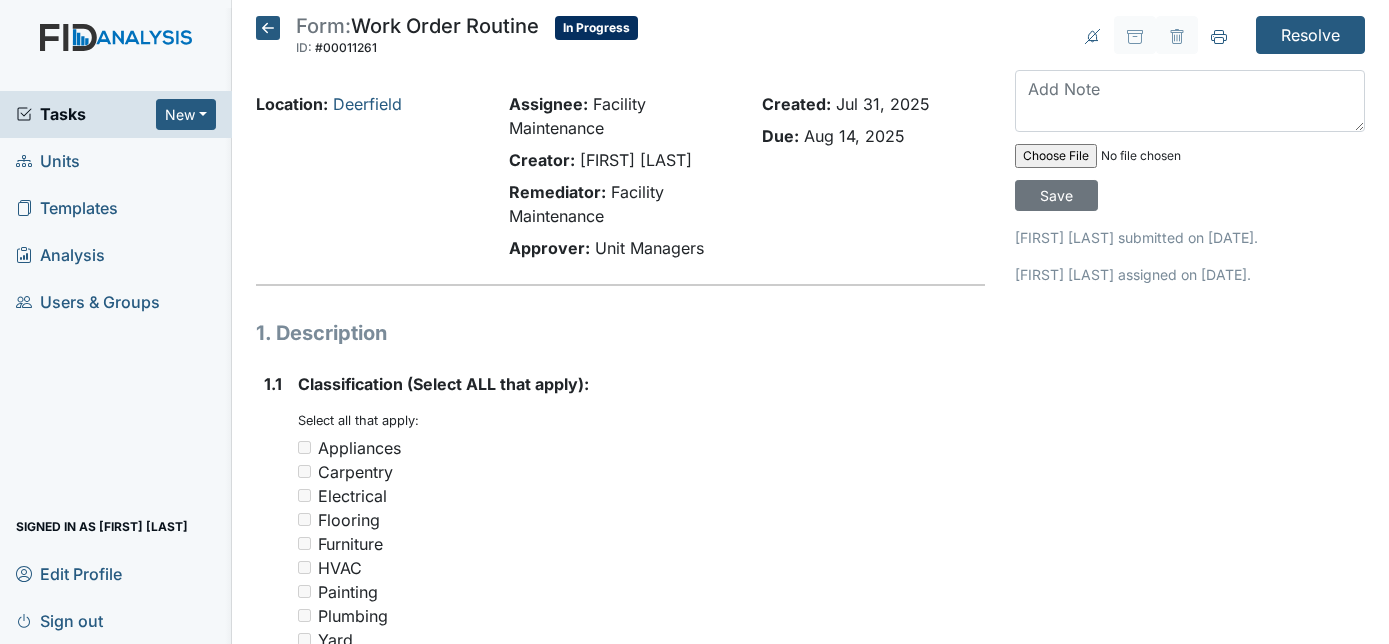 scroll, scrollTop: 0, scrollLeft: 0, axis: both 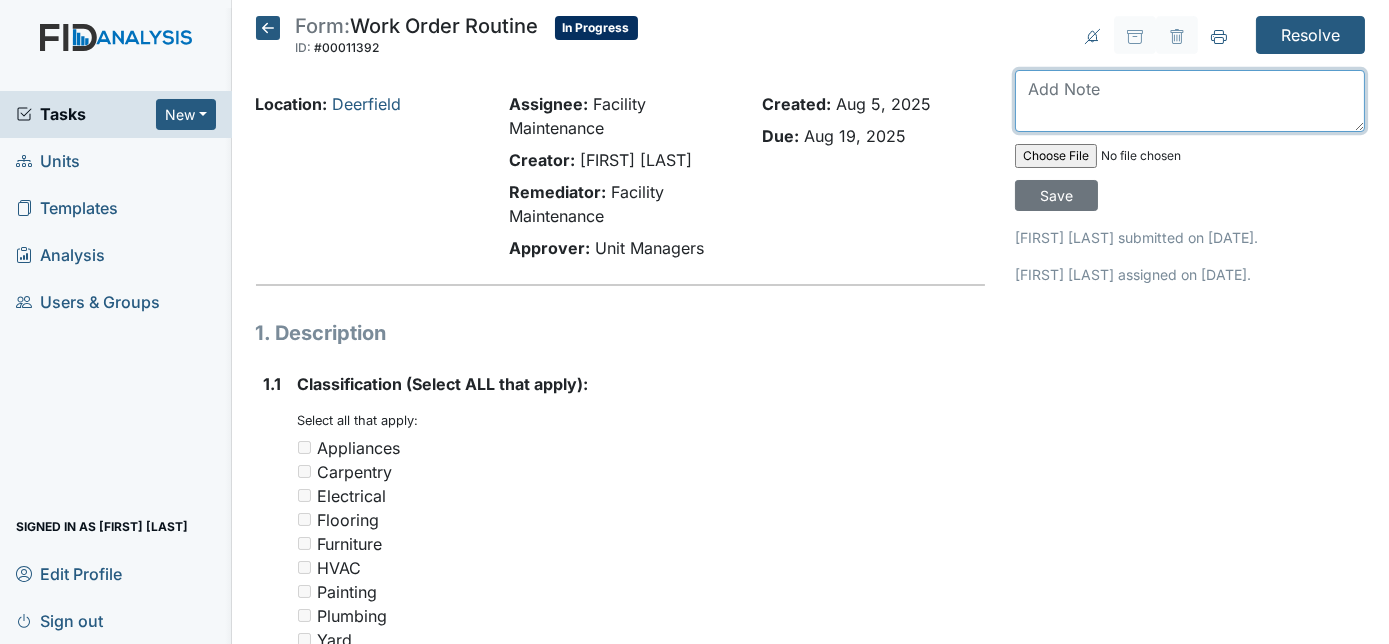 click at bounding box center [1190, 101] 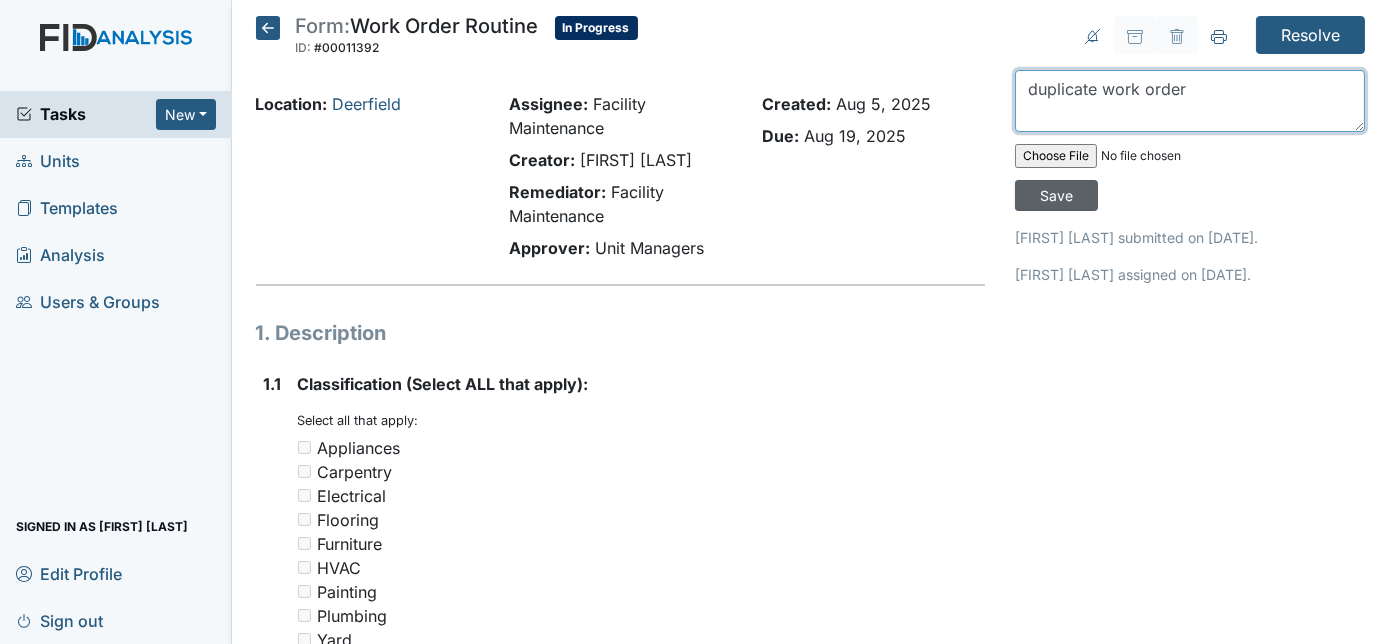 type on "duplicate work order" 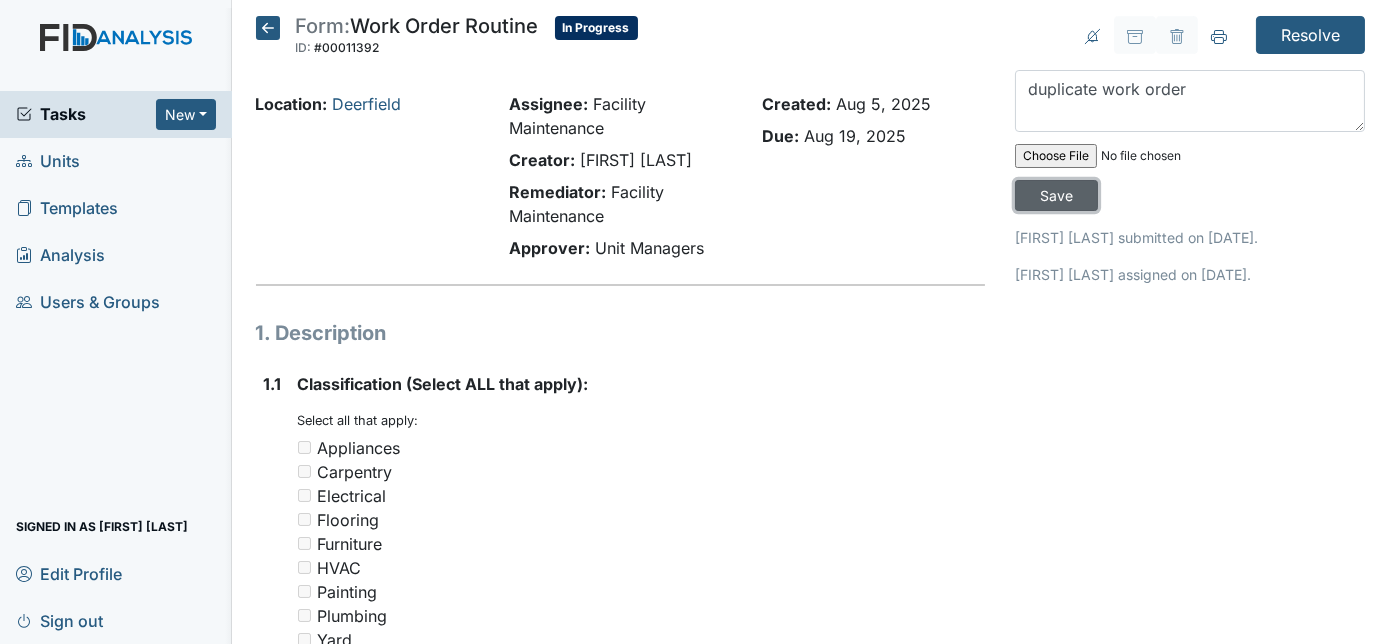 click on "Save" at bounding box center (1056, 195) 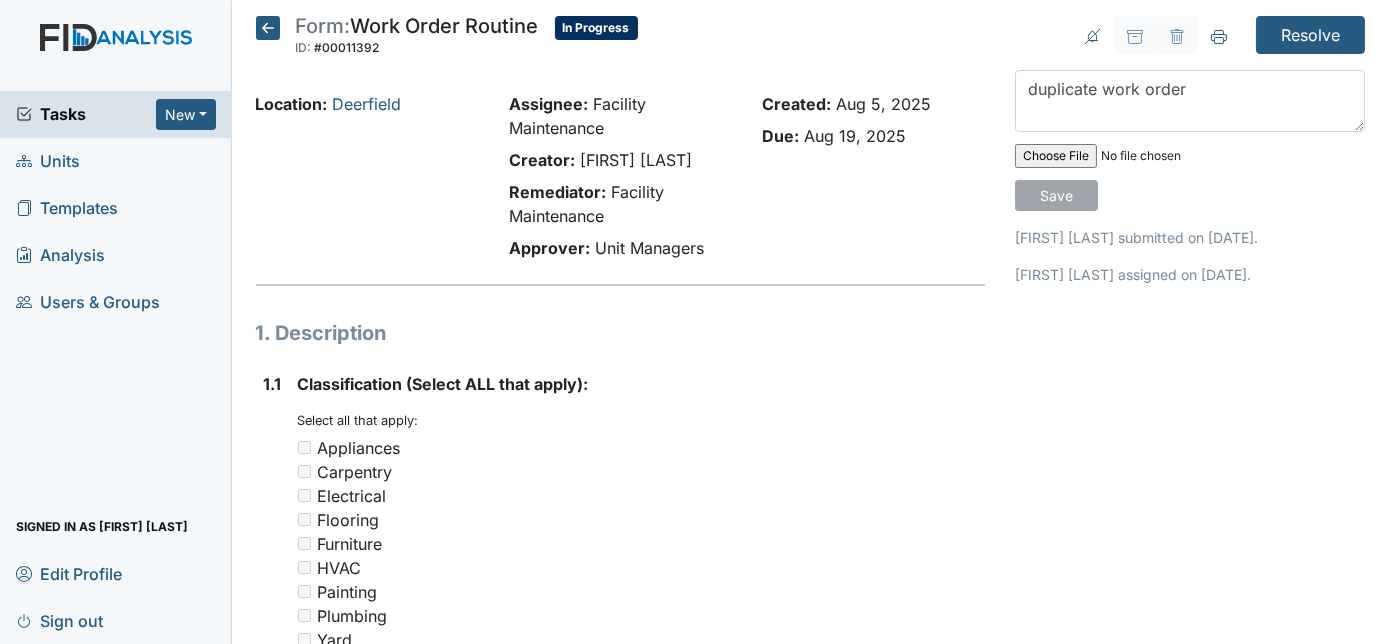 type 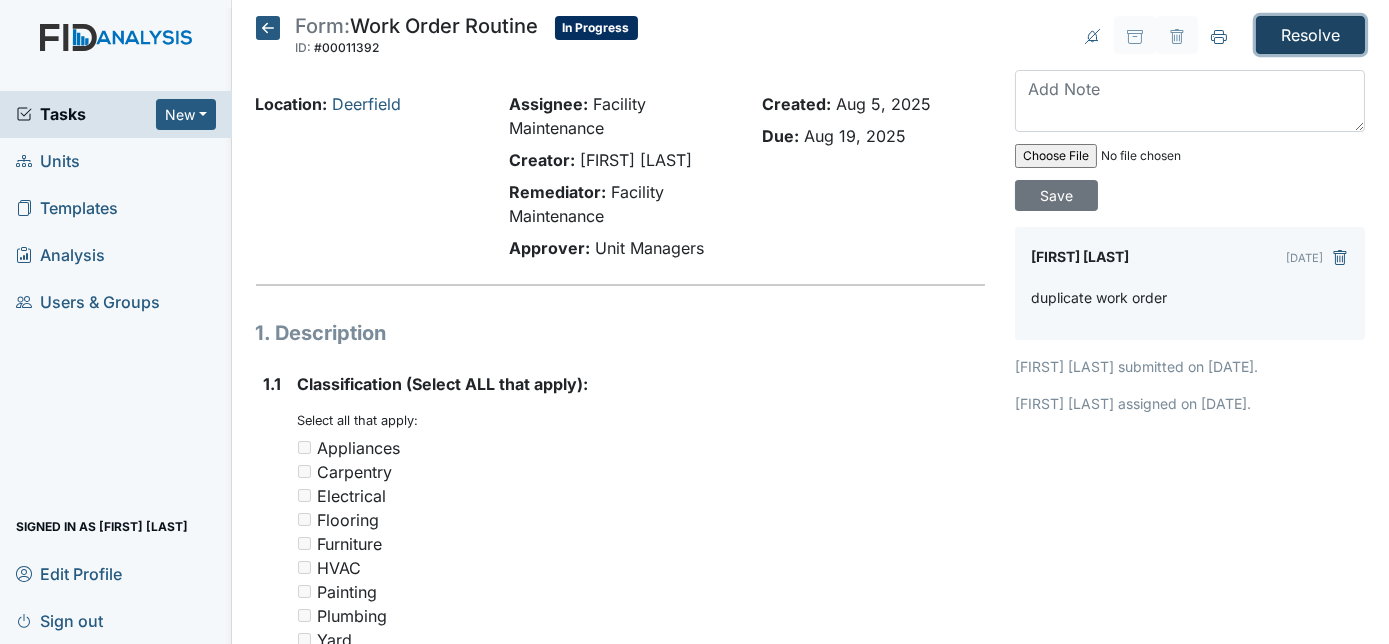 click on "Resolve" at bounding box center [1310, 35] 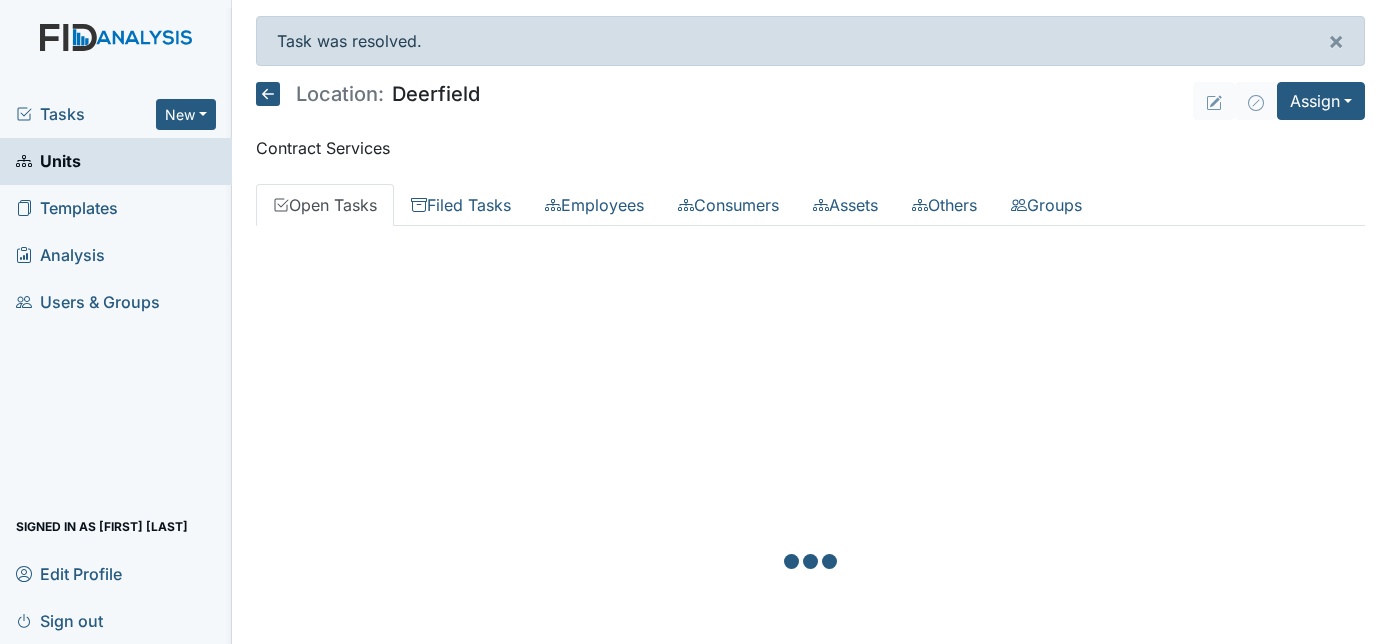 scroll, scrollTop: 0, scrollLeft: 0, axis: both 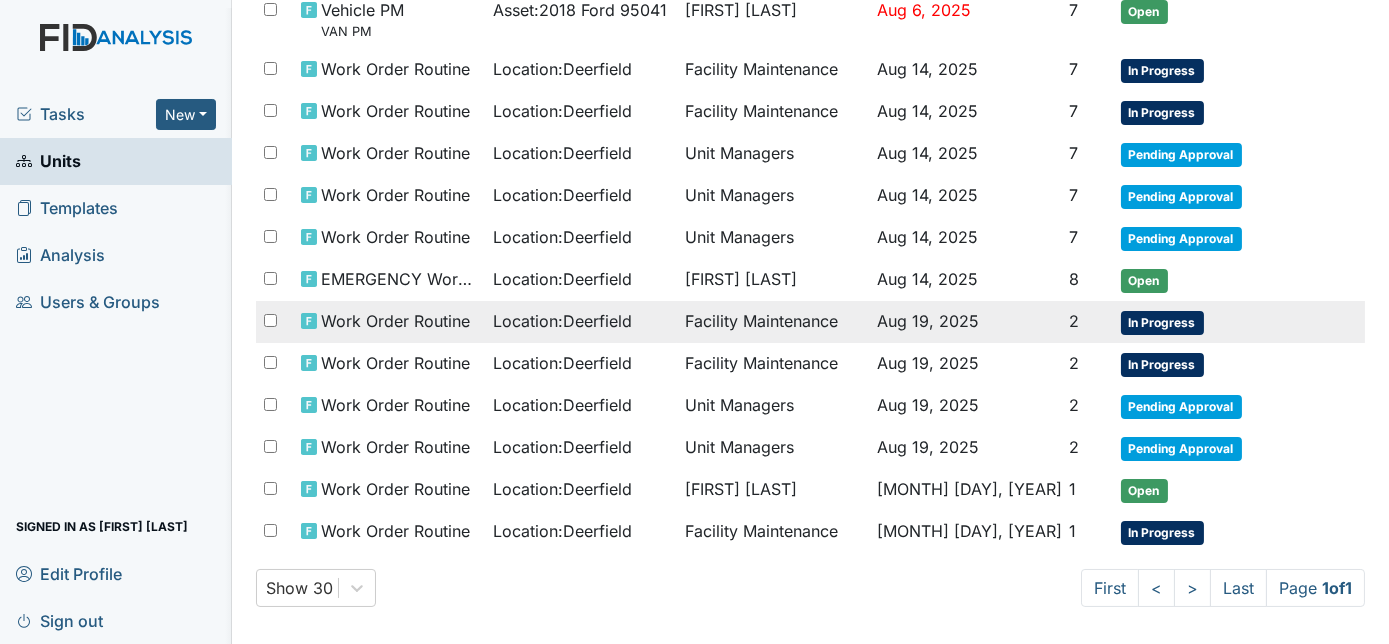 click on "Aug 19, 2025" at bounding box center (965, 322) 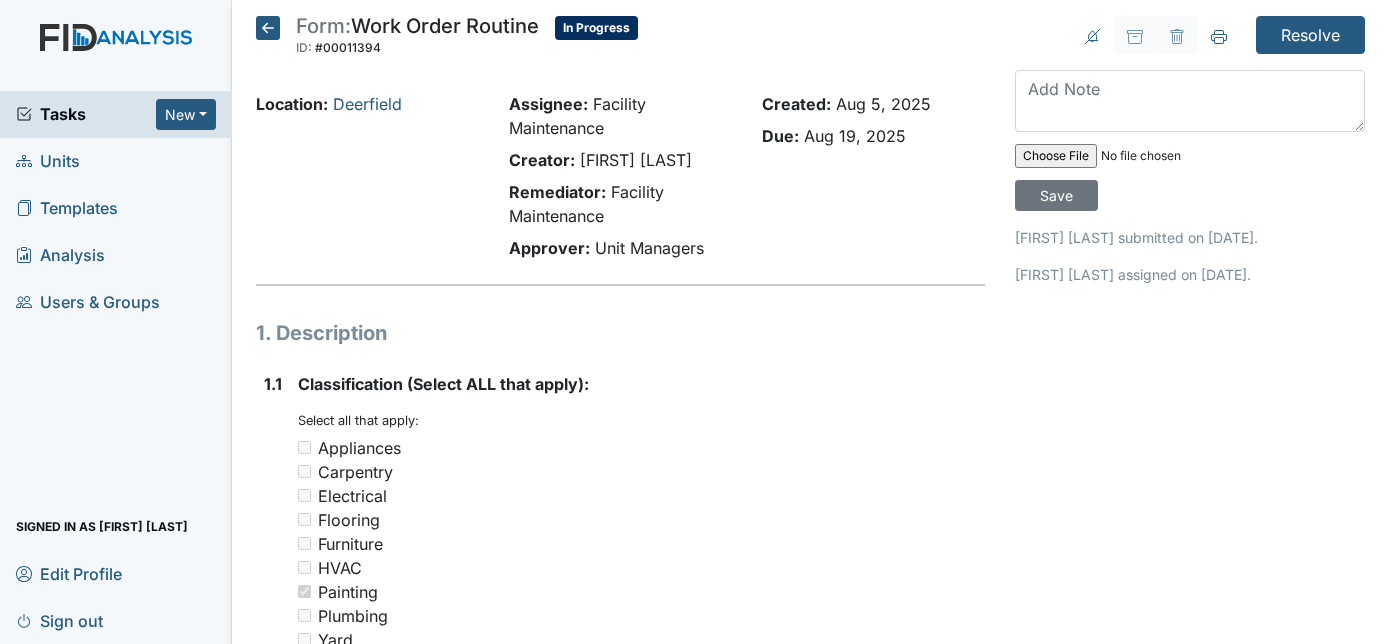 scroll, scrollTop: 0, scrollLeft: 0, axis: both 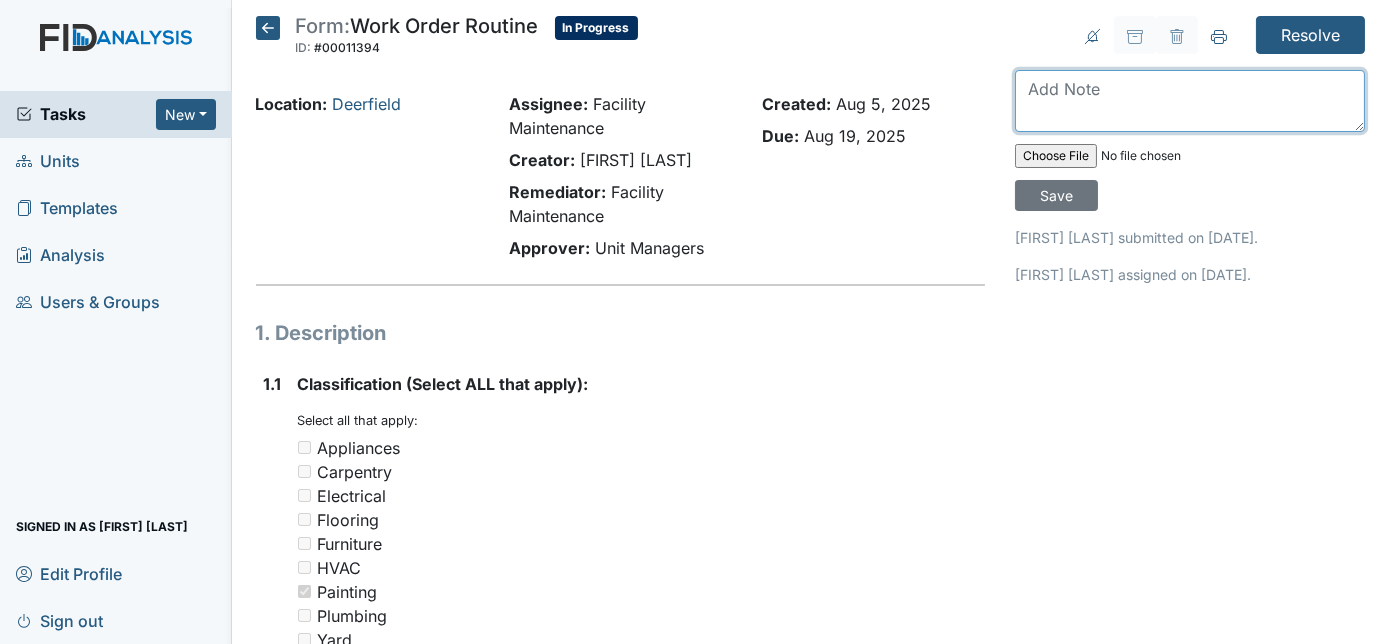 click at bounding box center [1190, 101] 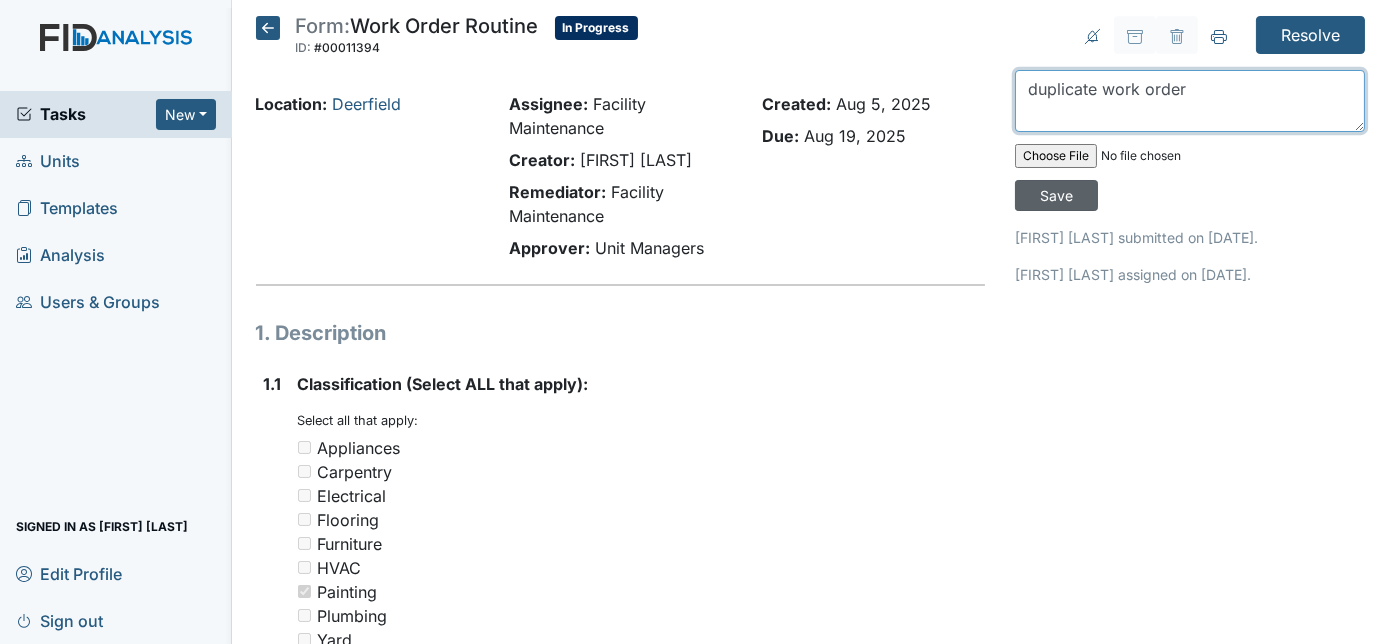 type on "duplicate work order" 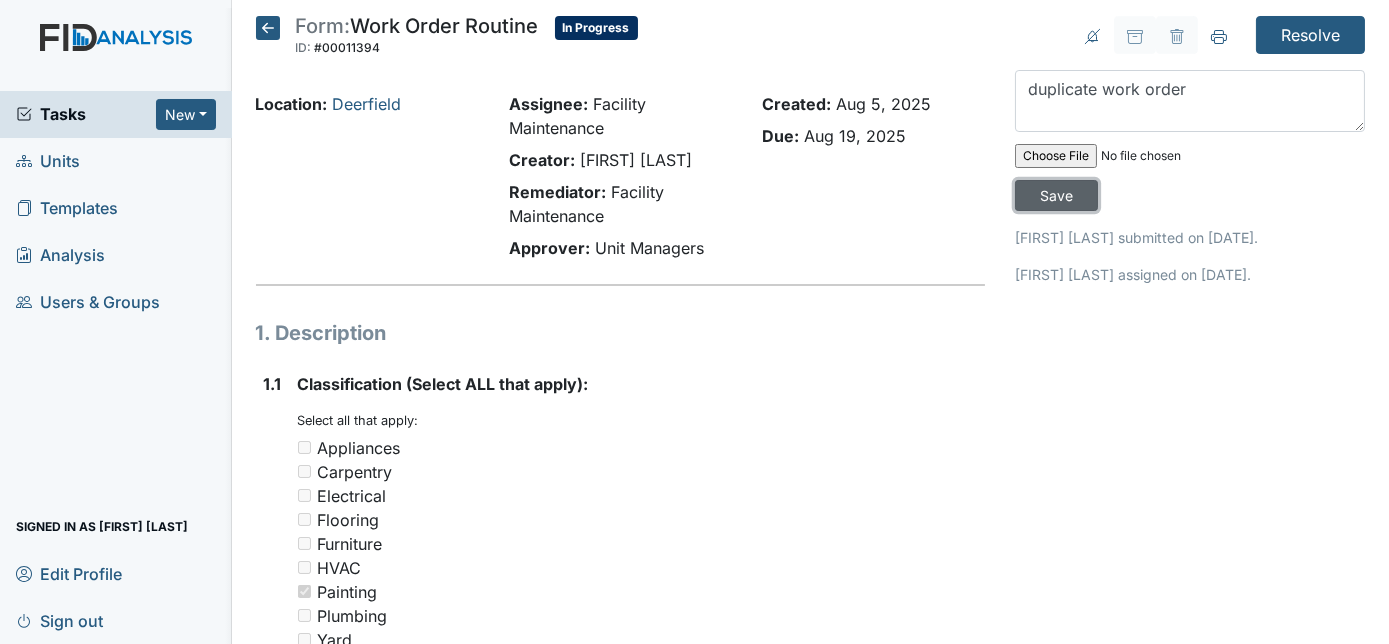 click on "Save" at bounding box center [1056, 195] 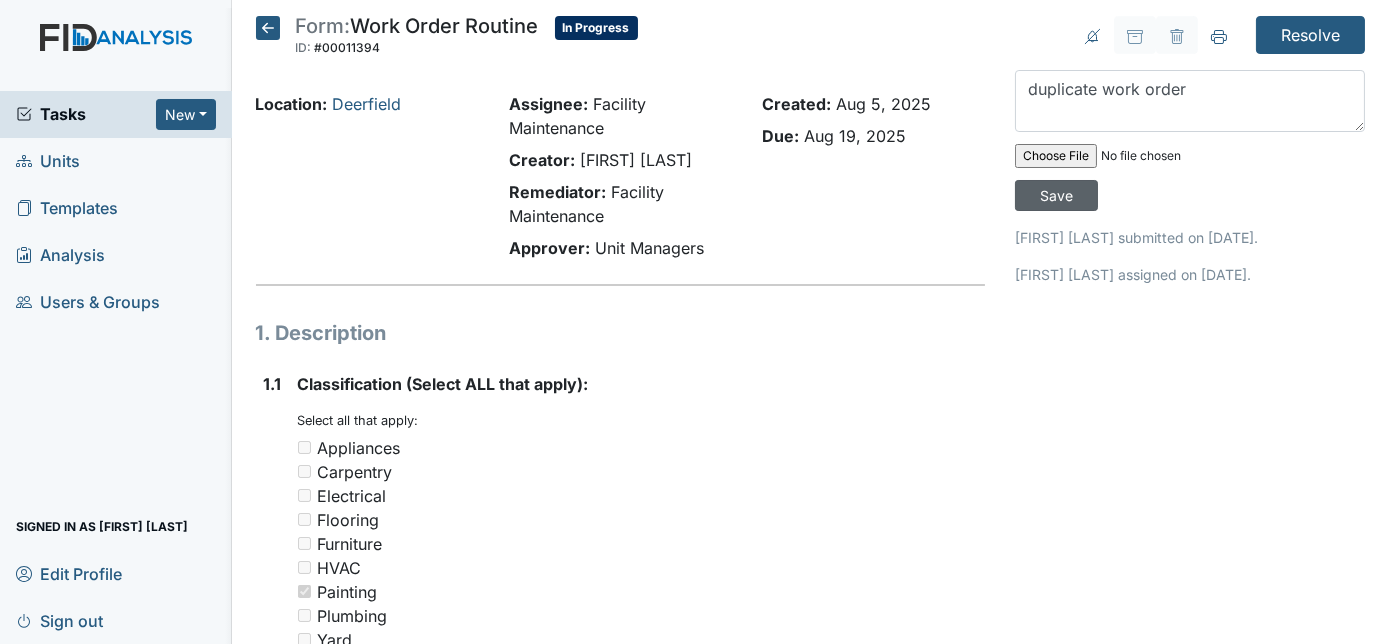 type 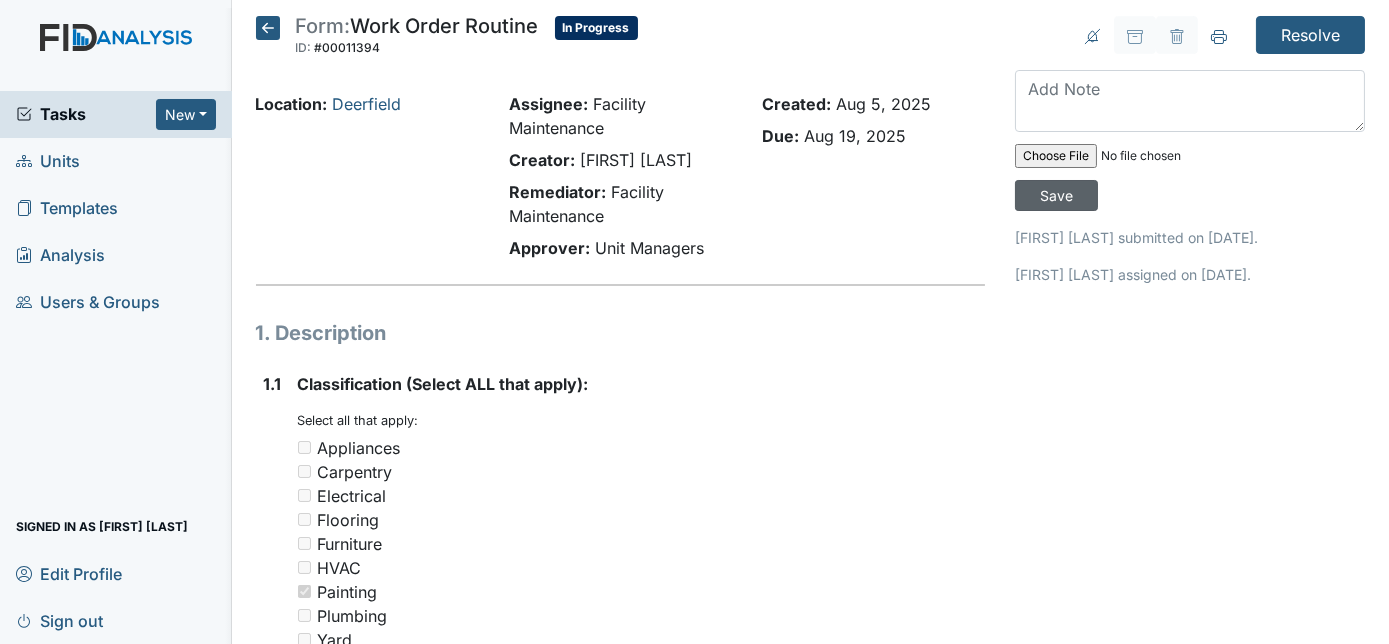 type 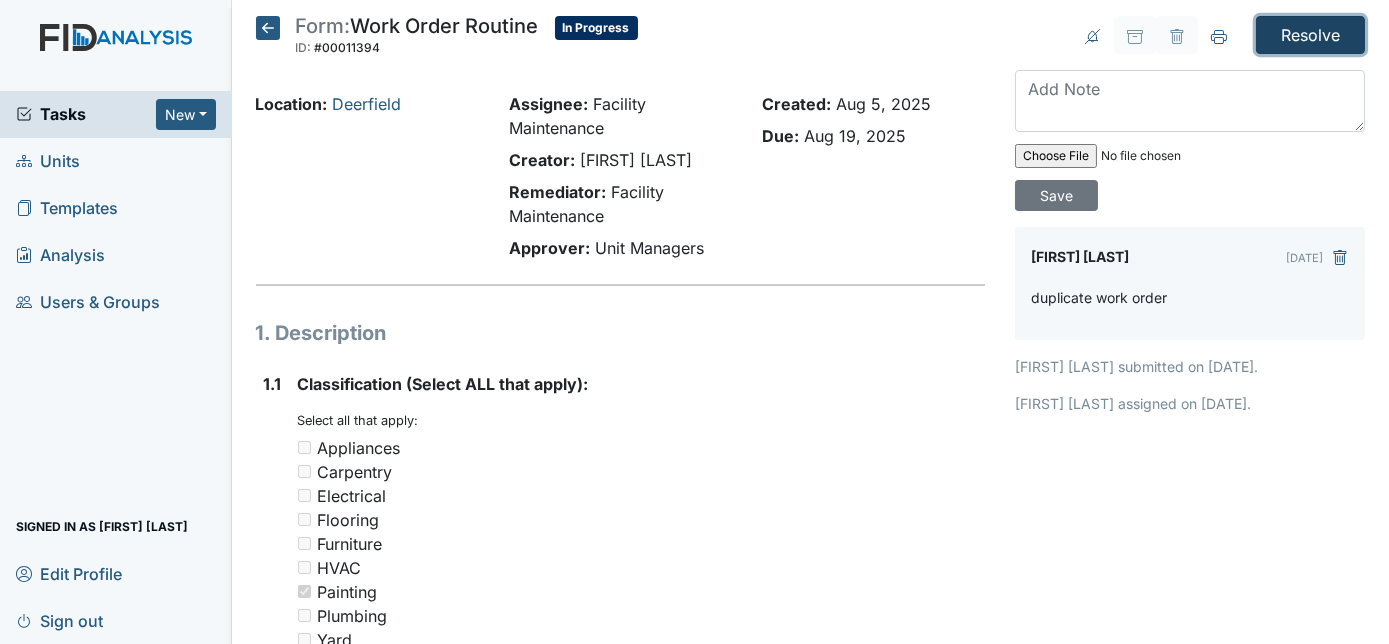 click on "Resolve" at bounding box center [1310, 35] 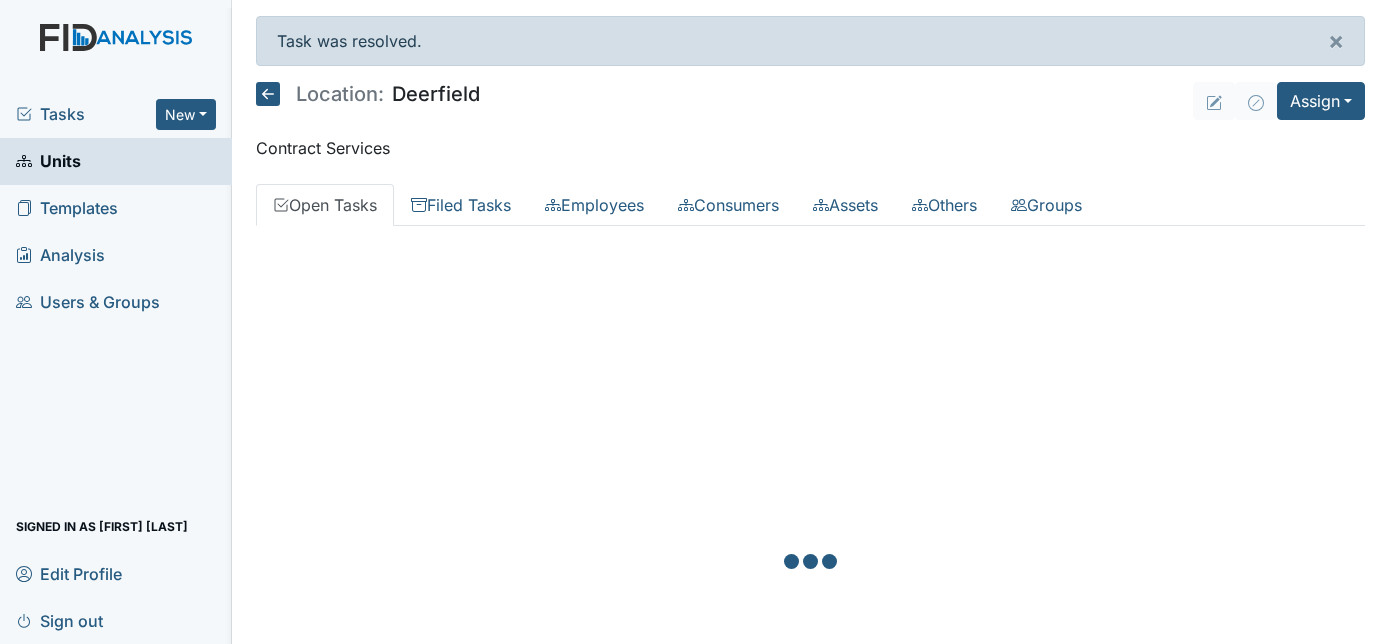 scroll, scrollTop: 0, scrollLeft: 0, axis: both 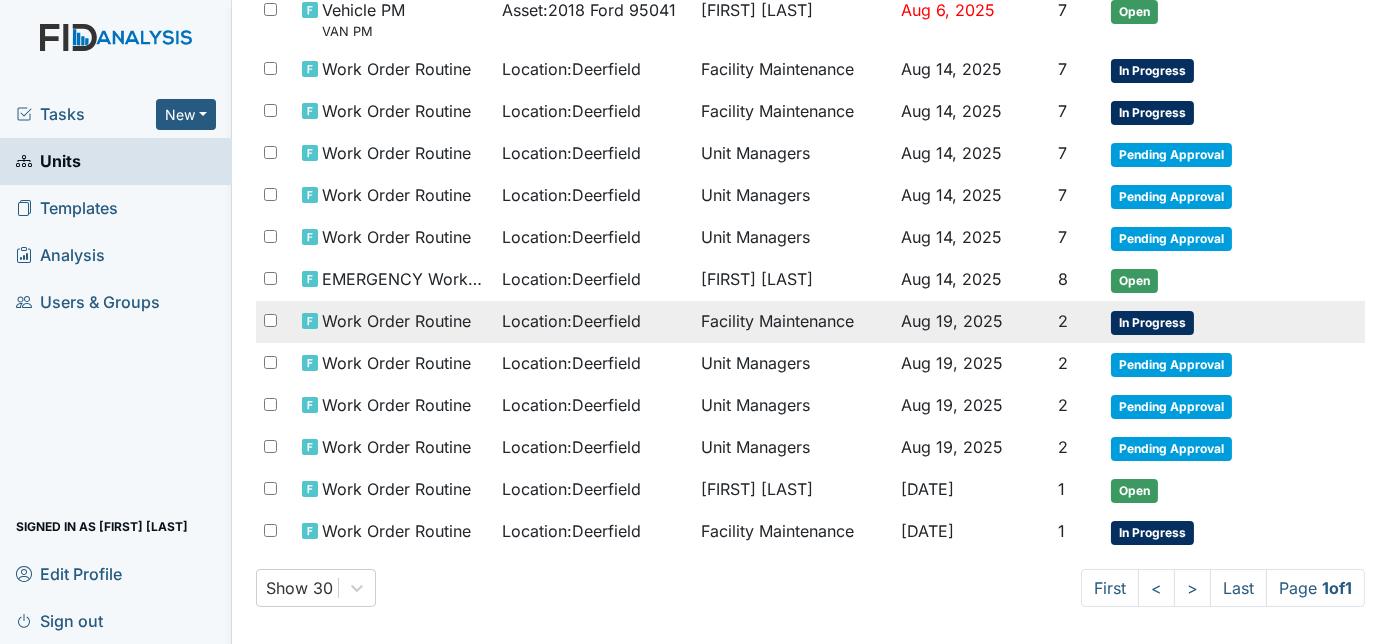 click on "Aug 19, 2025" at bounding box center (952, 321) 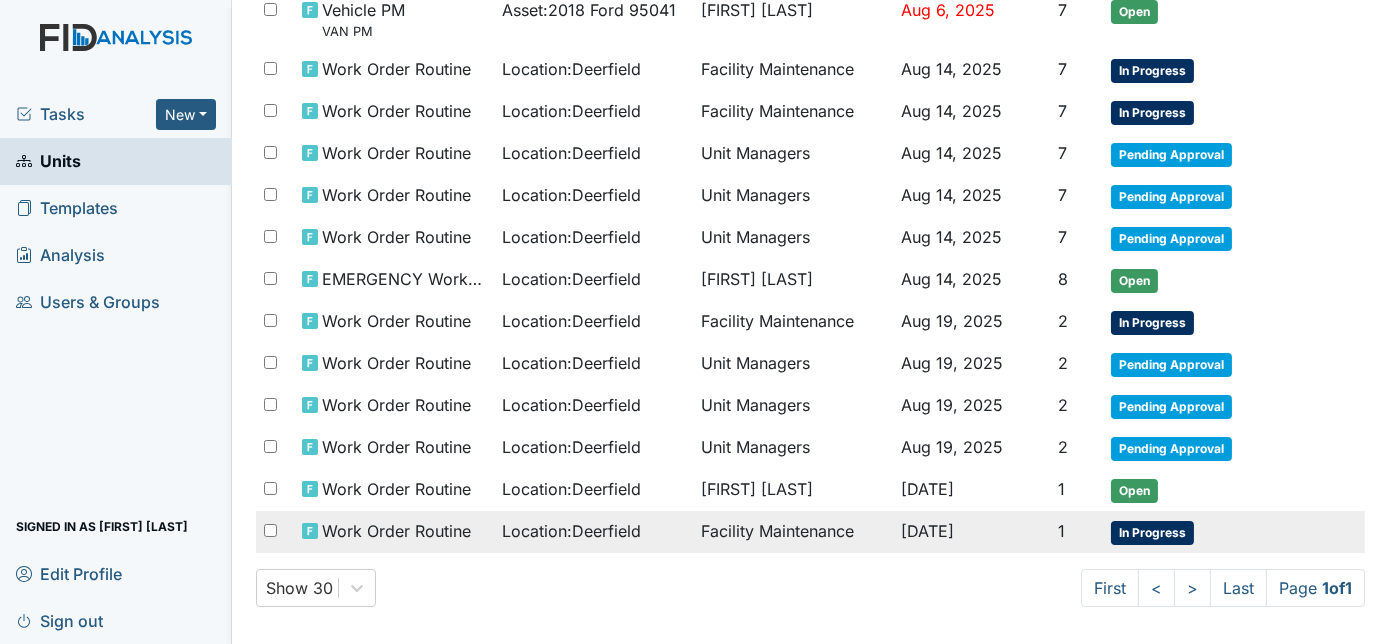 click on "Facility Maintenance" at bounding box center [793, 532] 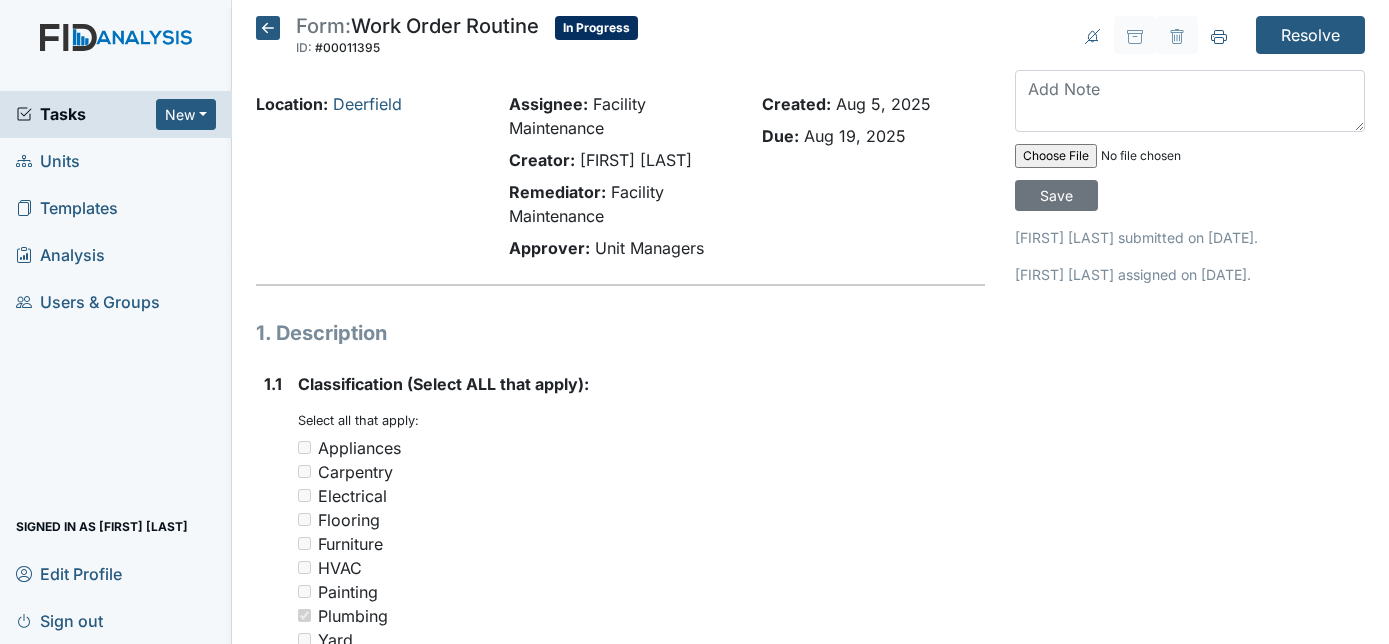 scroll, scrollTop: 0, scrollLeft: 0, axis: both 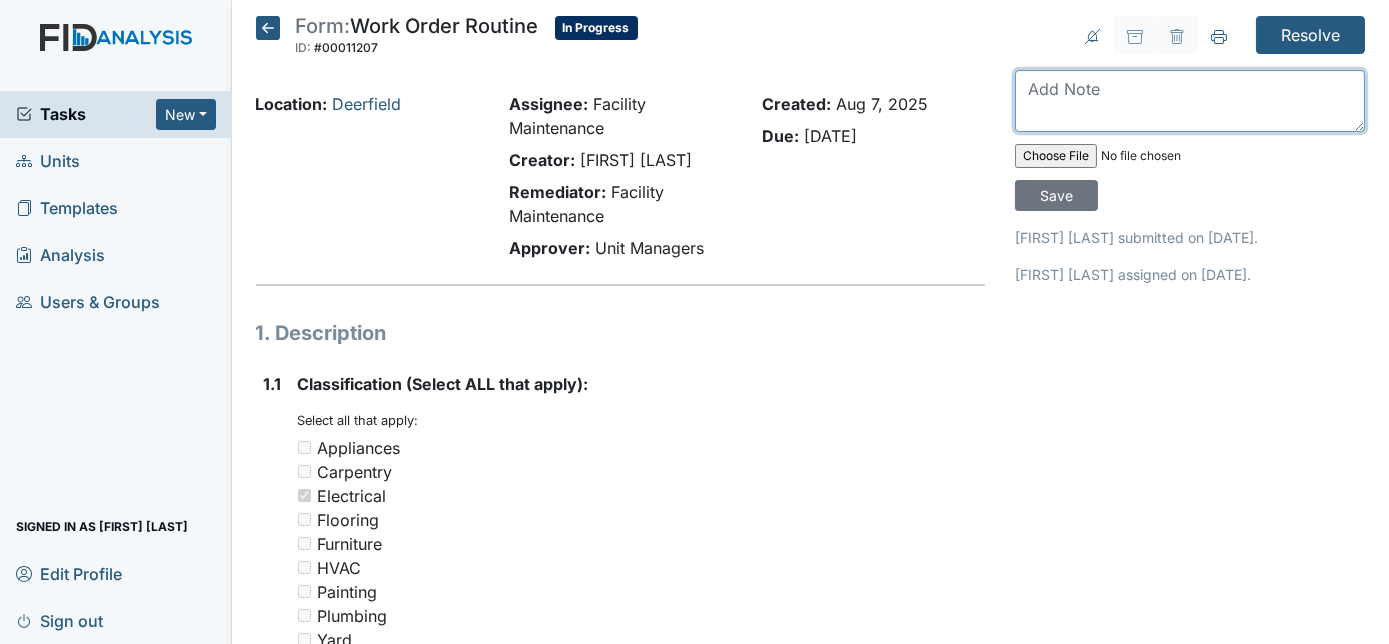 click at bounding box center [1190, 101] 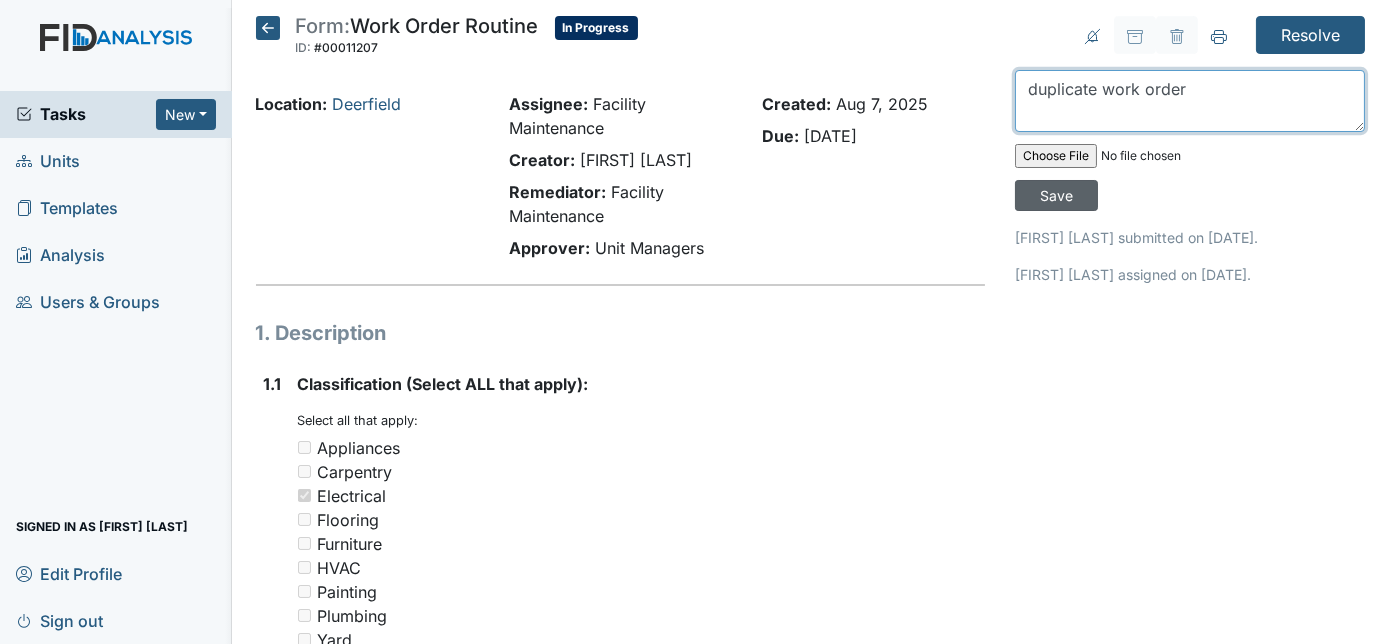 type on "duplicate work order" 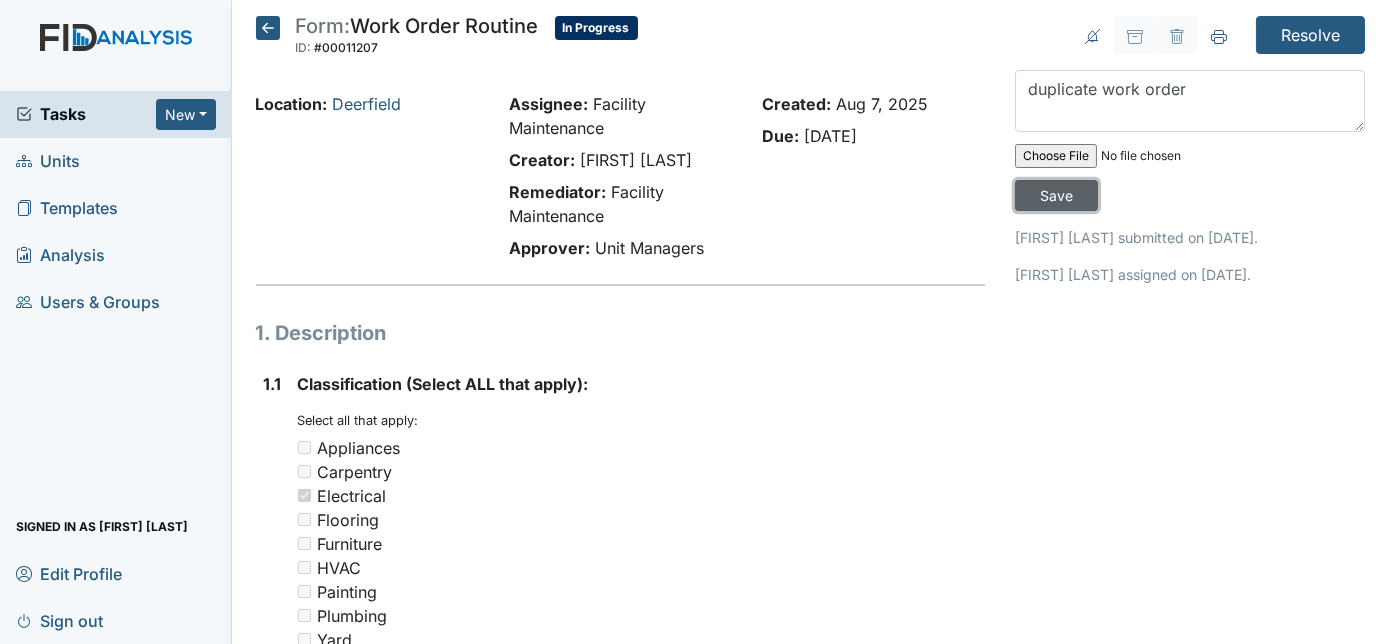 click on "Save" at bounding box center [1056, 195] 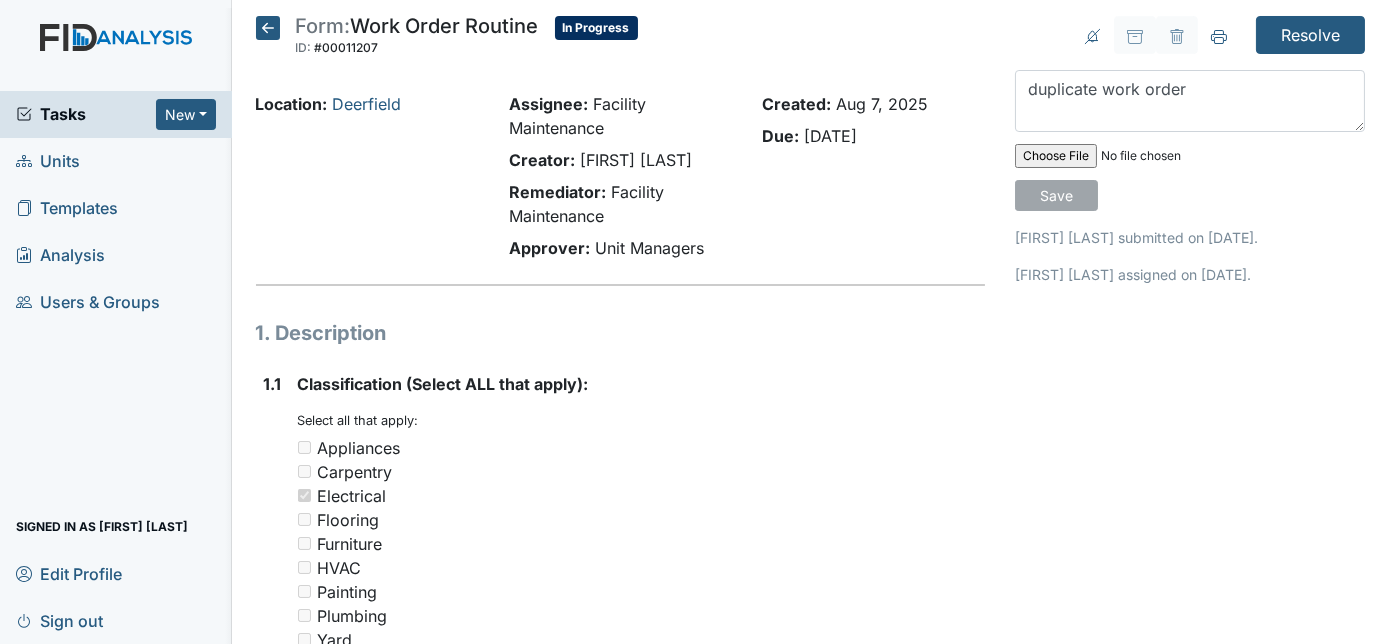 type 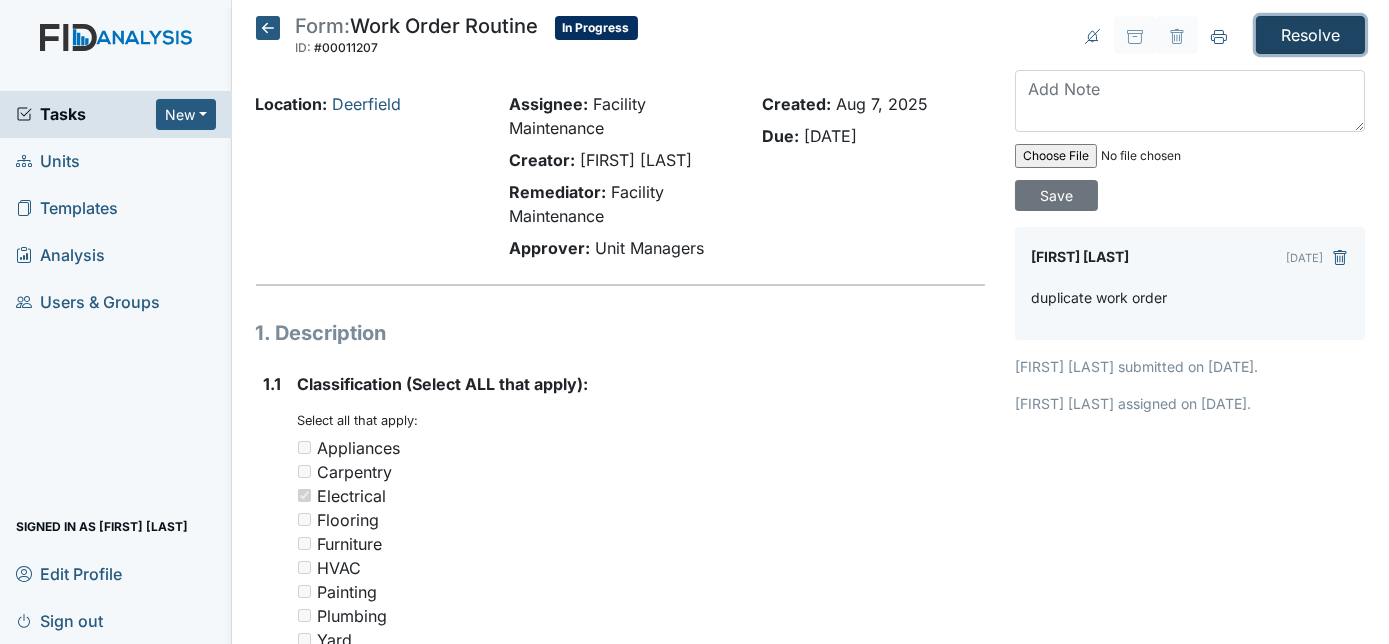 click on "Resolve" at bounding box center [1310, 35] 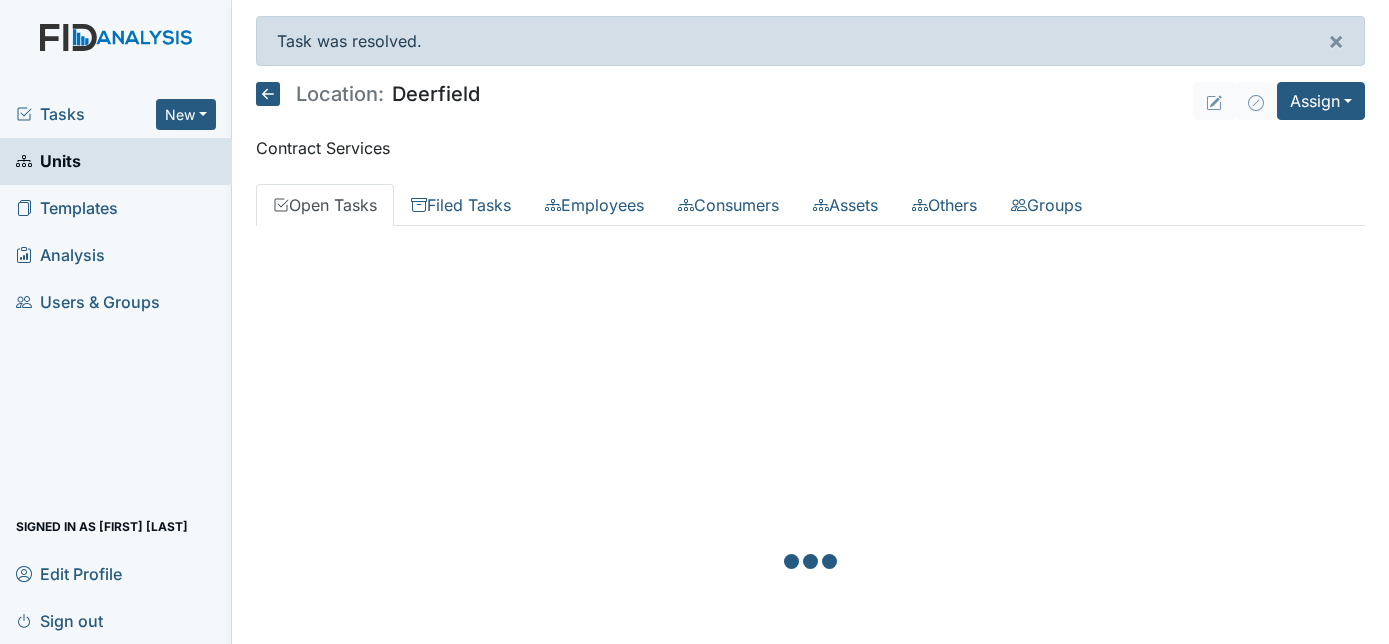 scroll, scrollTop: 0, scrollLeft: 0, axis: both 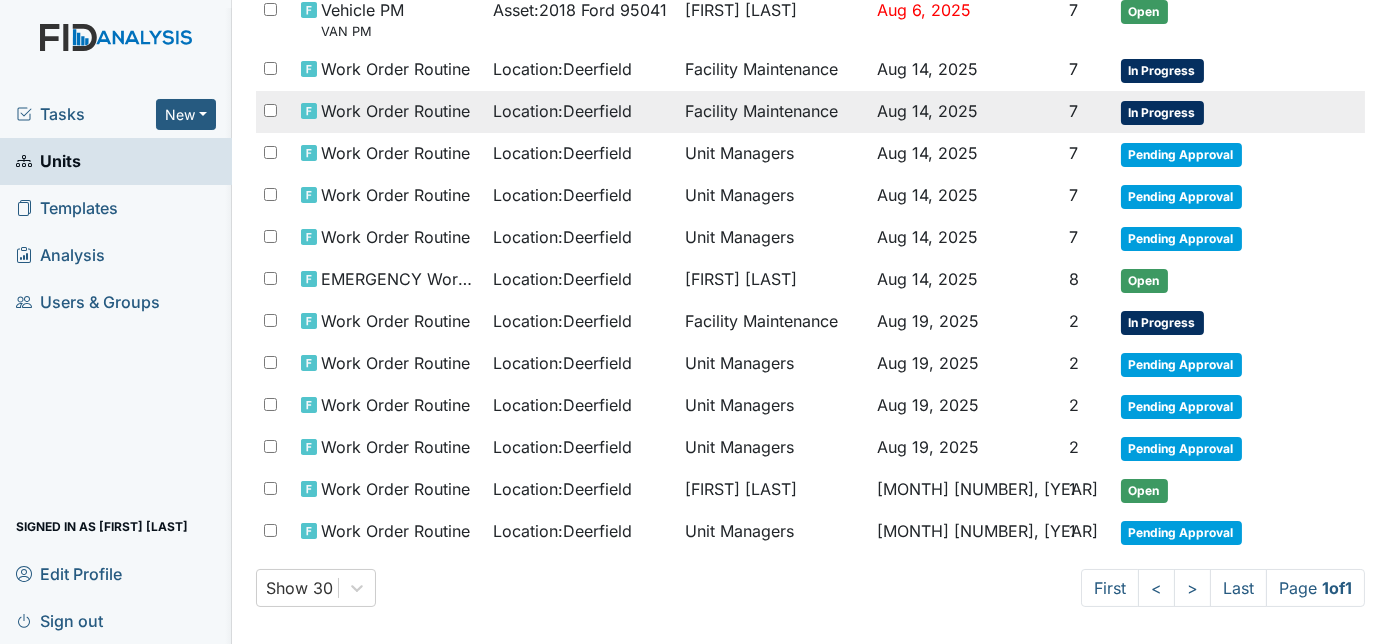 click on "Aug 14, 2025" at bounding box center (927, 111) 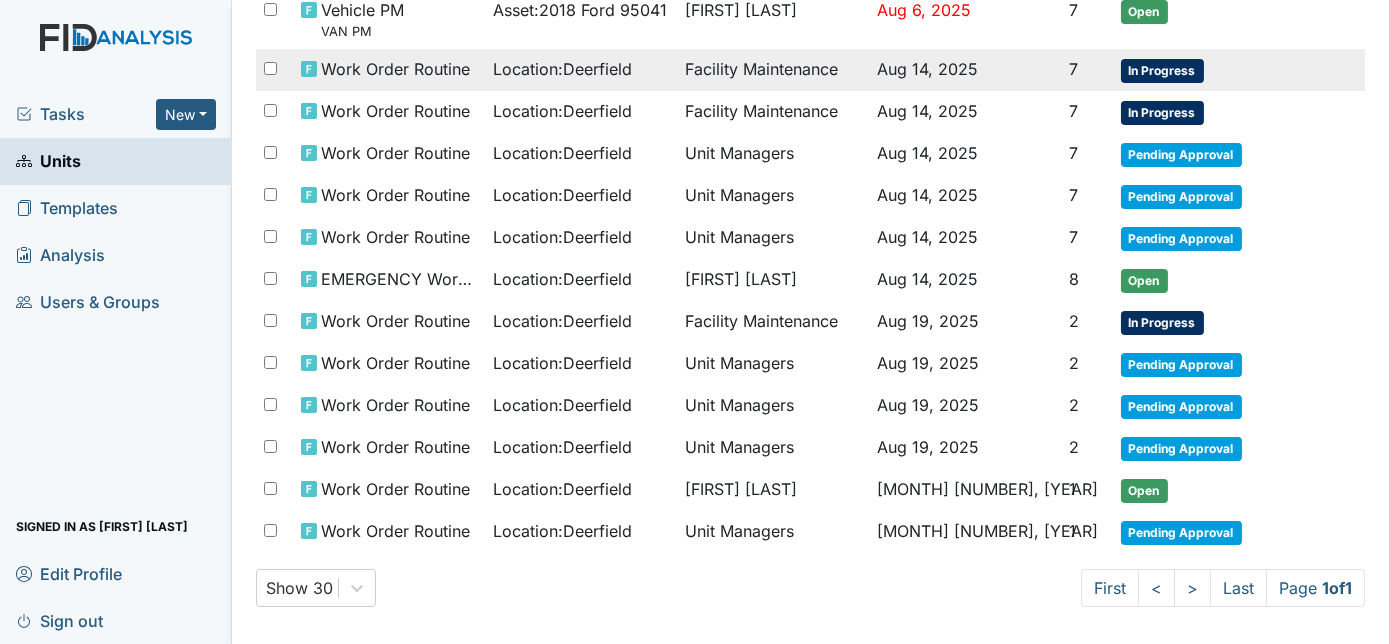 click on "Facility Maintenance" at bounding box center (773, 70) 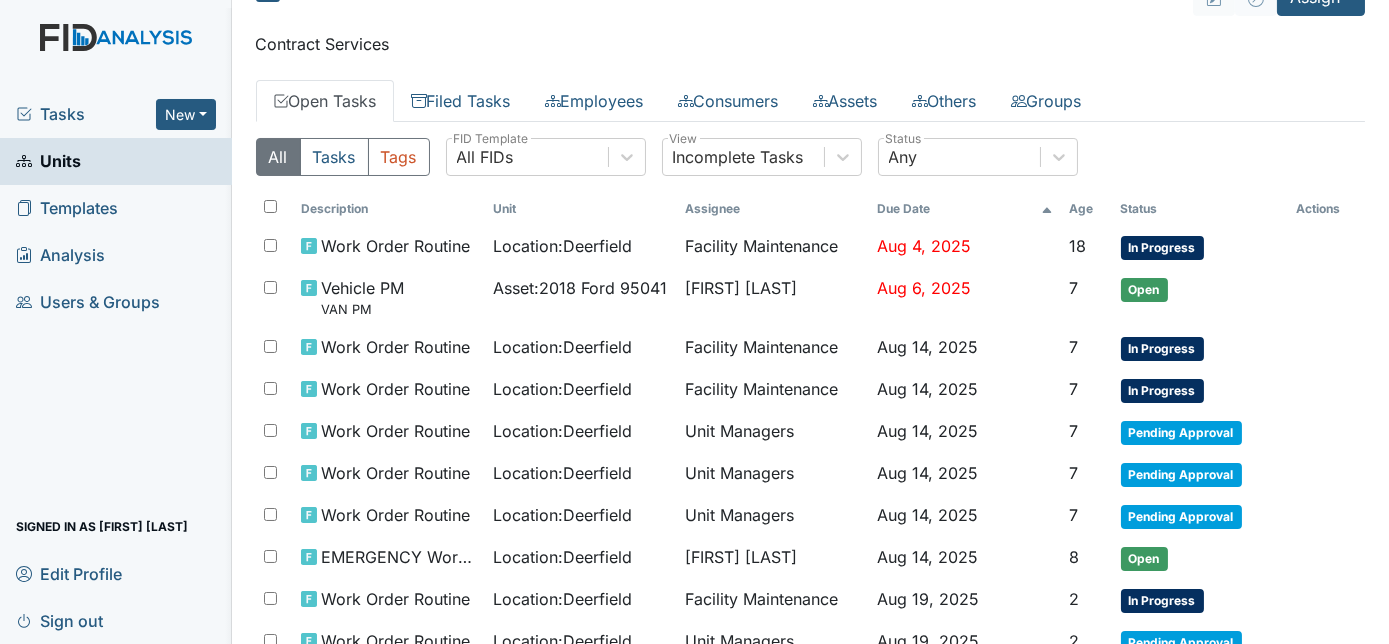 scroll, scrollTop: 54, scrollLeft: 0, axis: vertical 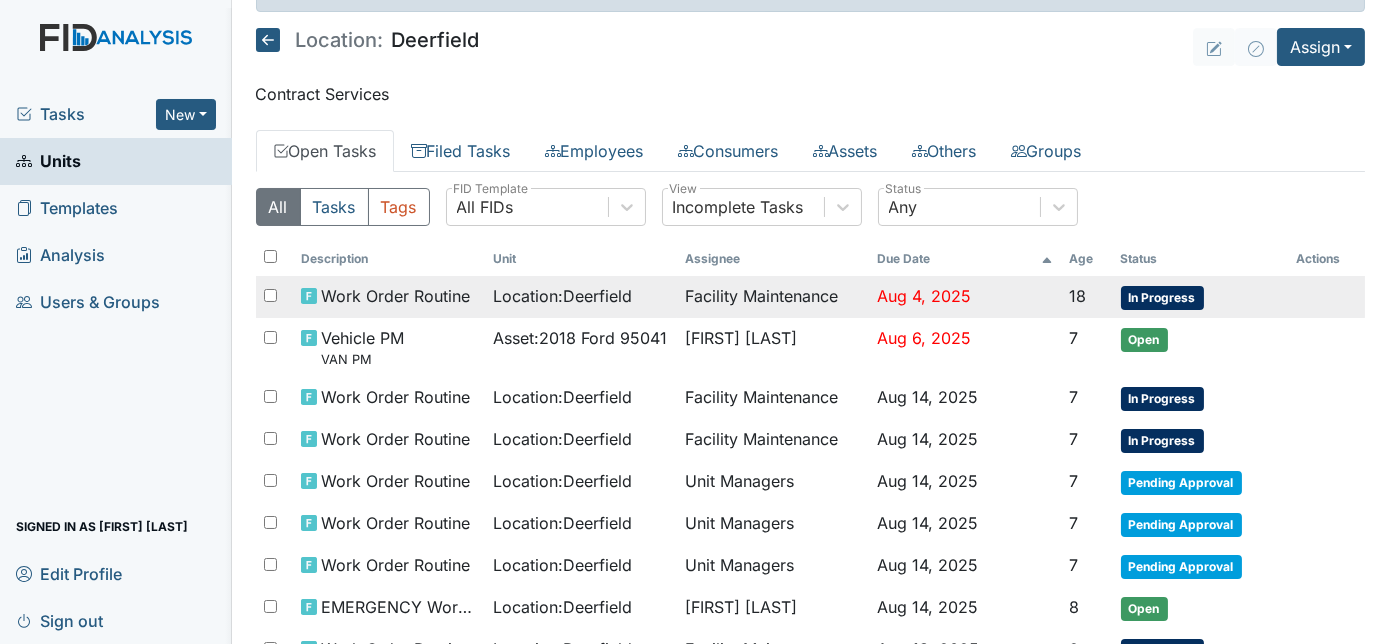 click on "Facility Maintenance" at bounding box center (773, 297) 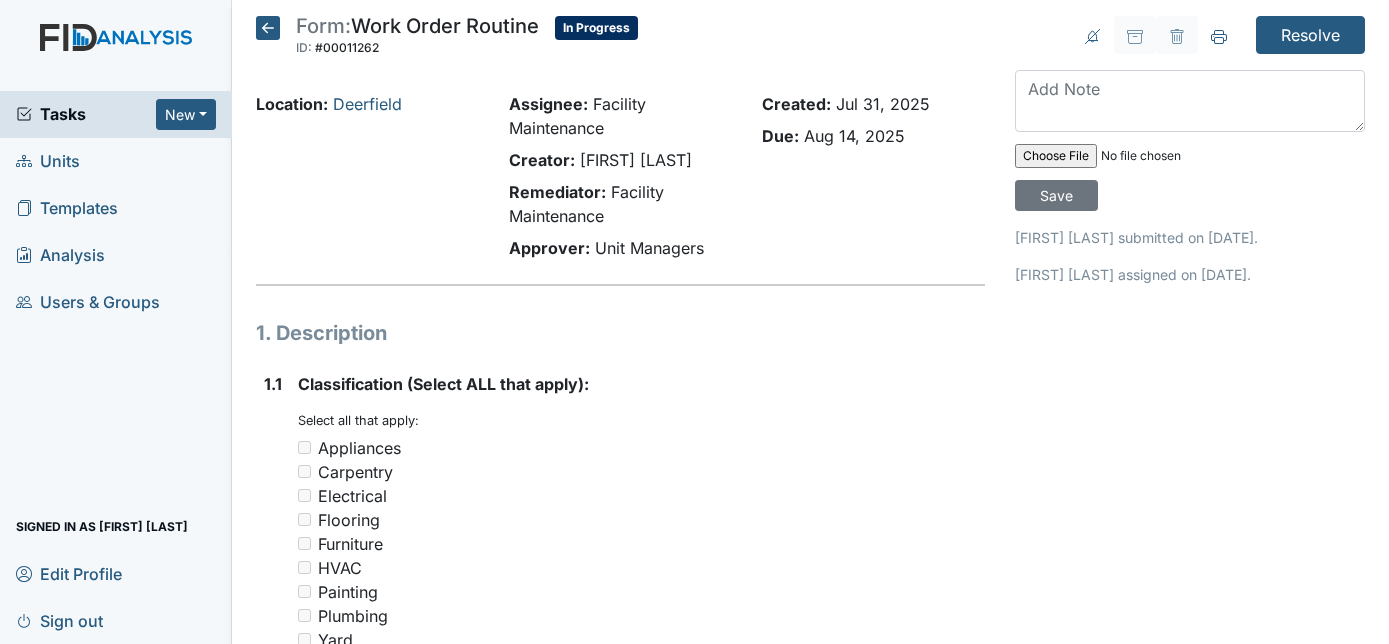 scroll, scrollTop: 0, scrollLeft: 0, axis: both 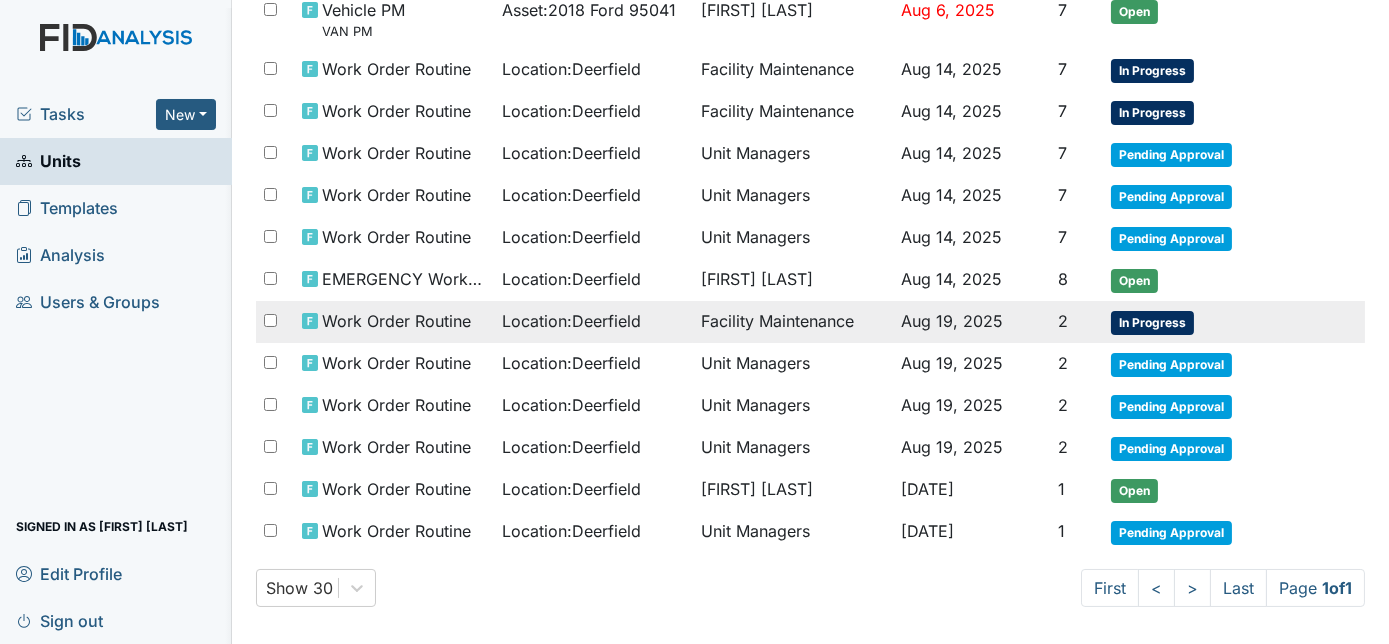 click on "Aug 19, 2025" at bounding box center [971, 322] 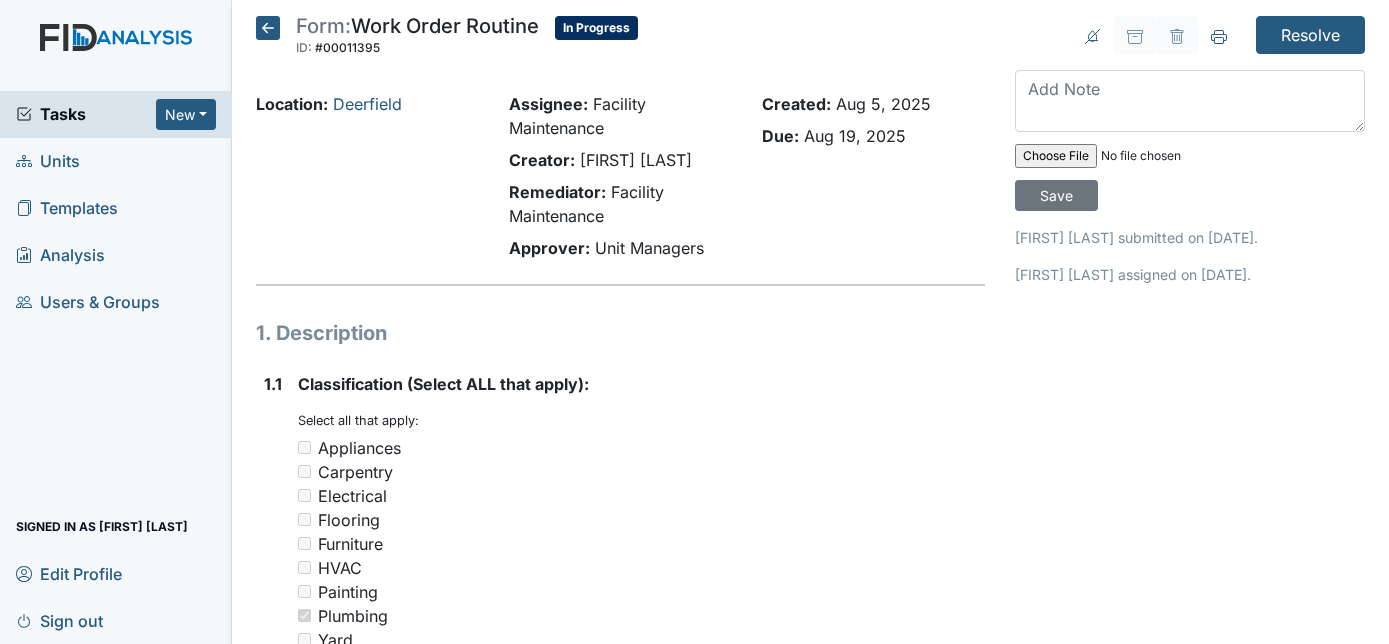 scroll, scrollTop: 0, scrollLeft: 0, axis: both 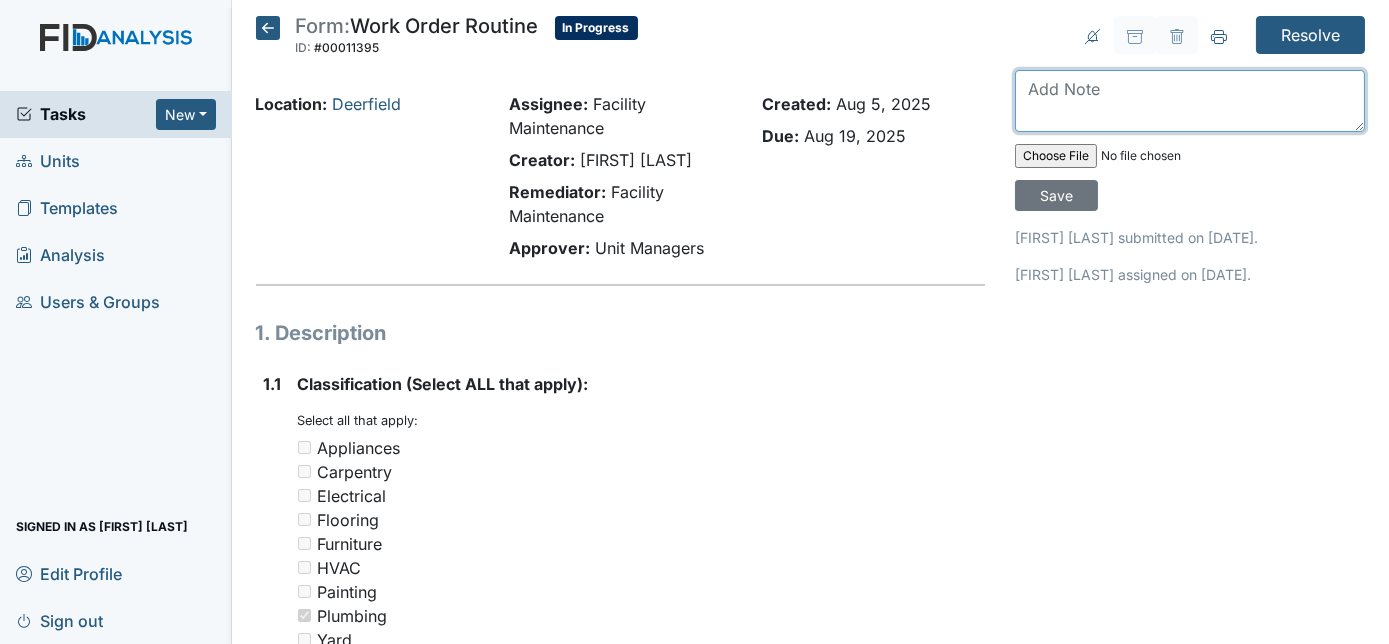 click at bounding box center [1190, 101] 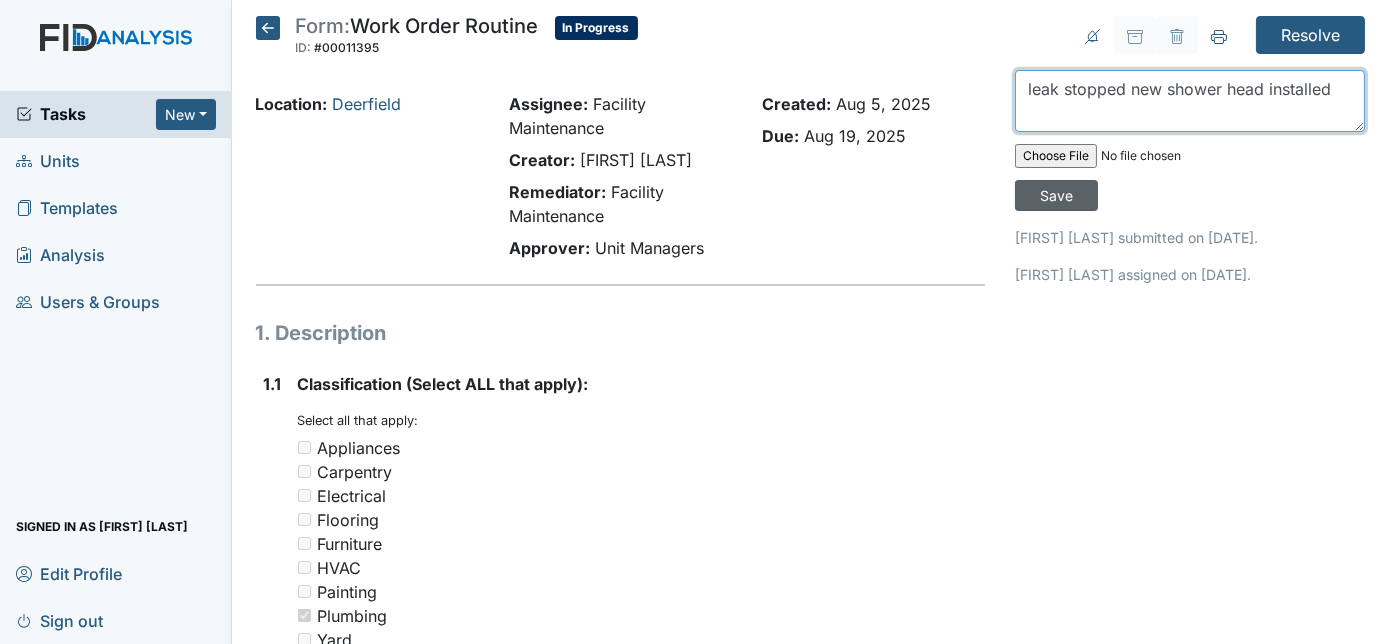 type on "leak stopped new shower head installed" 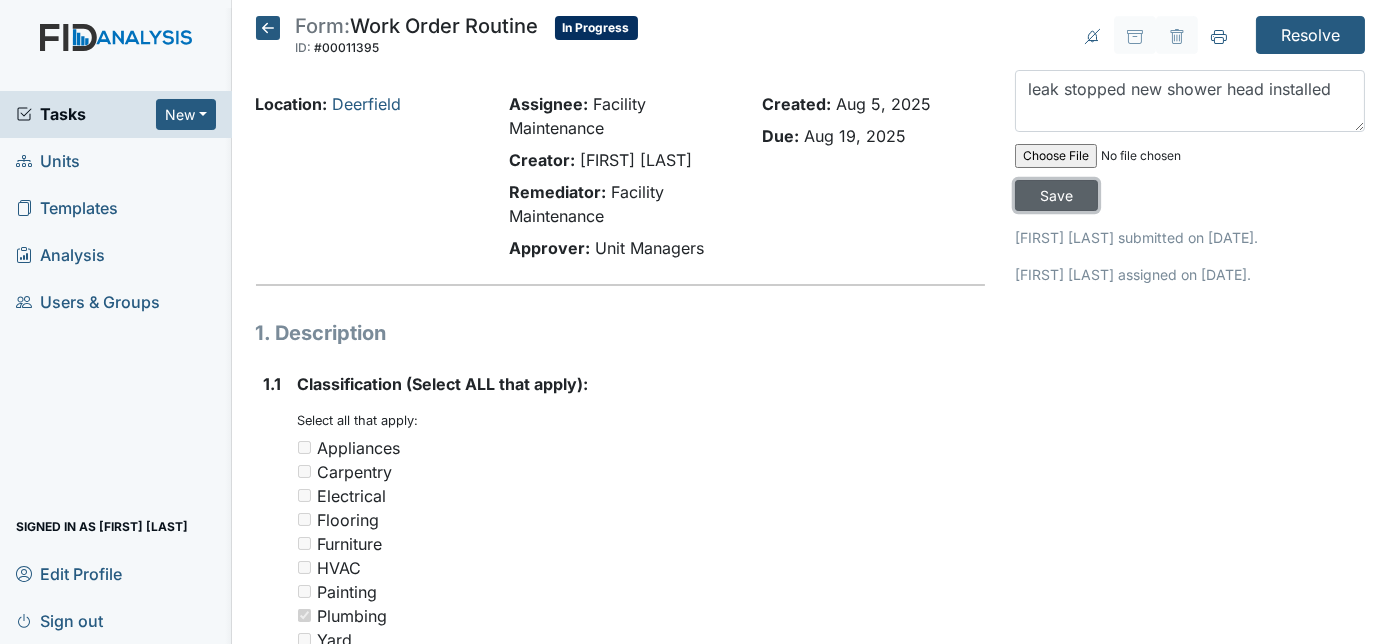 click on "Save" at bounding box center [1056, 195] 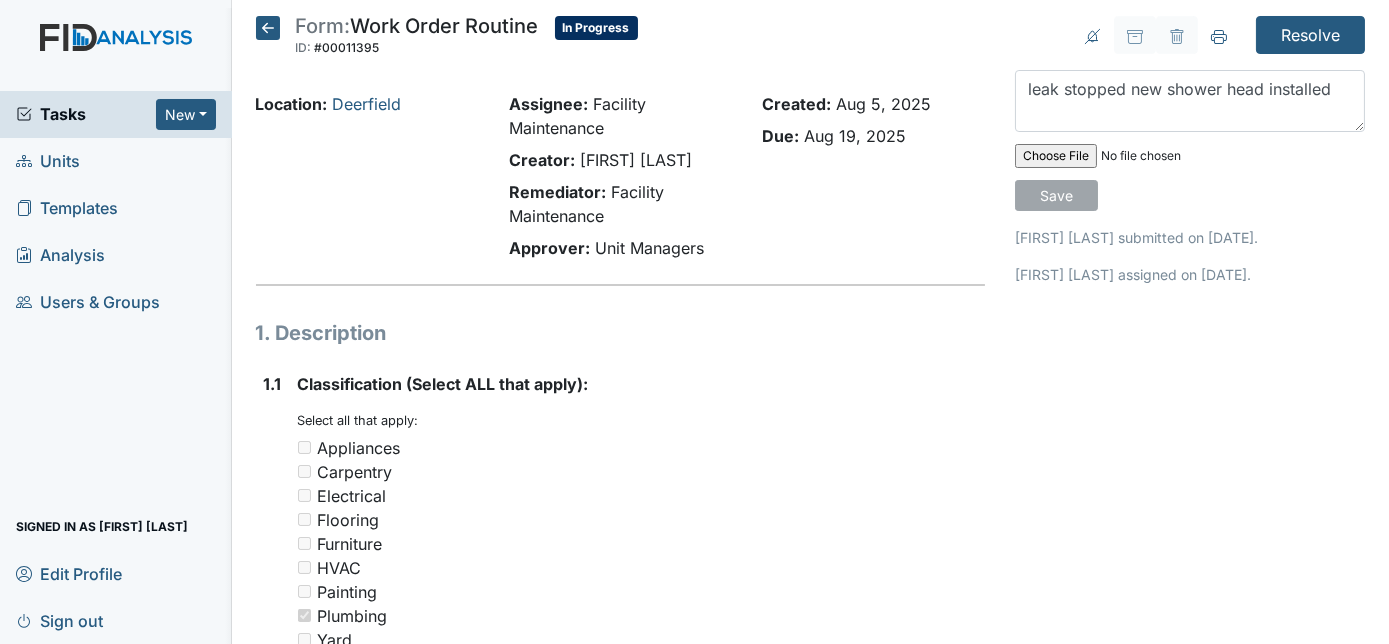 type 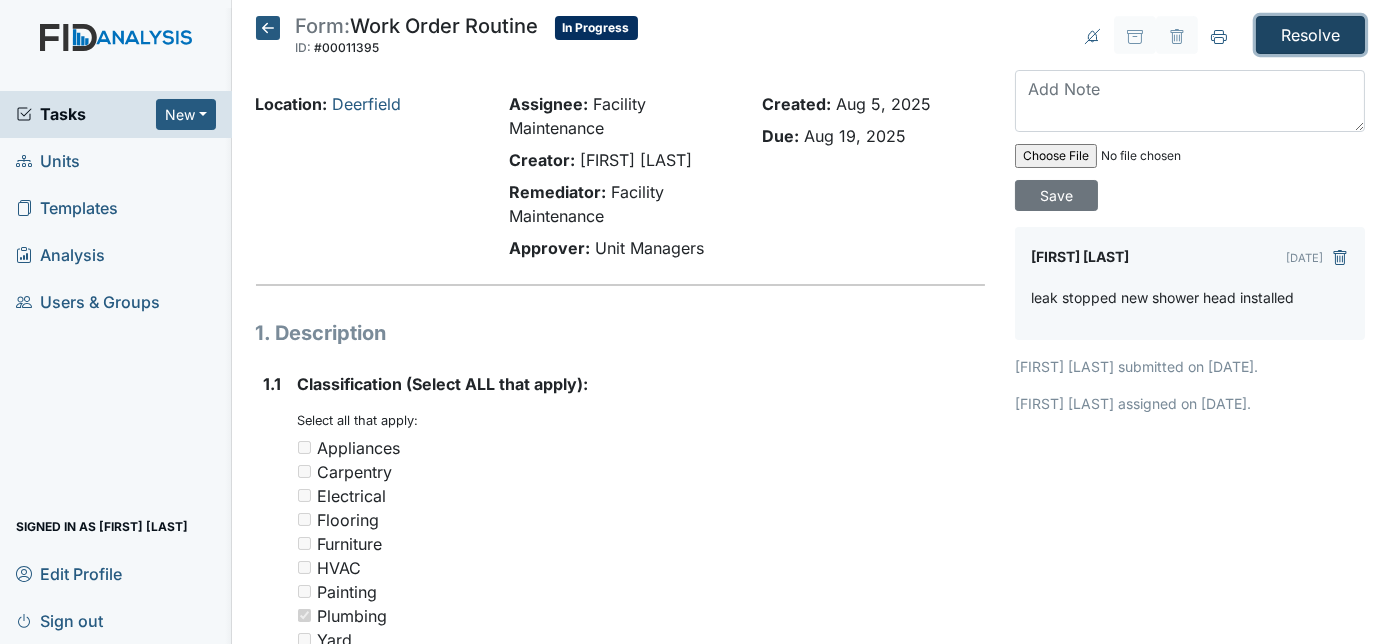 click on "Resolve" at bounding box center [1310, 35] 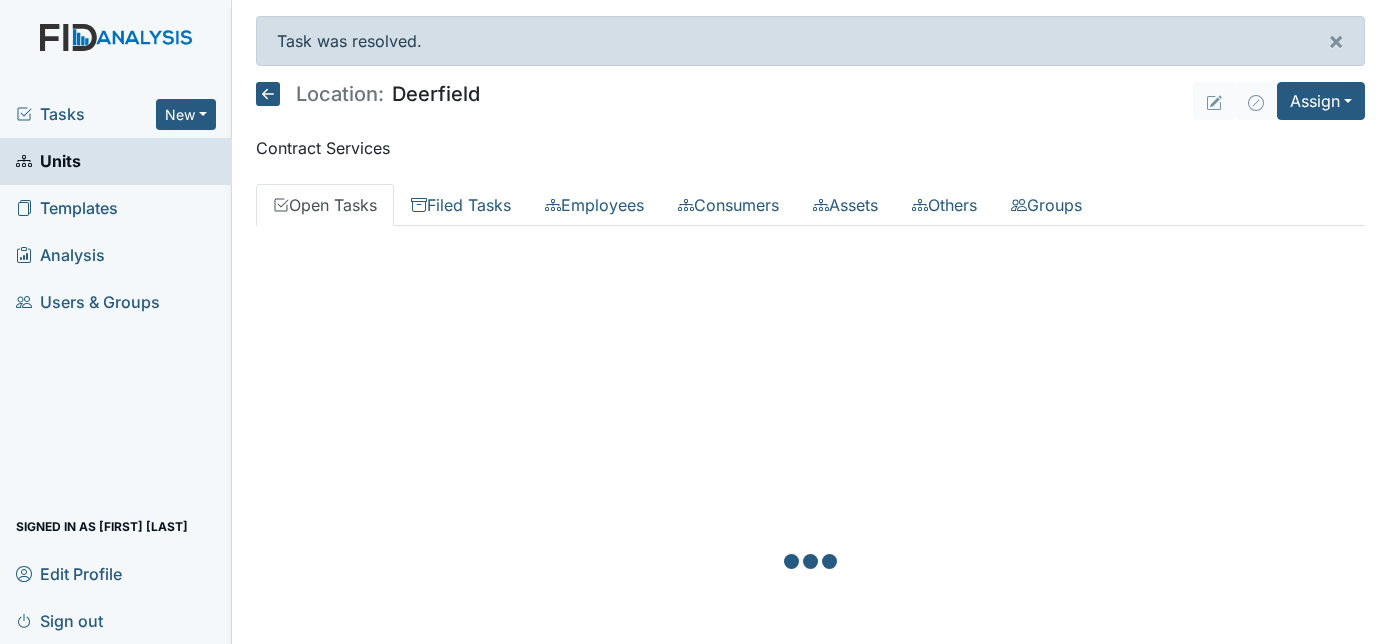 scroll, scrollTop: 0, scrollLeft: 0, axis: both 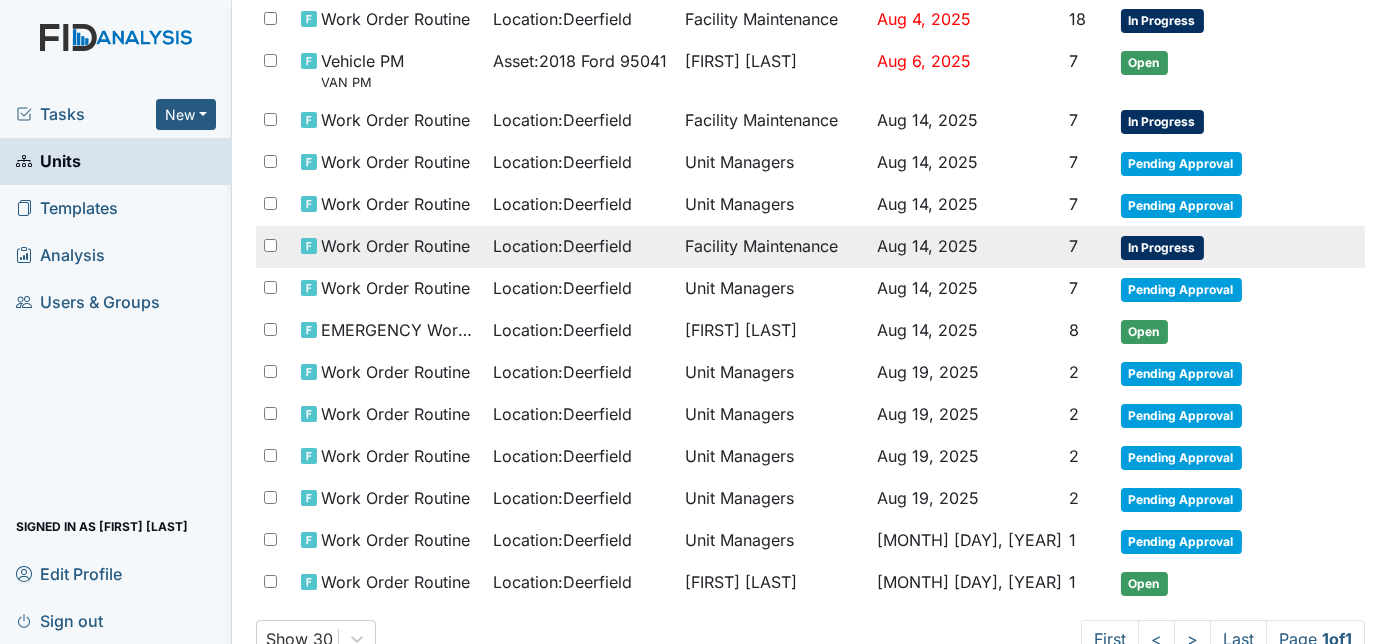 click on "Aug 14, 2025" at bounding box center (965, 247) 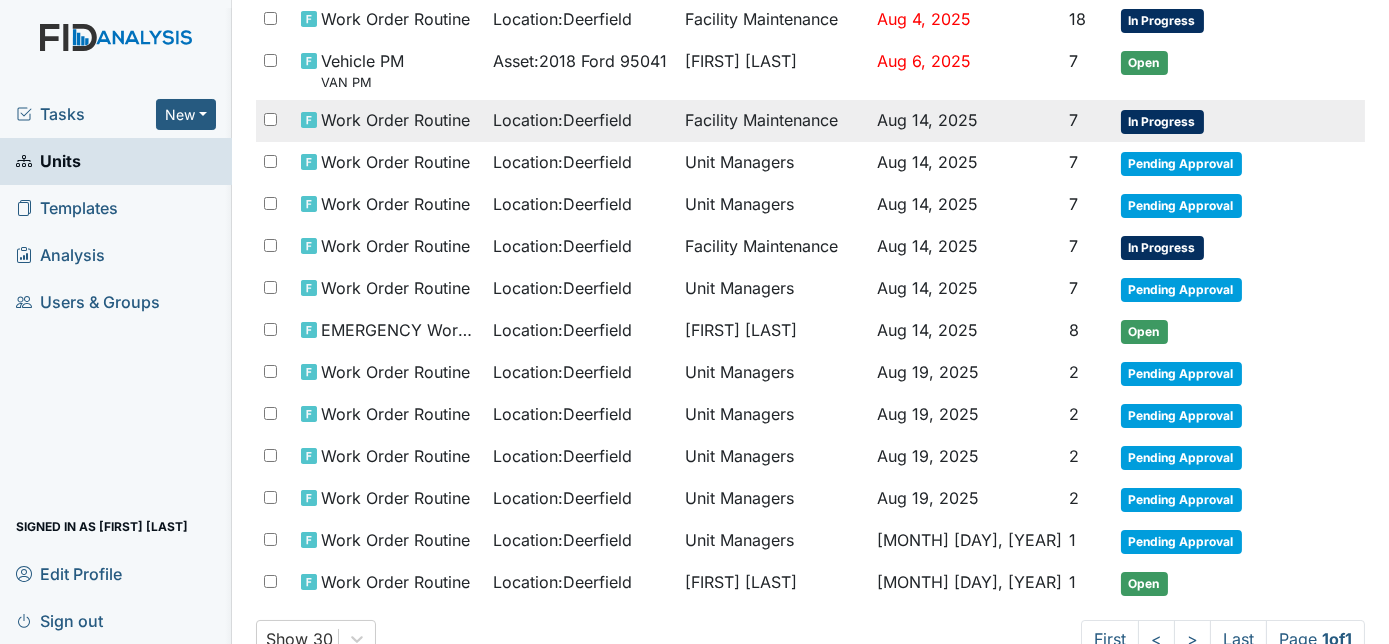 click on "Aug 14, 2025" at bounding box center [965, 121] 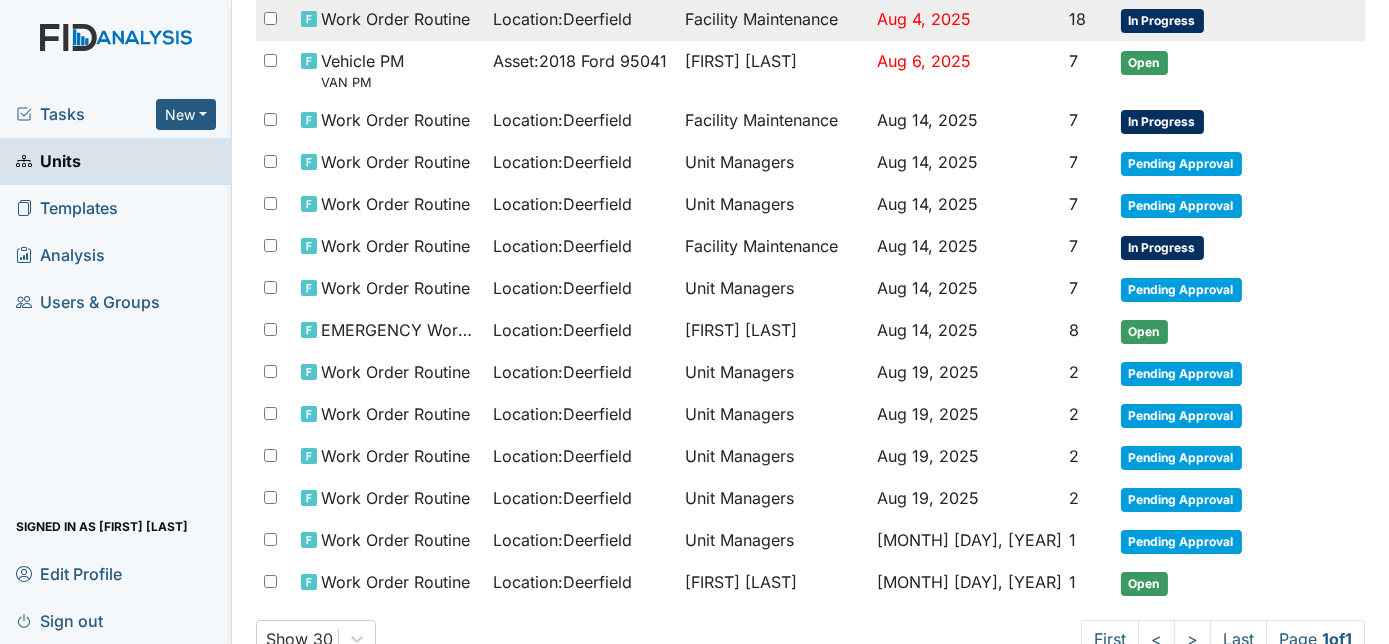 click on "Location :  Deerfield" at bounding box center (562, 19) 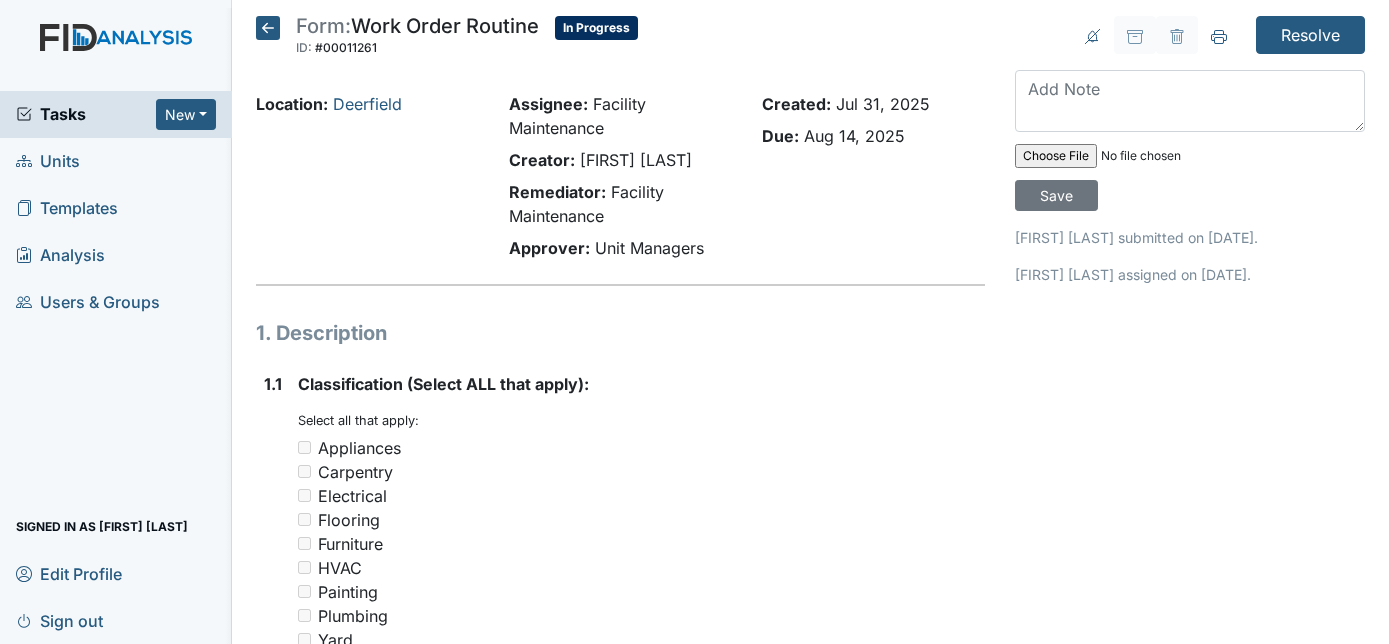 scroll, scrollTop: 0, scrollLeft: 0, axis: both 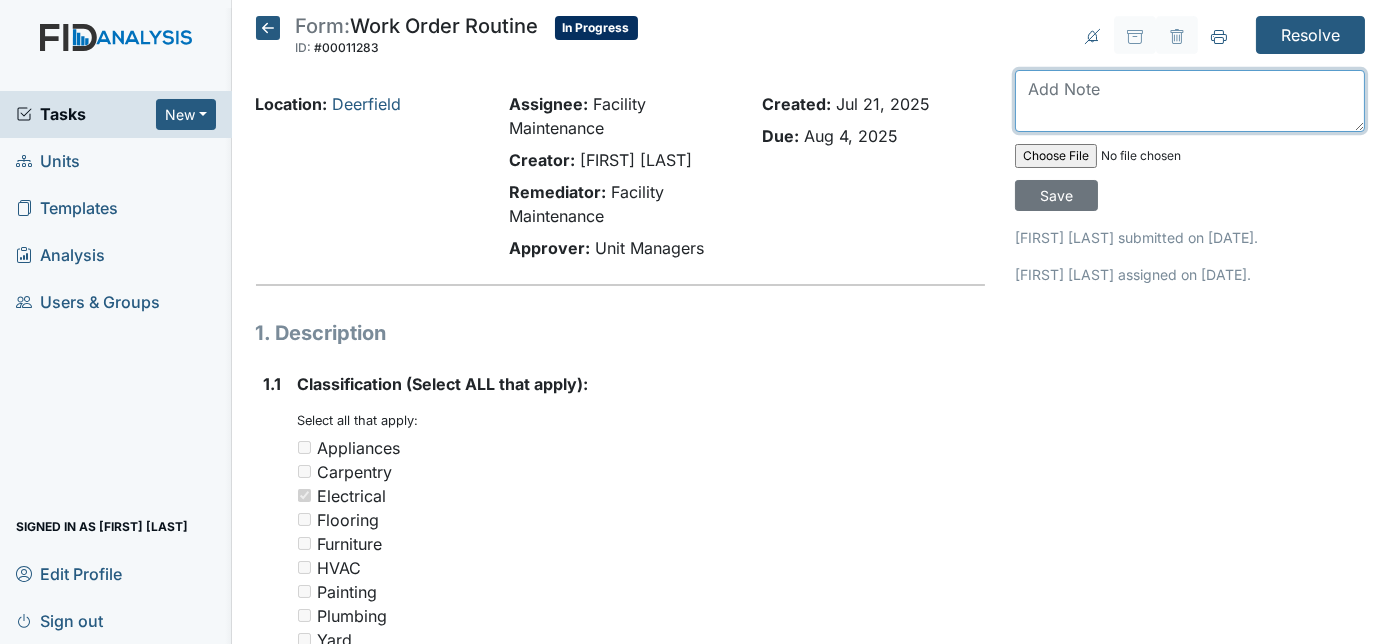 click at bounding box center (1190, 101) 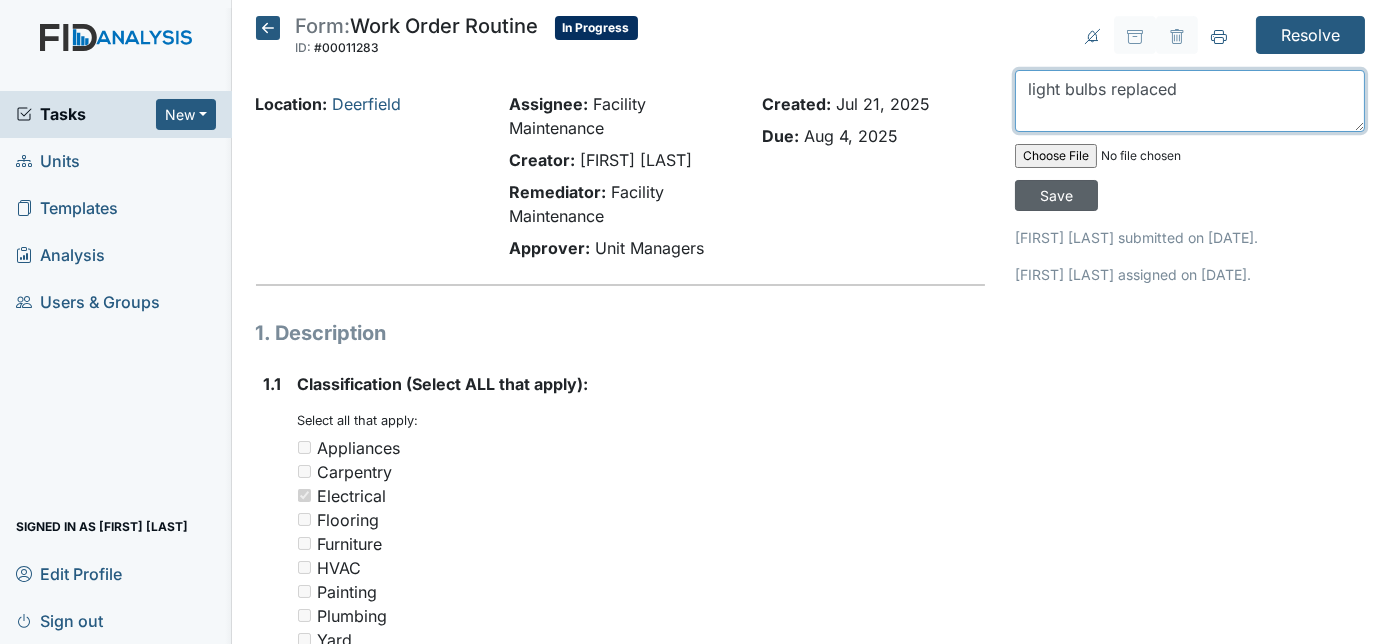 type on "light bulbs replaced" 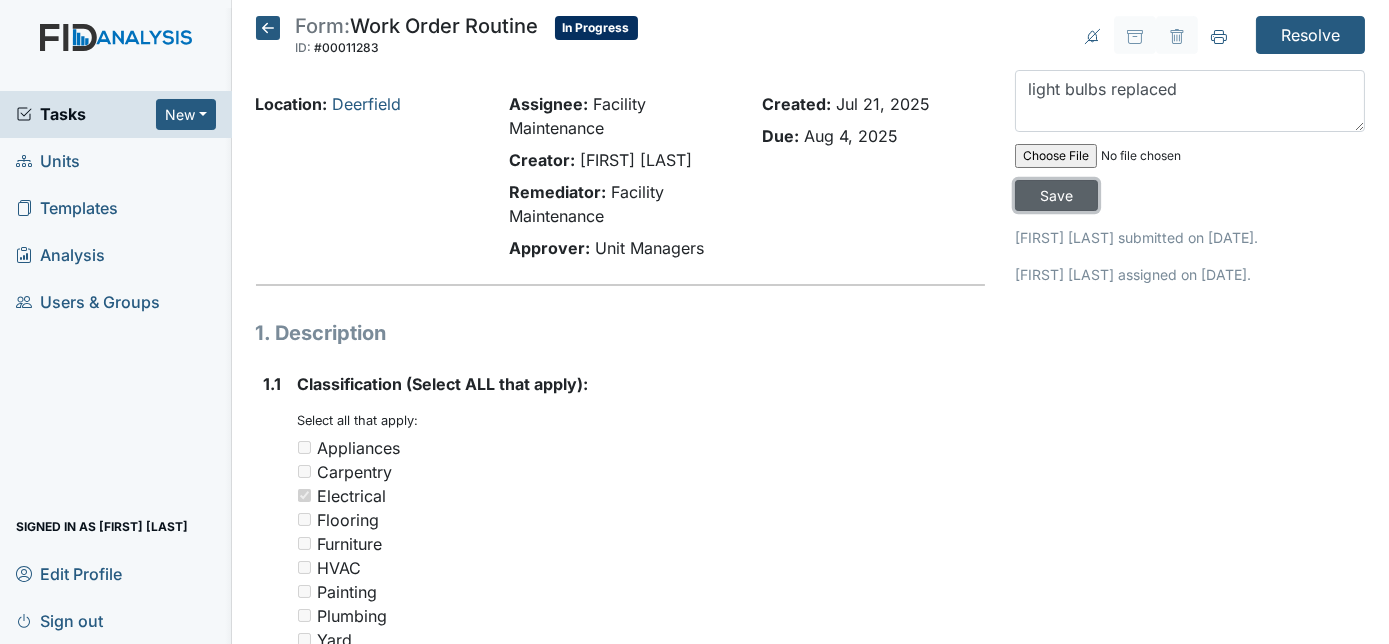 click on "Save" at bounding box center (1056, 195) 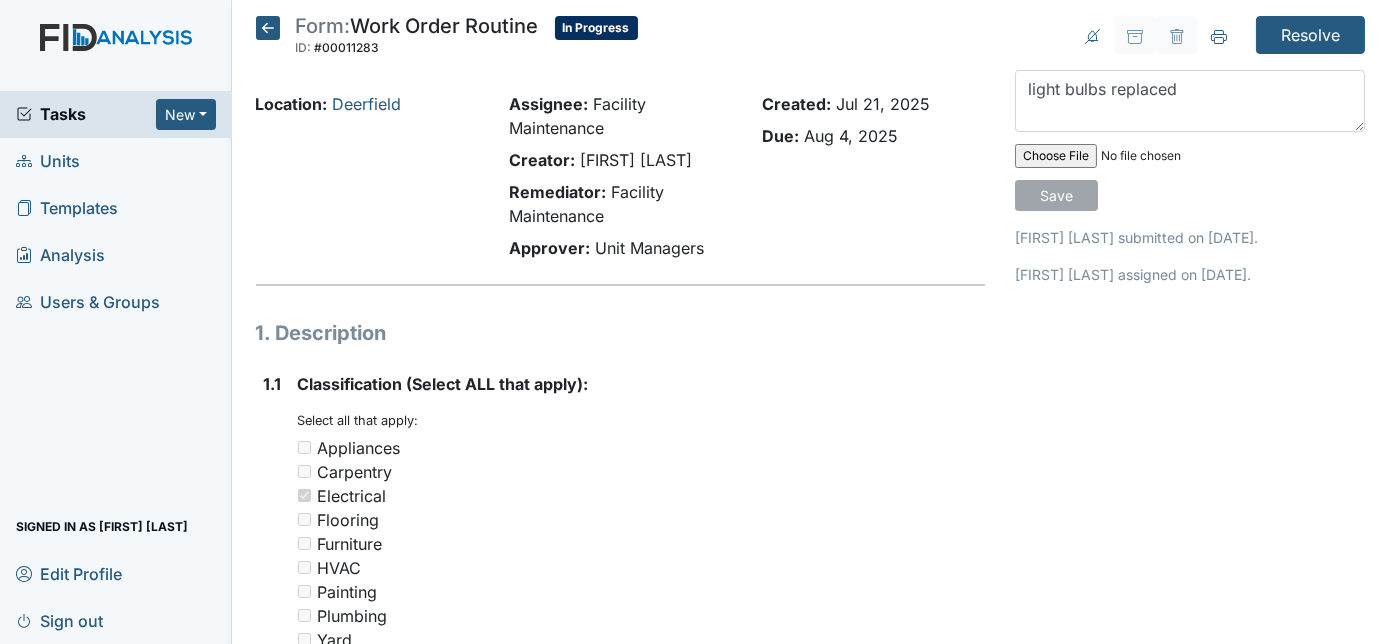 type 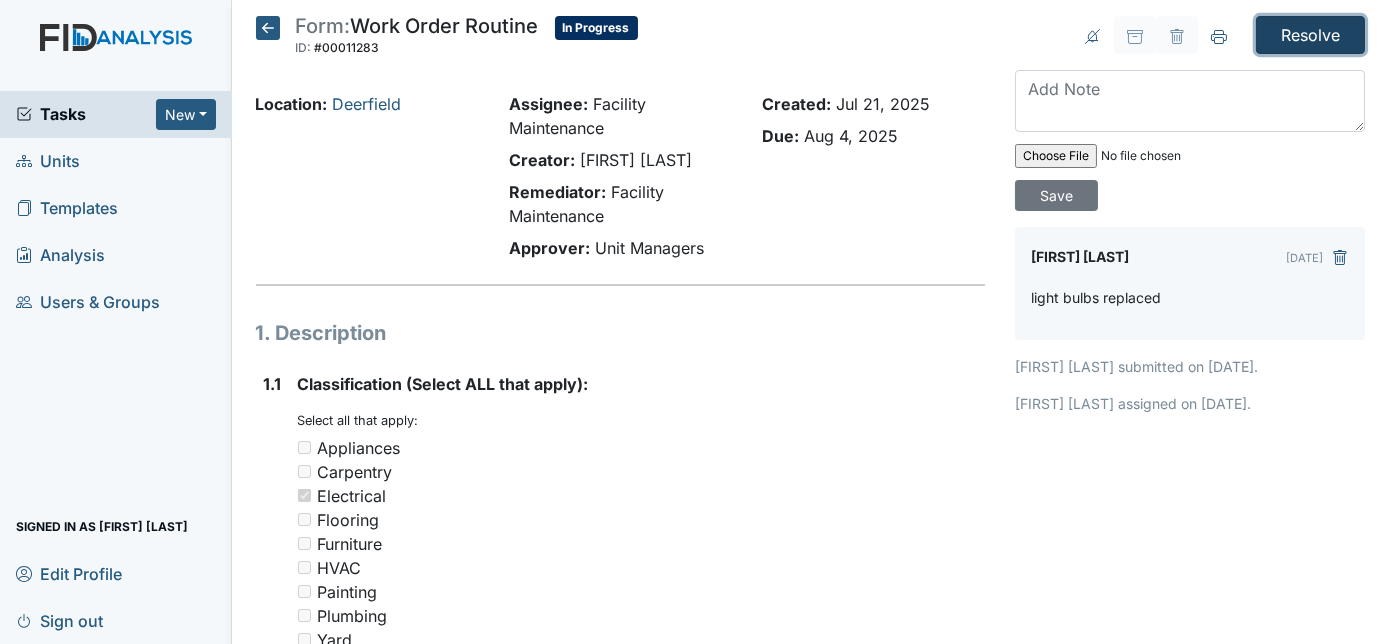 click on "Resolve" at bounding box center (1310, 35) 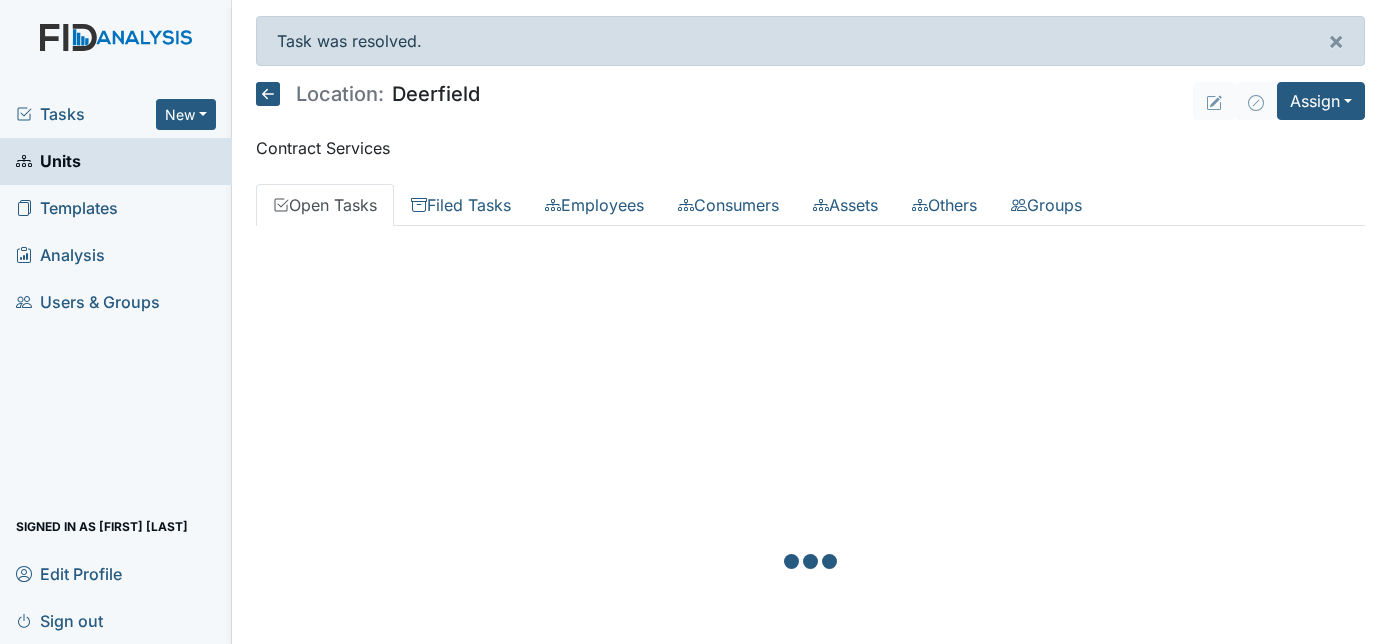scroll, scrollTop: 0, scrollLeft: 0, axis: both 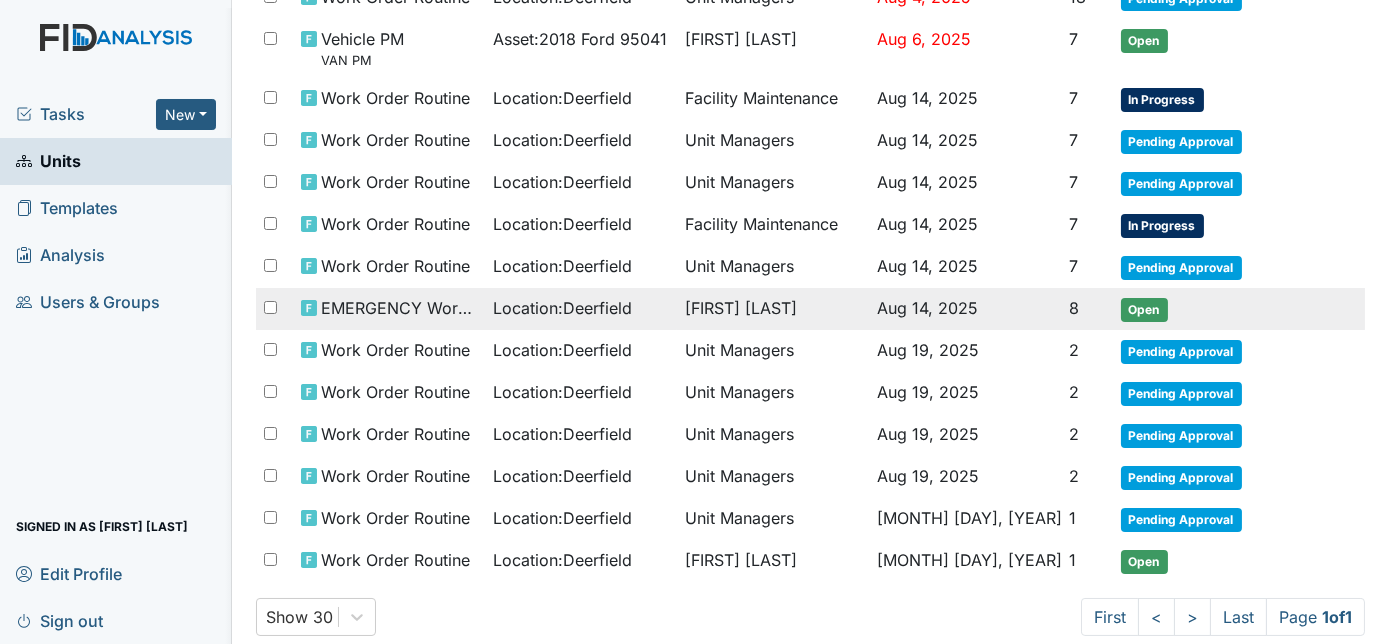 click on "[FIRST] [LAST]" at bounding box center (773, 309) 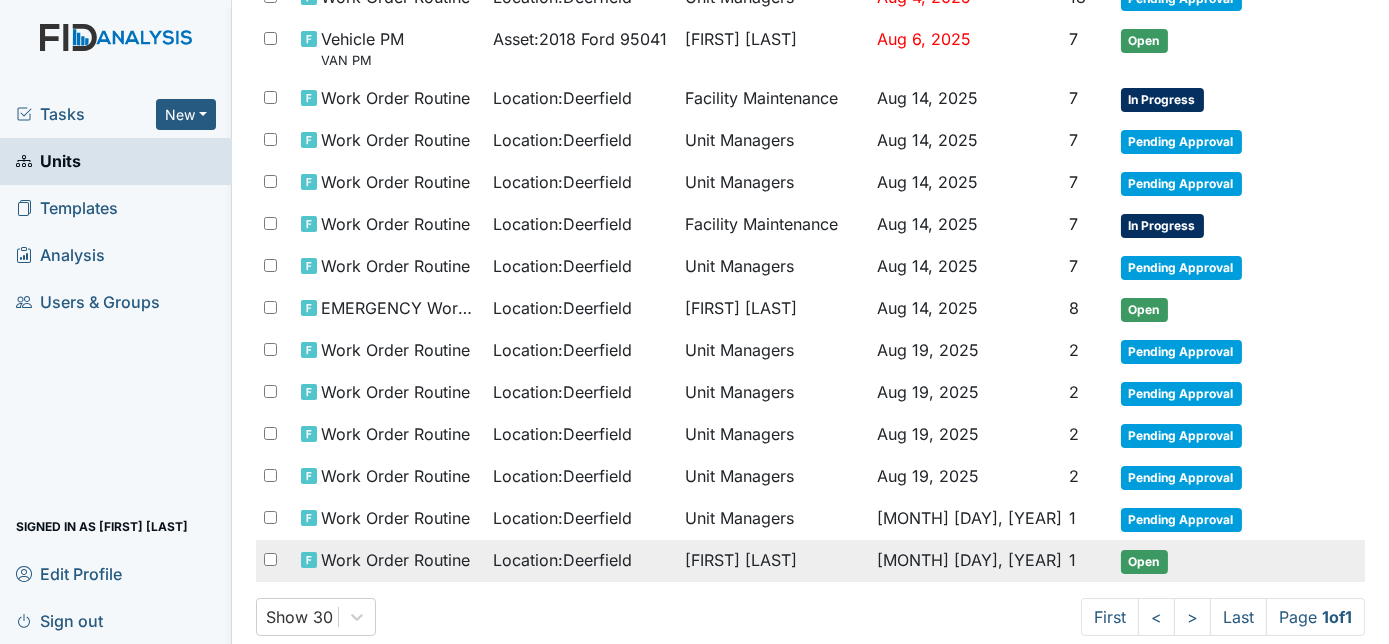 click on "[FIRST] [LAST]" at bounding box center [773, 561] 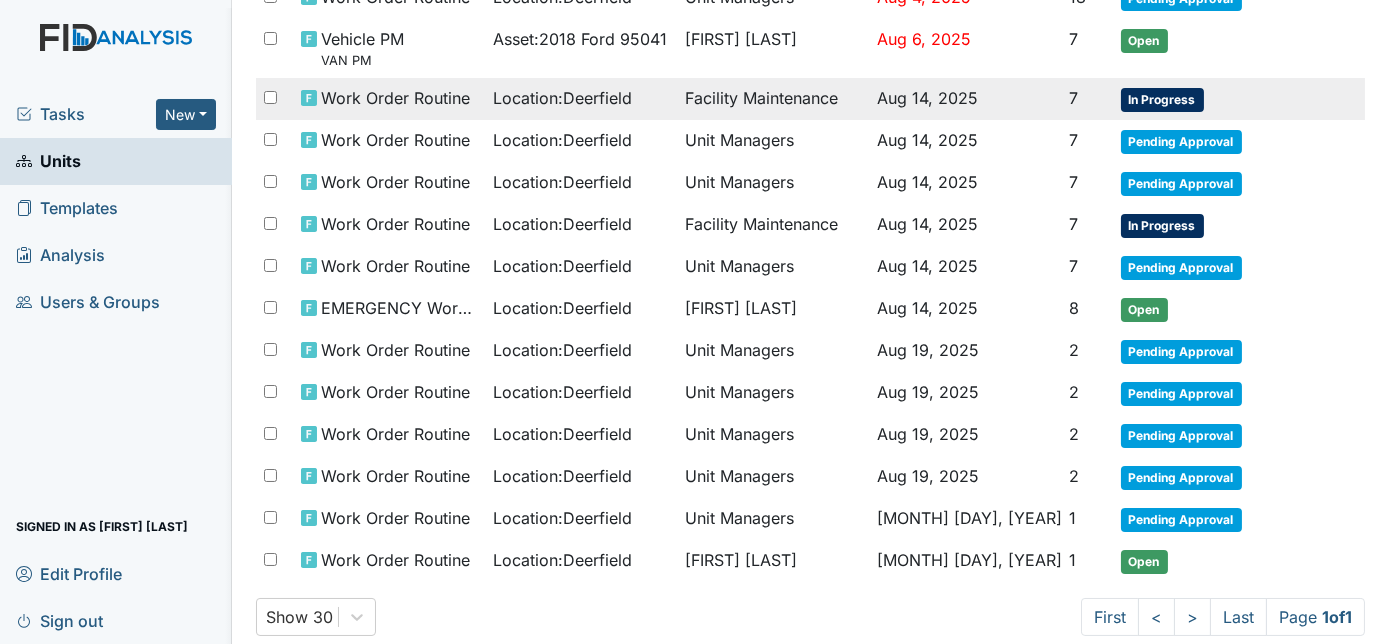 click on "Facility Maintenance" at bounding box center (773, 99) 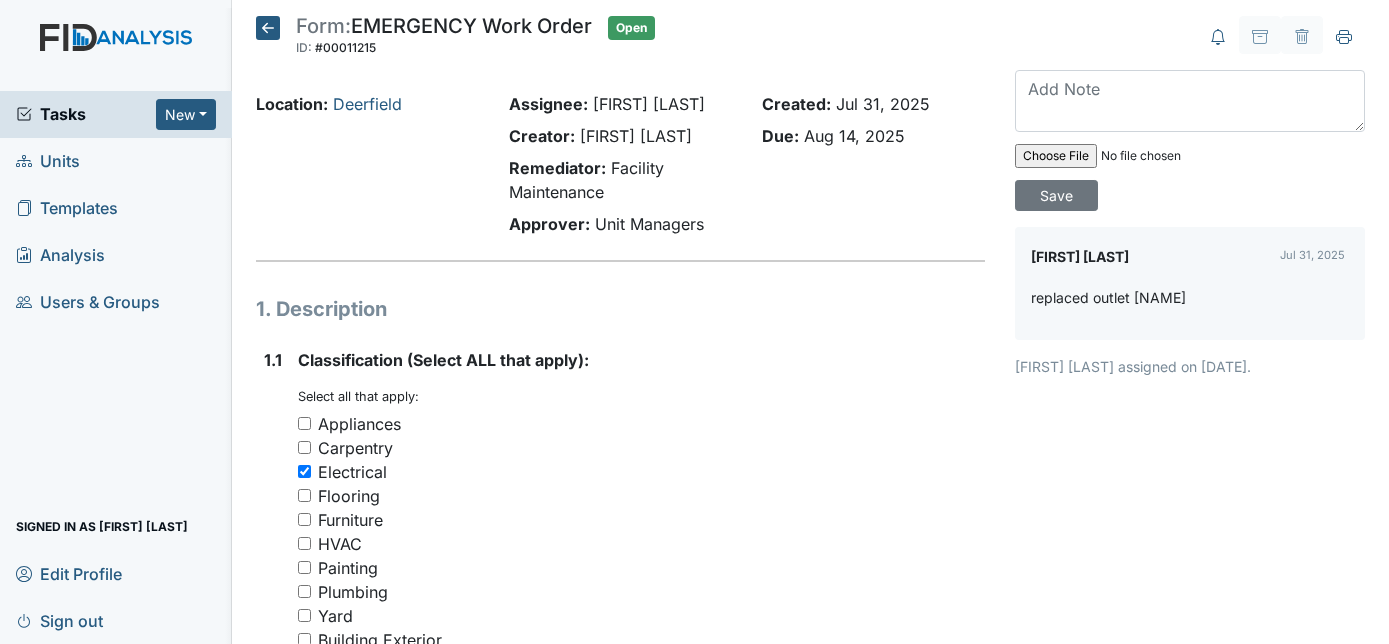 scroll, scrollTop: 0, scrollLeft: 0, axis: both 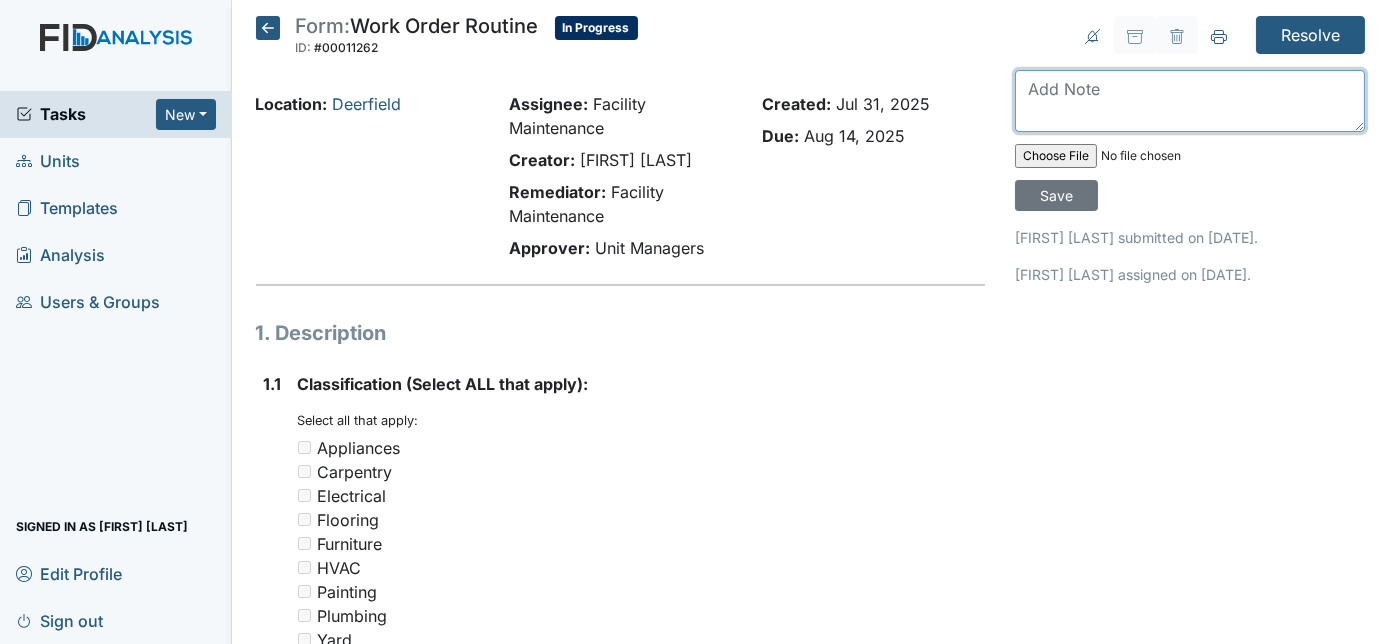click at bounding box center (1190, 101) 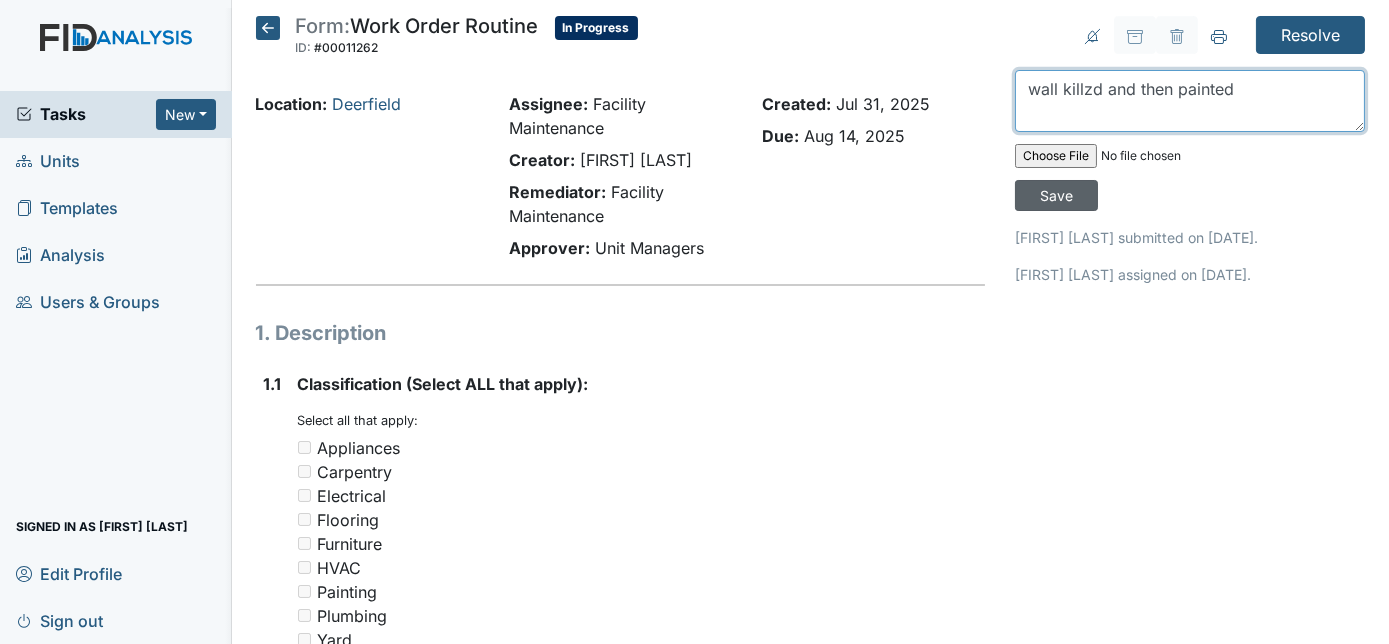type on "wall killzd and then painted" 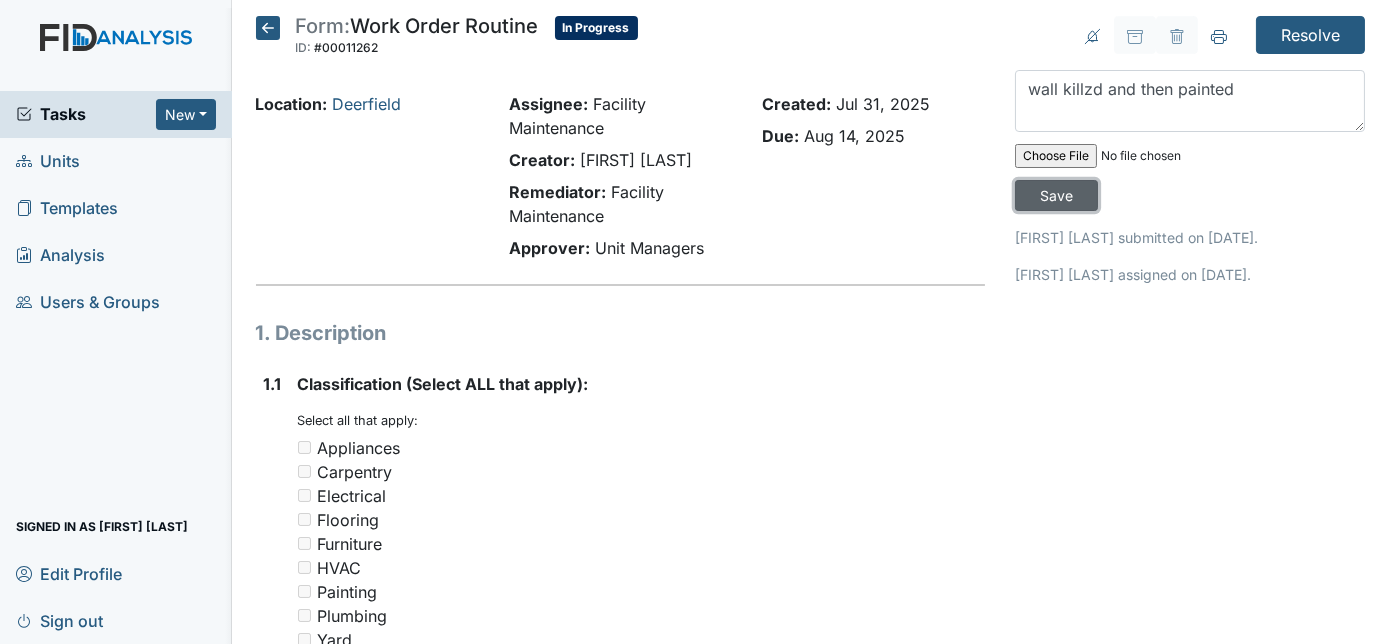 click on "Save" at bounding box center (1056, 195) 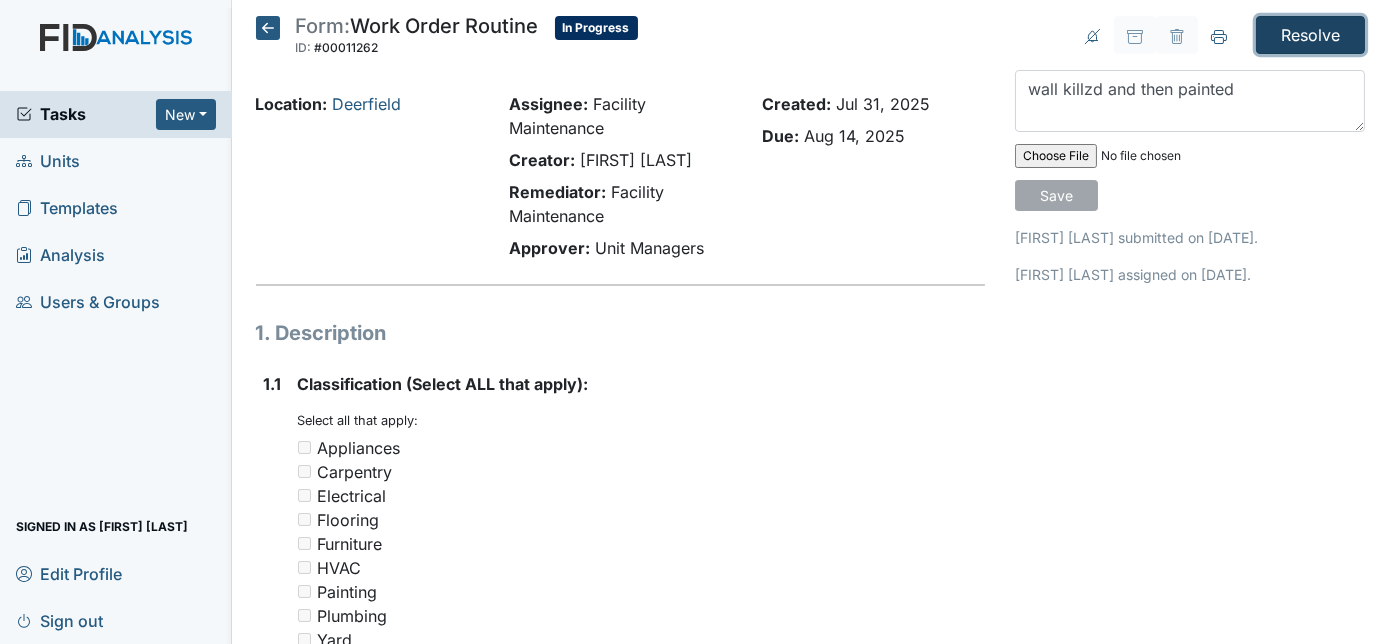 click on "Resolve" at bounding box center [1310, 35] 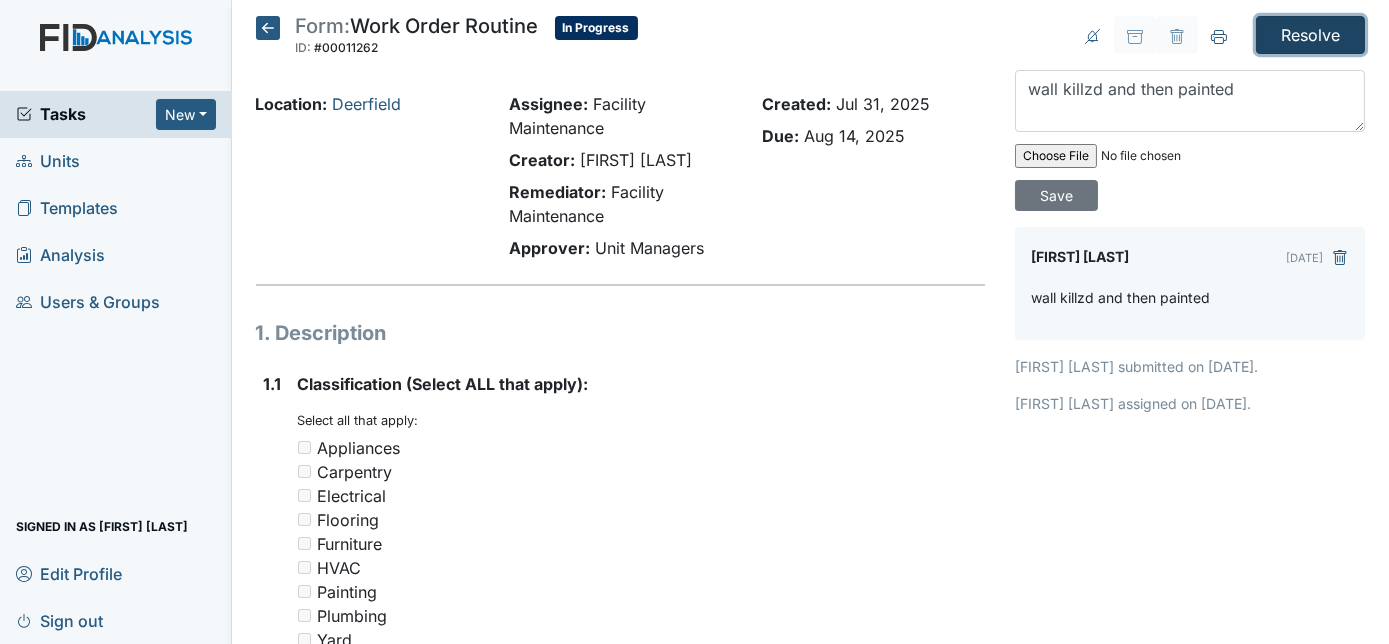 type 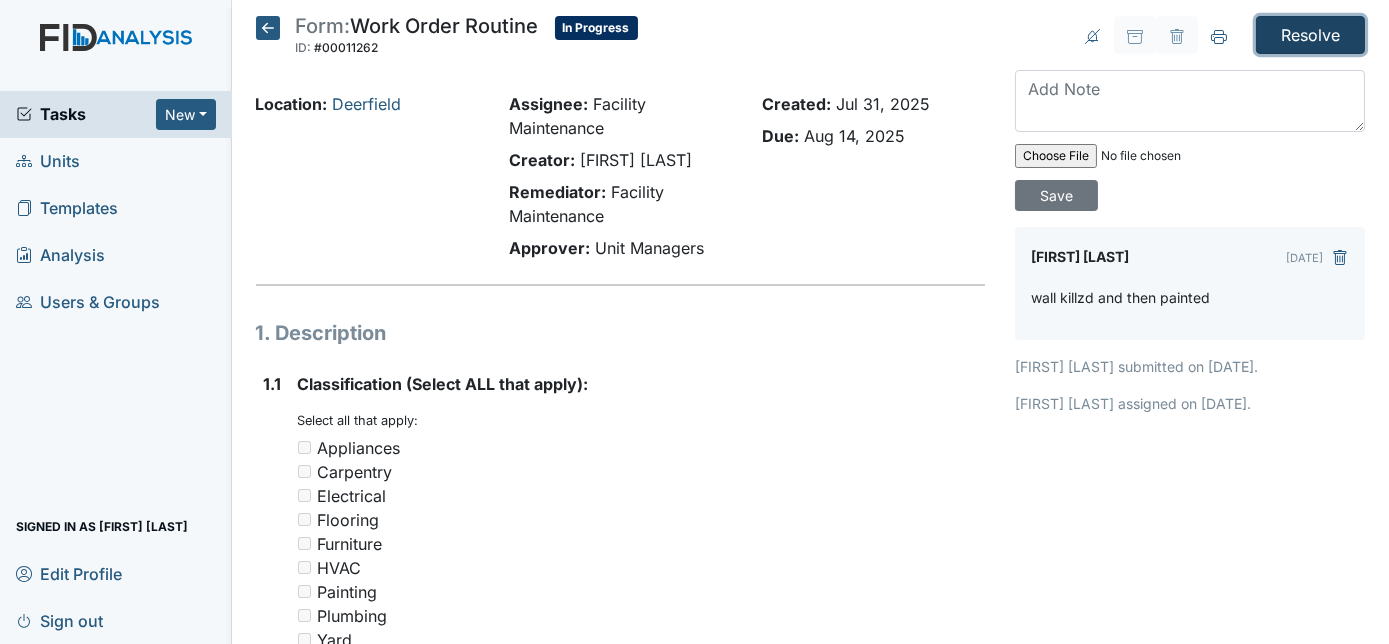 click on "Resolve" at bounding box center [1310, 35] 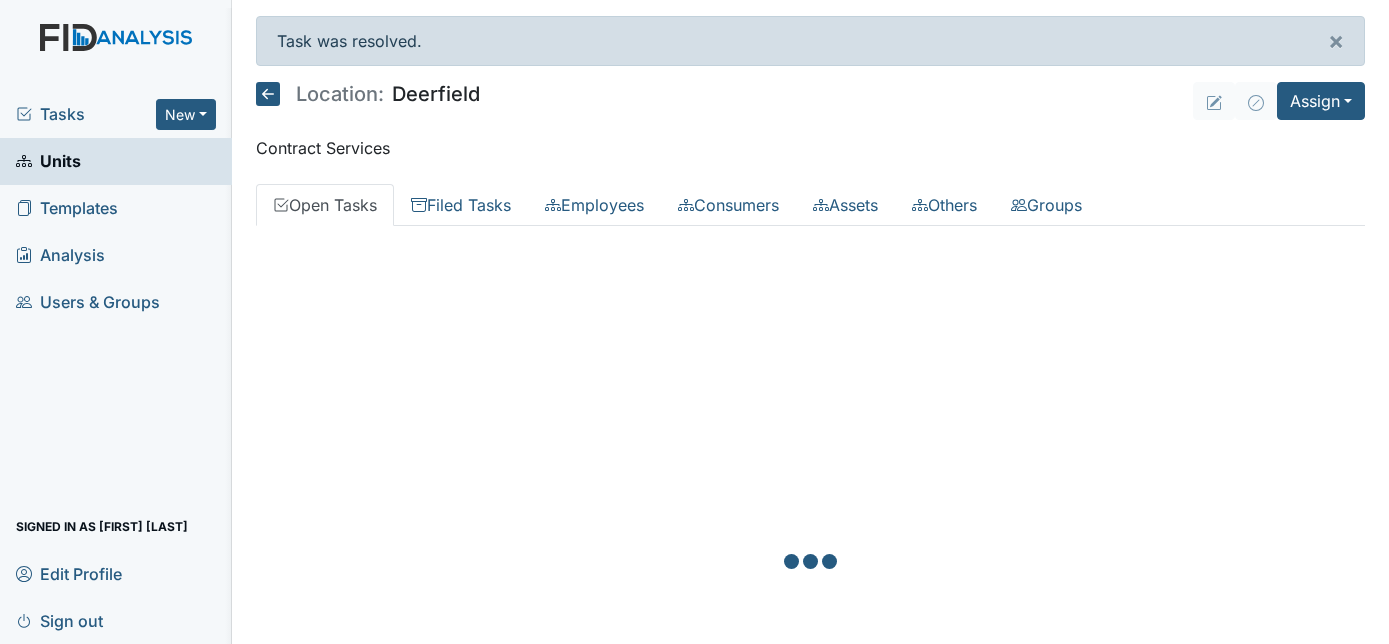 scroll, scrollTop: 0, scrollLeft: 0, axis: both 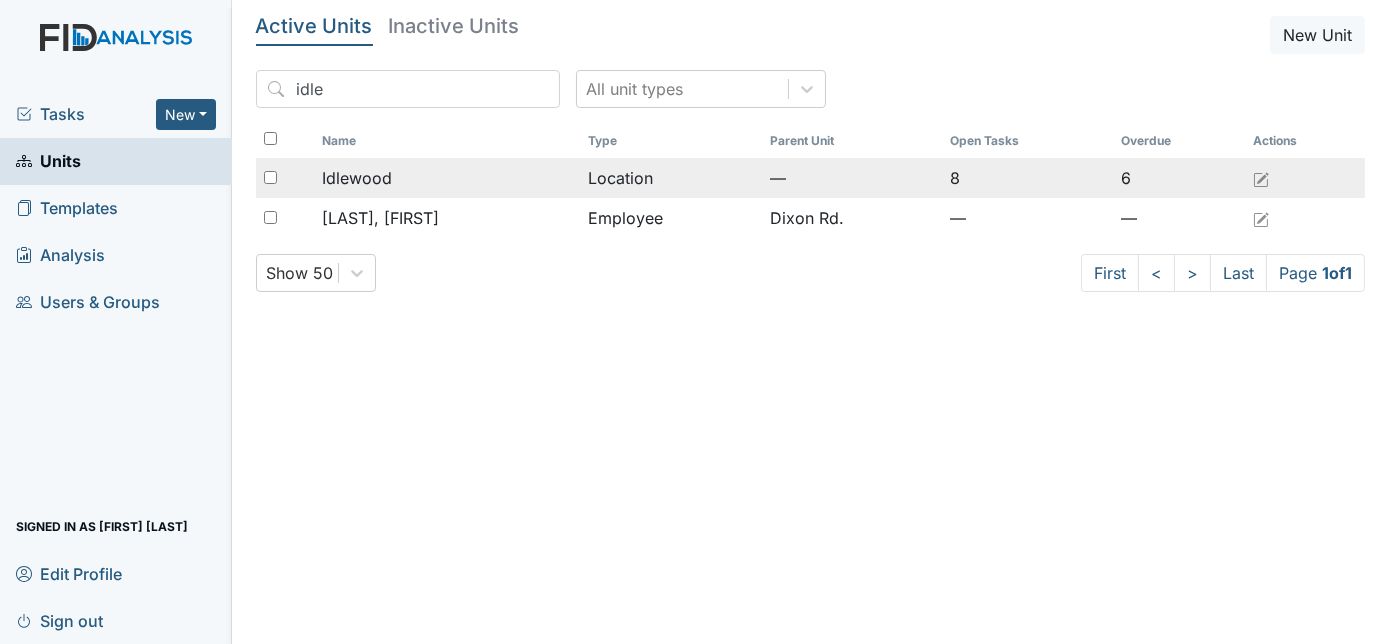 click on "Idlewood" at bounding box center [447, 178] 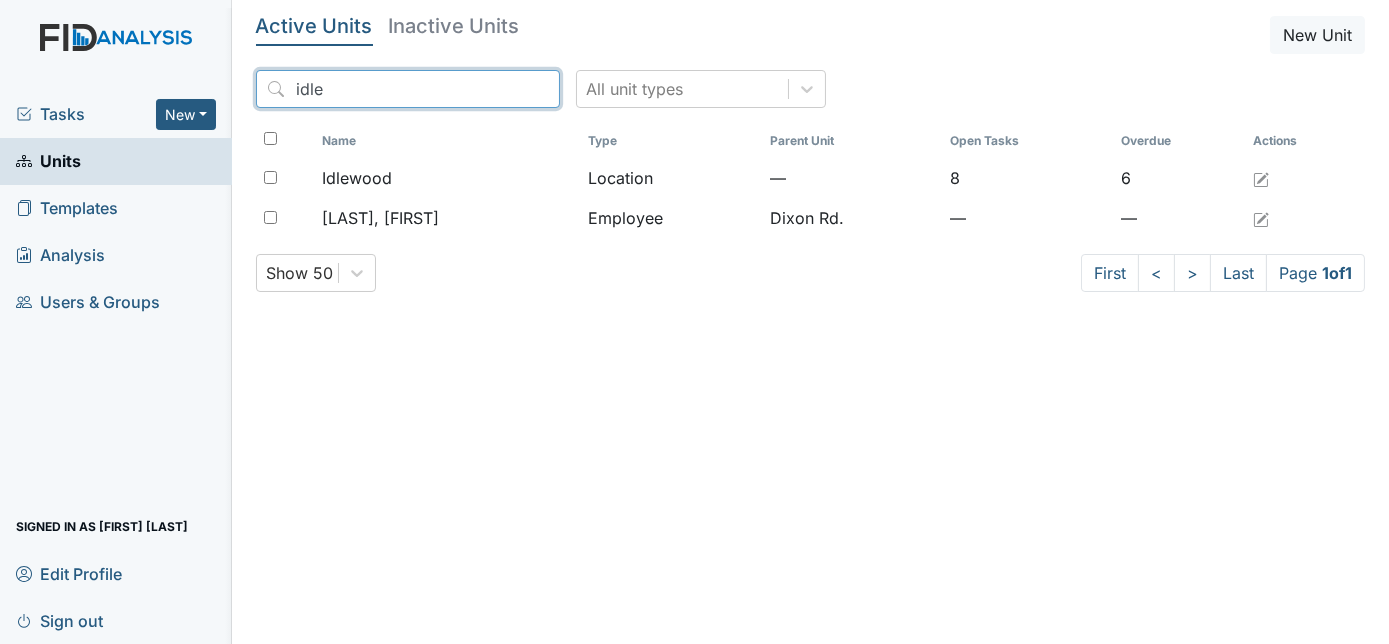 click on "idle" at bounding box center [408, 89] 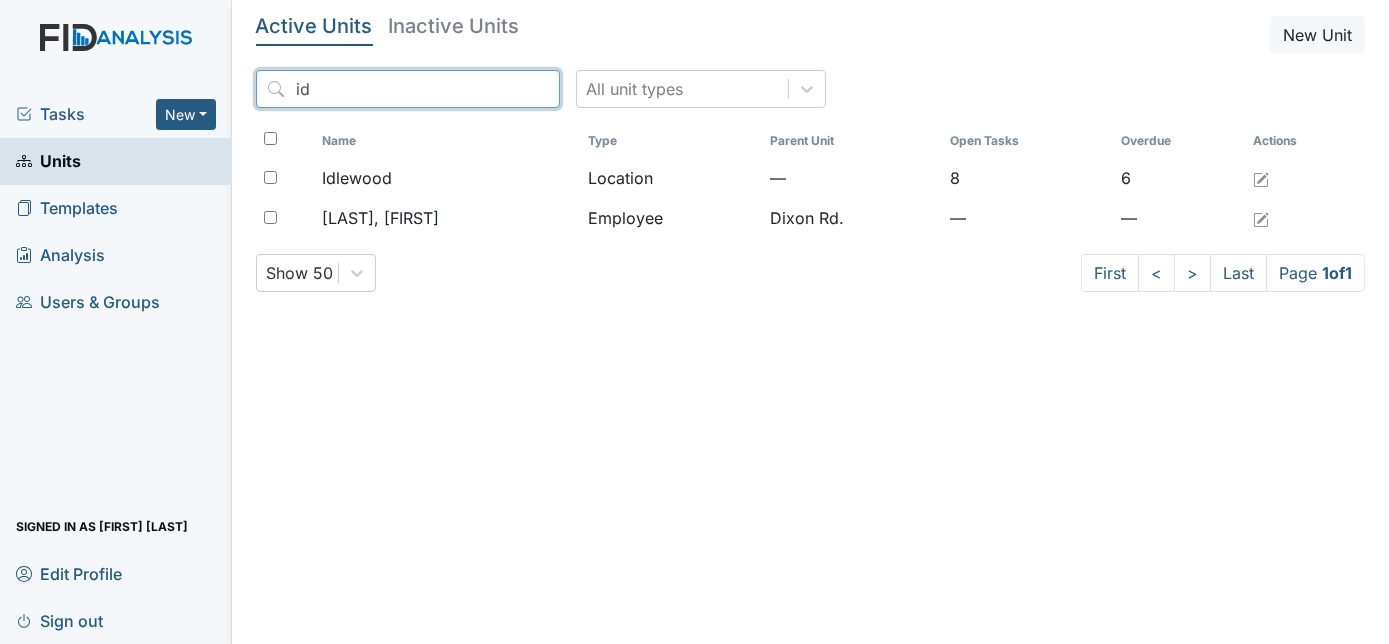 type on "i" 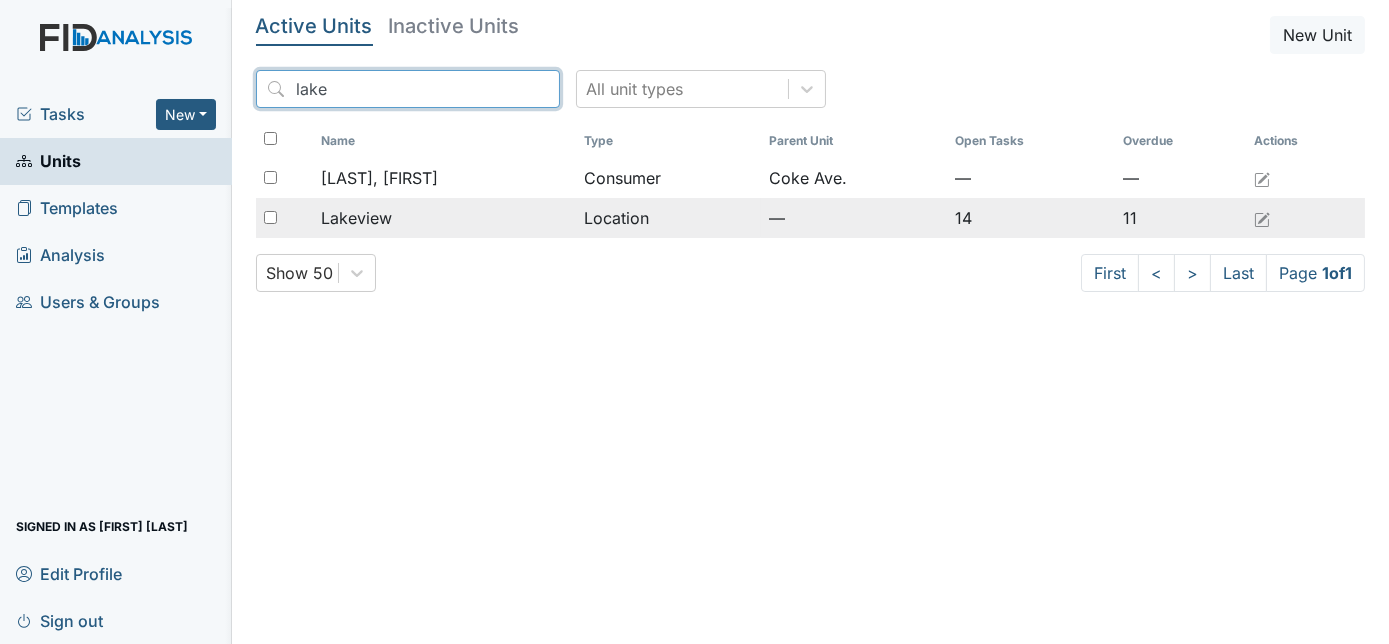 type on "lake" 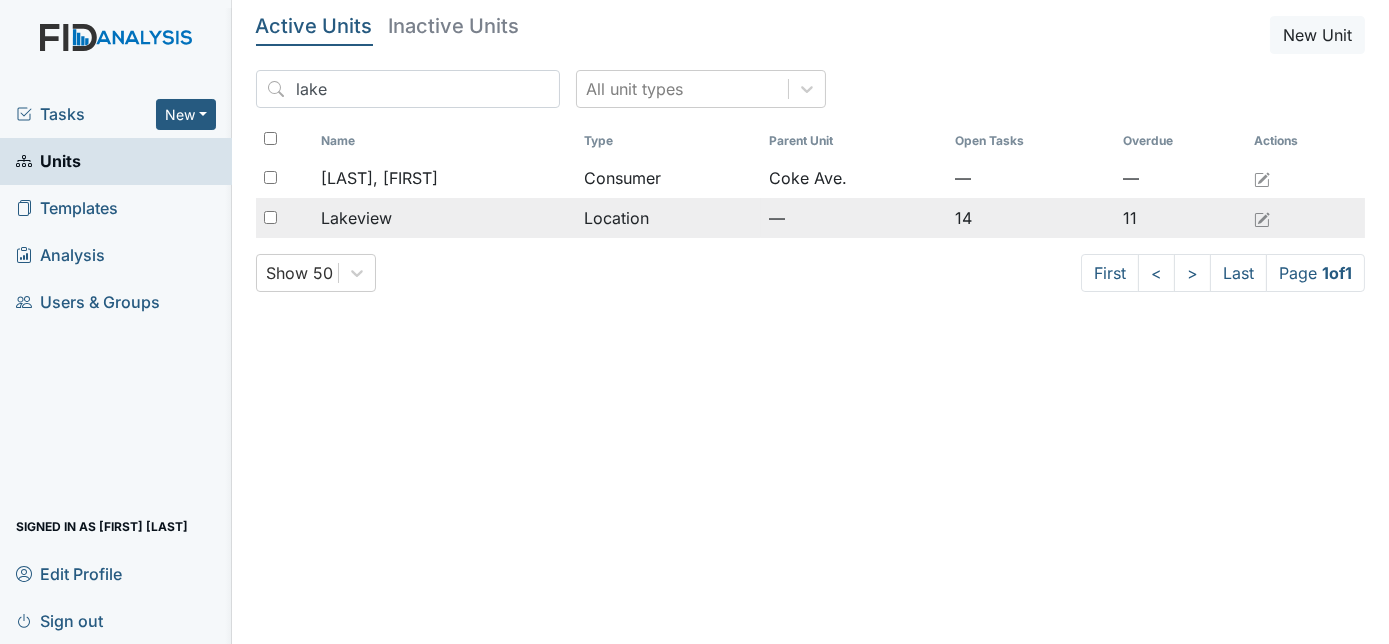 click on "Lakeview" at bounding box center [445, 218] 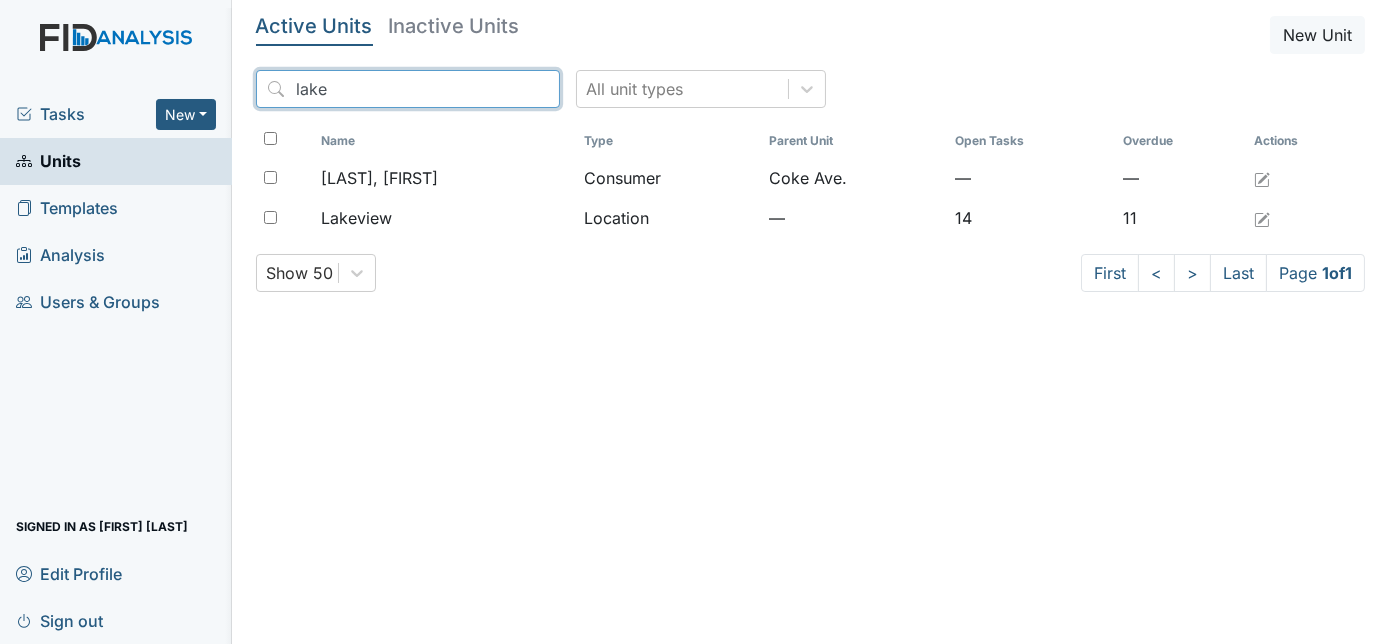 click on "lake" at bounding box center [408, 89] 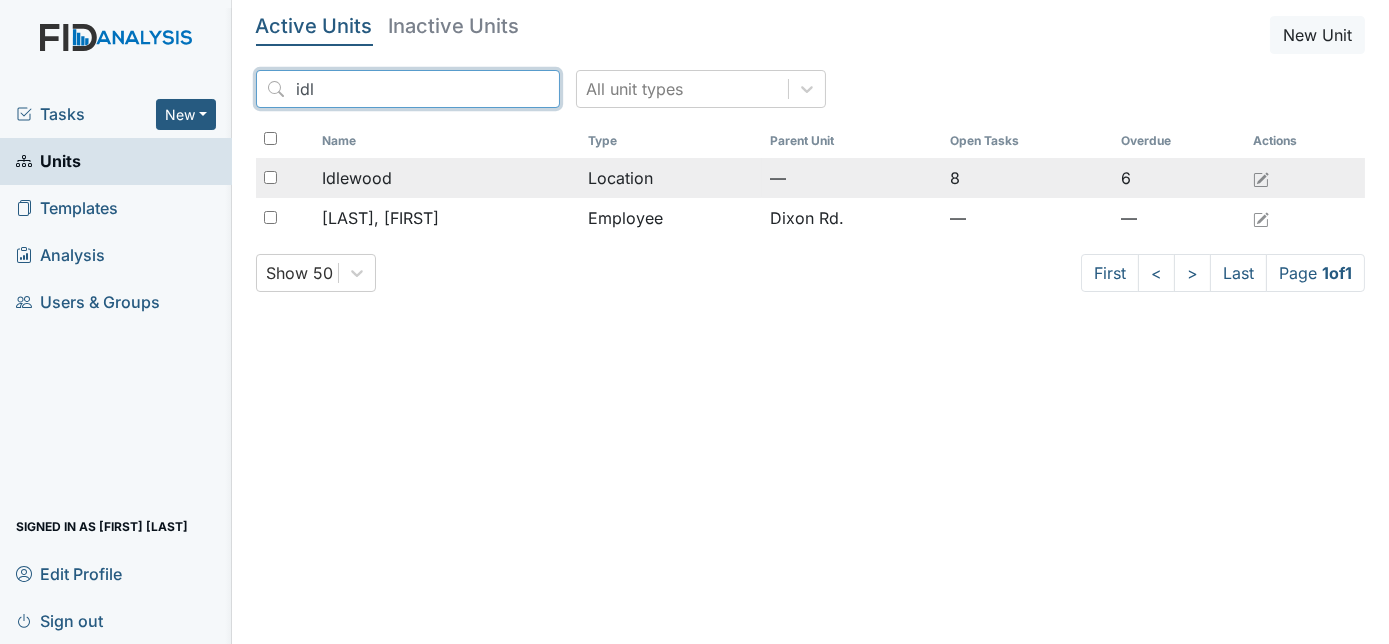 type on "idl" 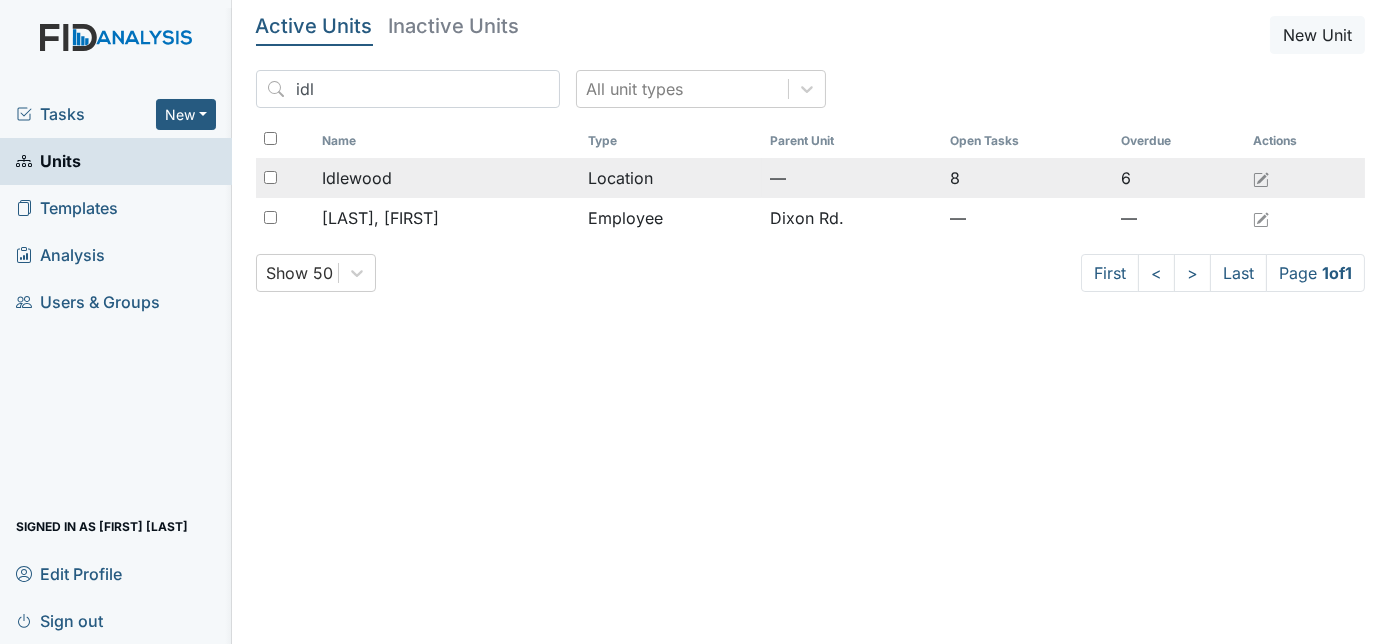 click on "Idlewood" at bounding box center [447, 178] 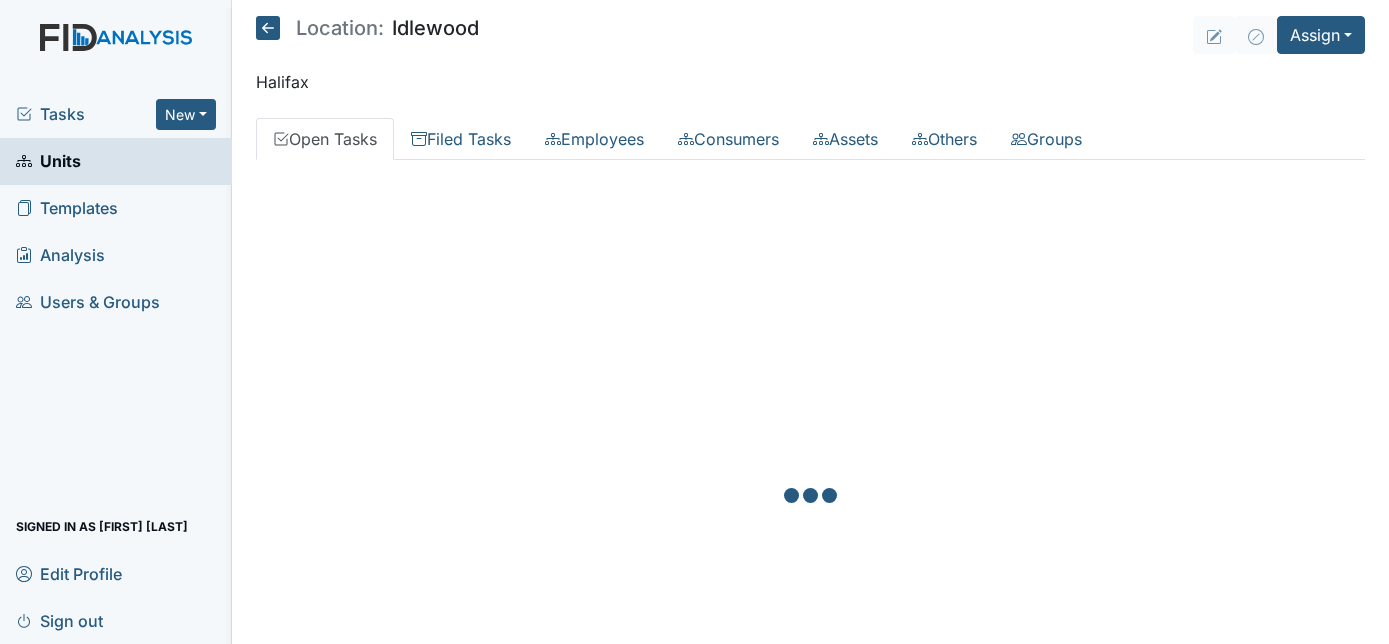 scroll, scrollTop: 0, scrollLeft: 0, axis: both 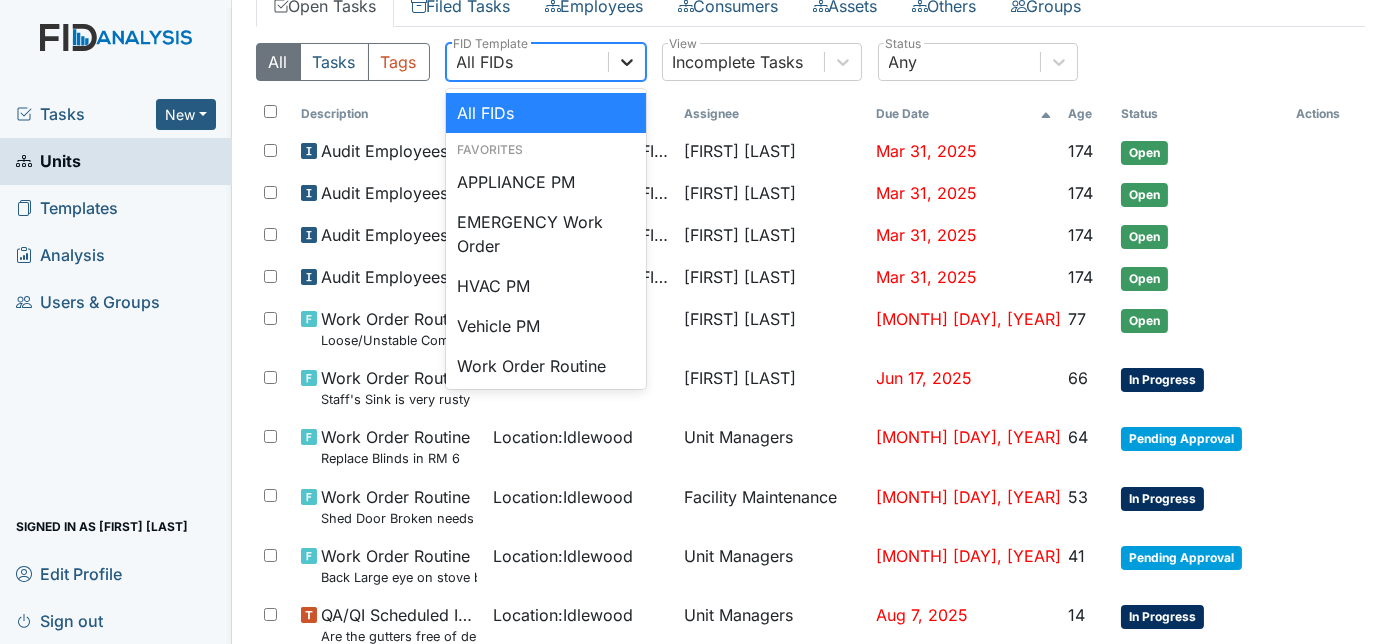 click 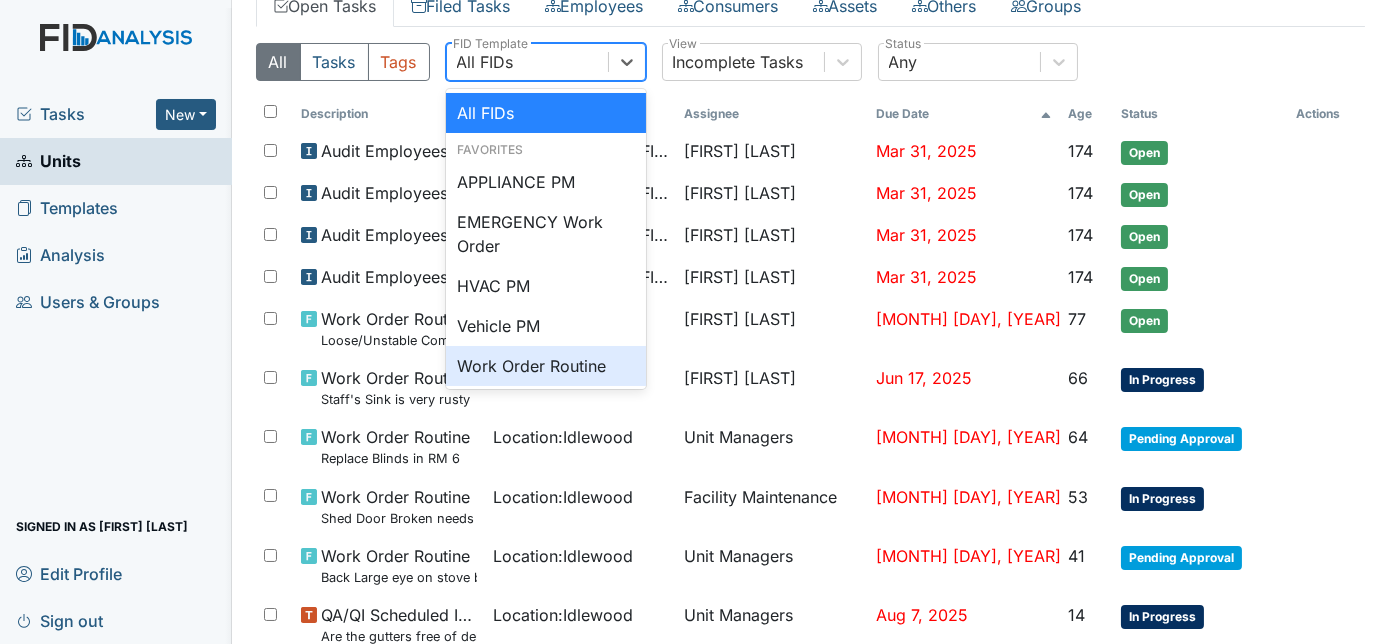 click on "Work Order Routine" at bounding box center (546, 366) 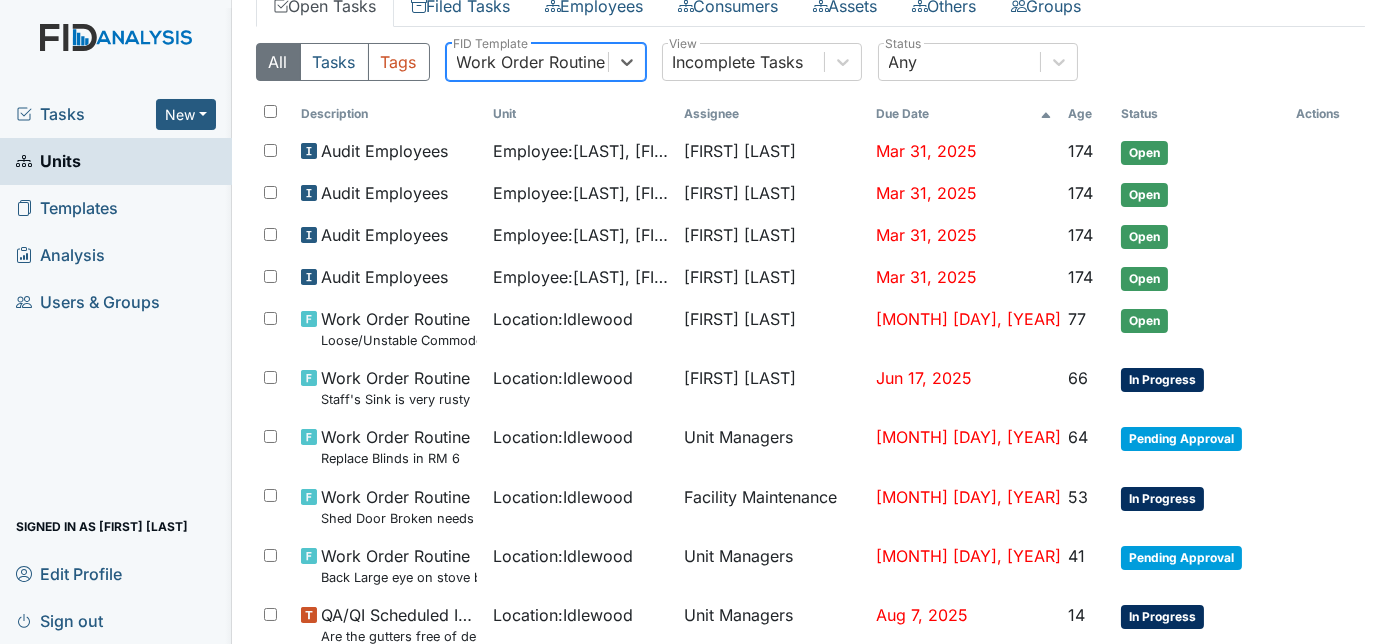 scroll, scrollTop: 76, scrollLeft: 0, axis: vertical 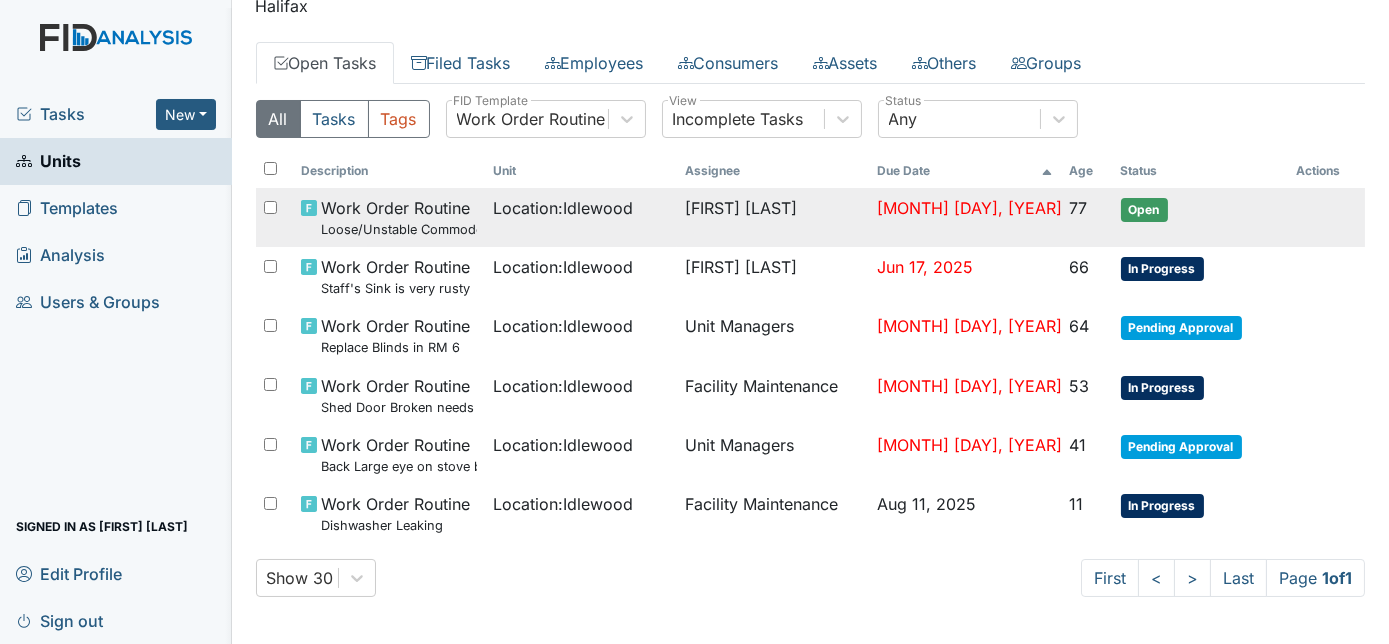 click on "[FIRST] [LAST]" at bounding box center (773, 217) 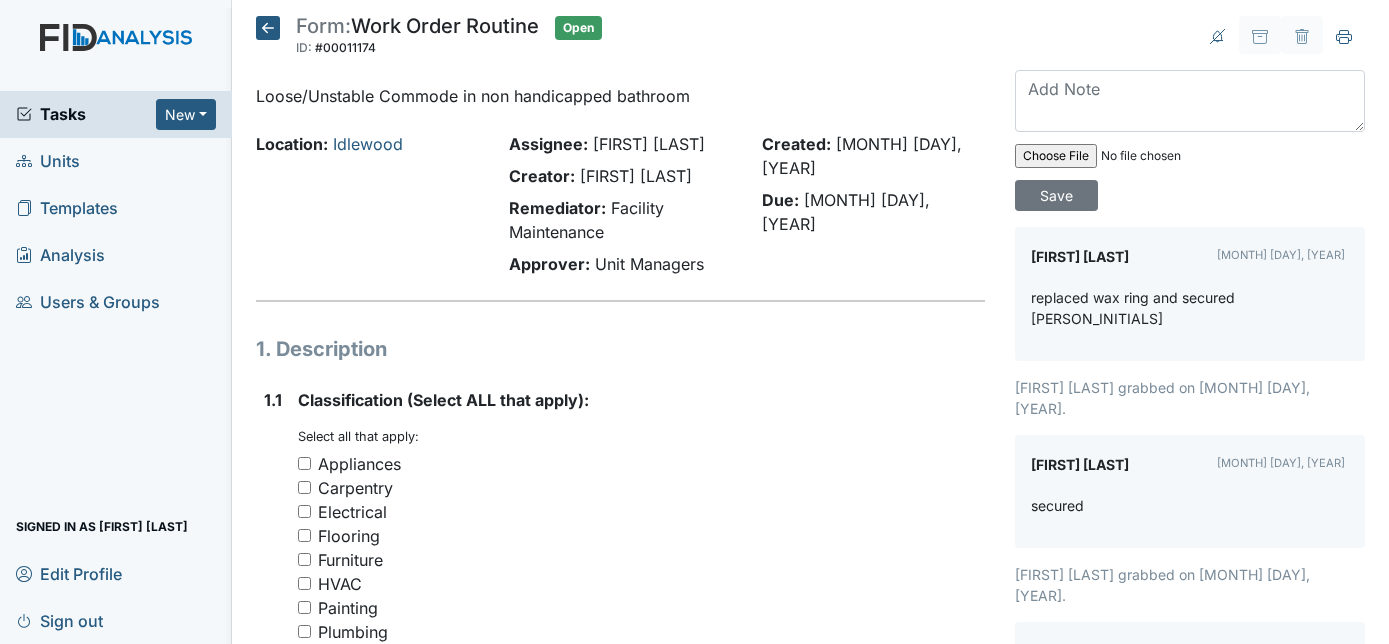 scroll, scrollTop: 0, scrollLeft: 0, axis: both 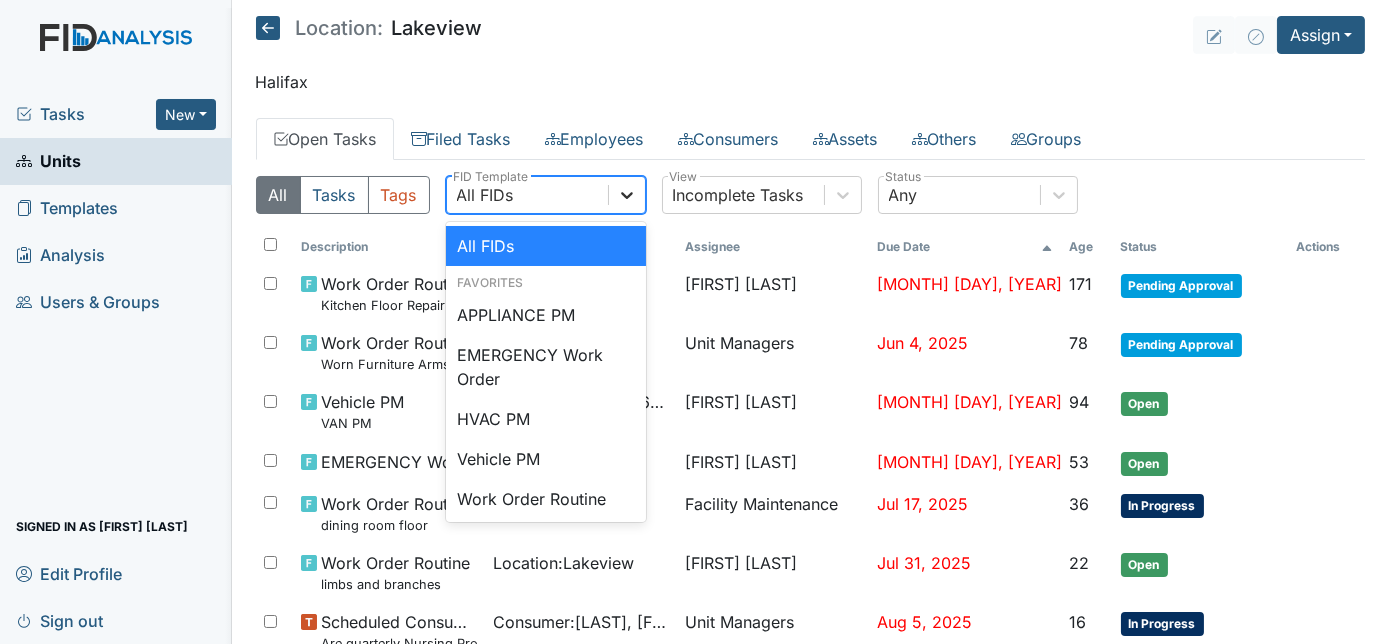 click 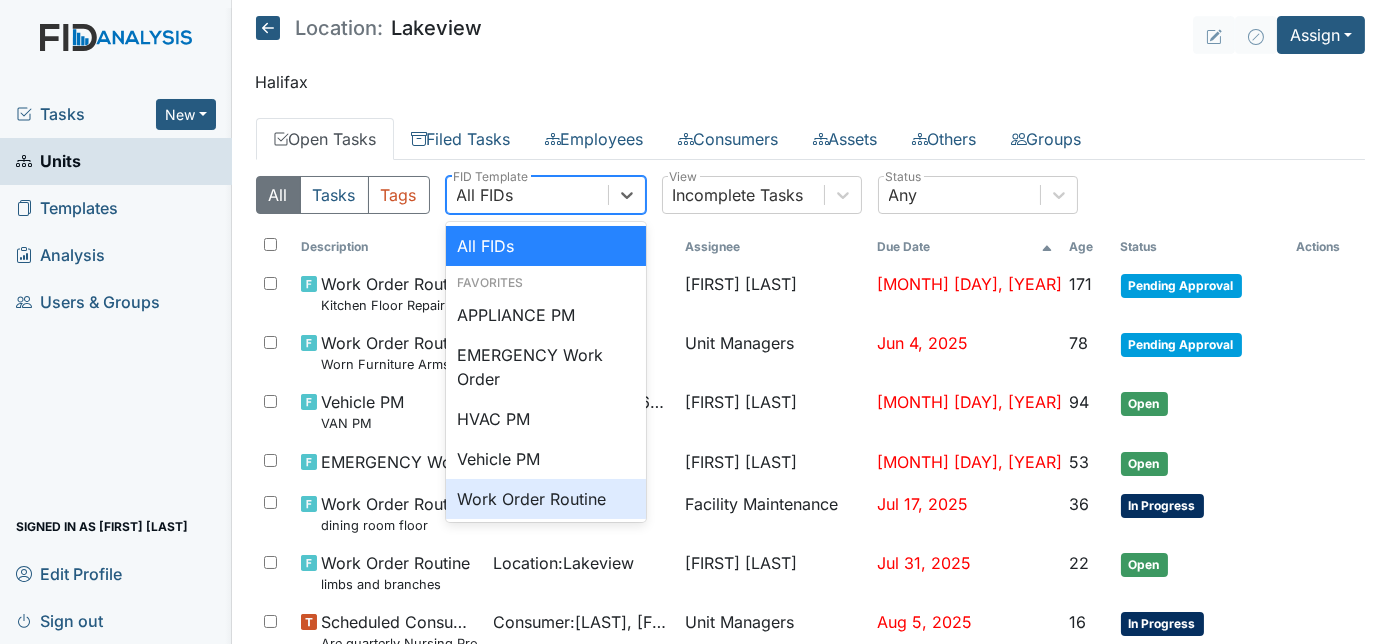 click on "Work Order Routine" at bounding box center [546, 499] 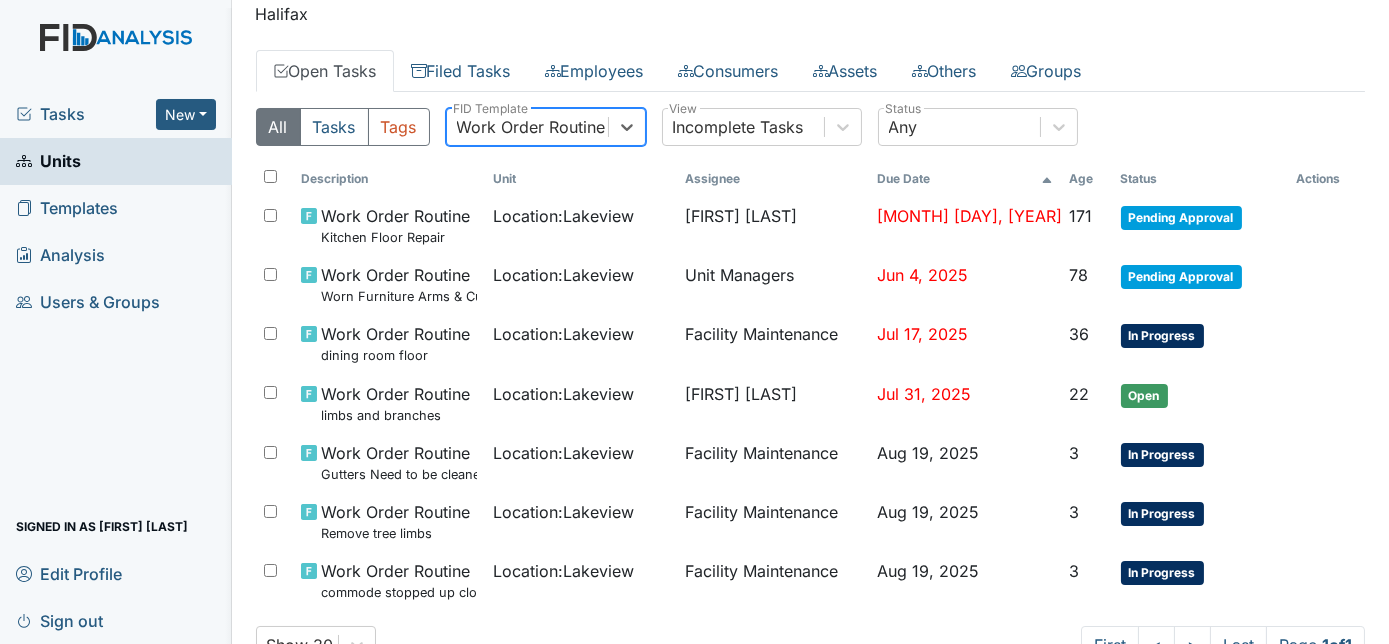 scroll, scrollTop: 135, scrollLeft: 0, axis: vertical 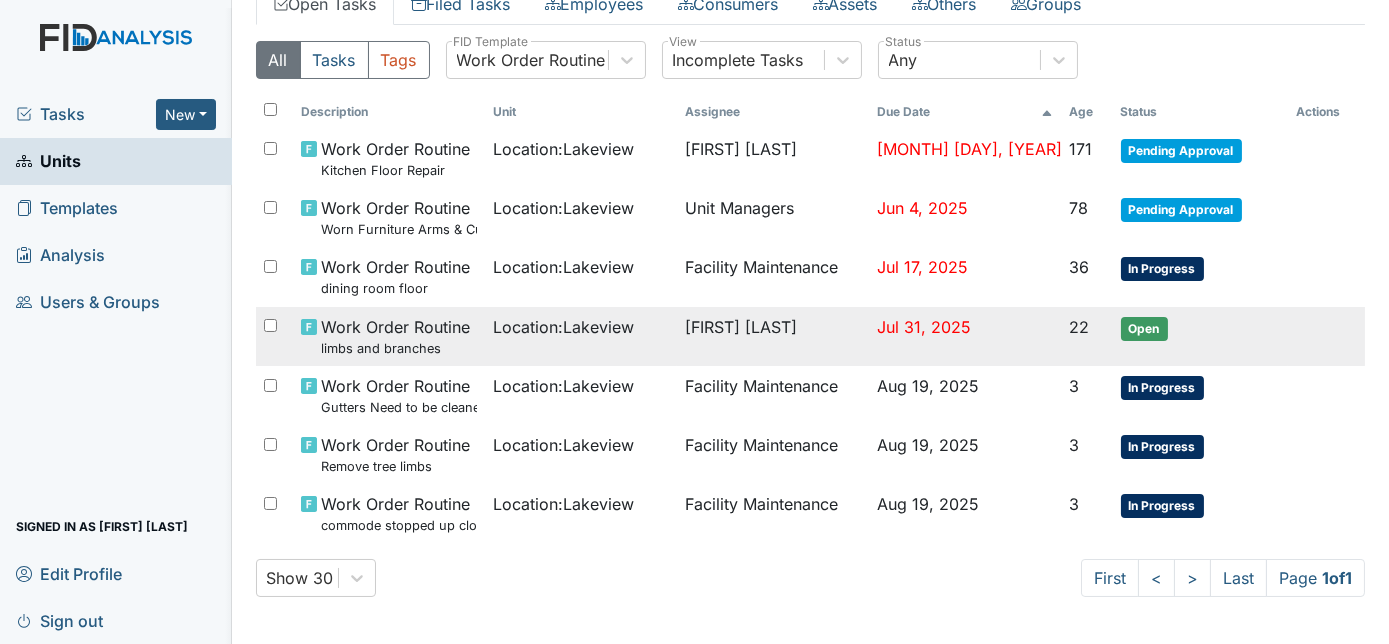 click on "Location : [LOCATION]" at bounding box center (581, 327) 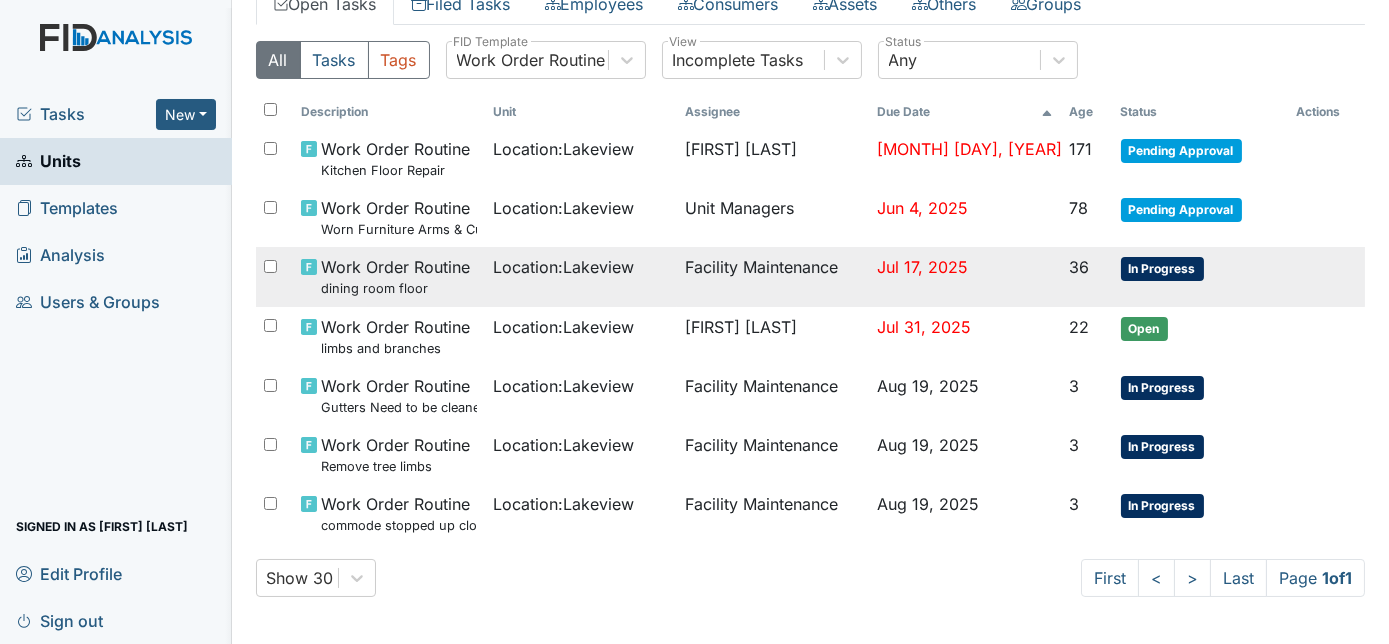 click on "Facility Maintenance" at bounding box center [773, 276] 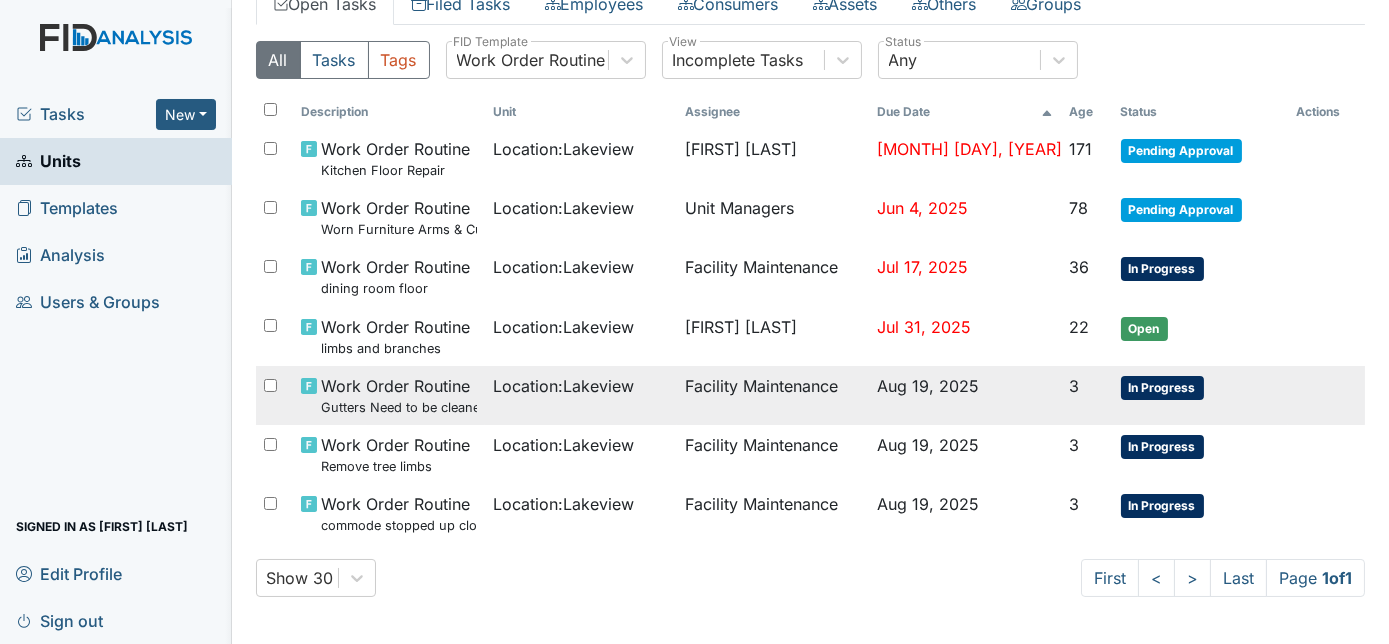 click on "Facility Maintenance" at bounding box center (773, 395) 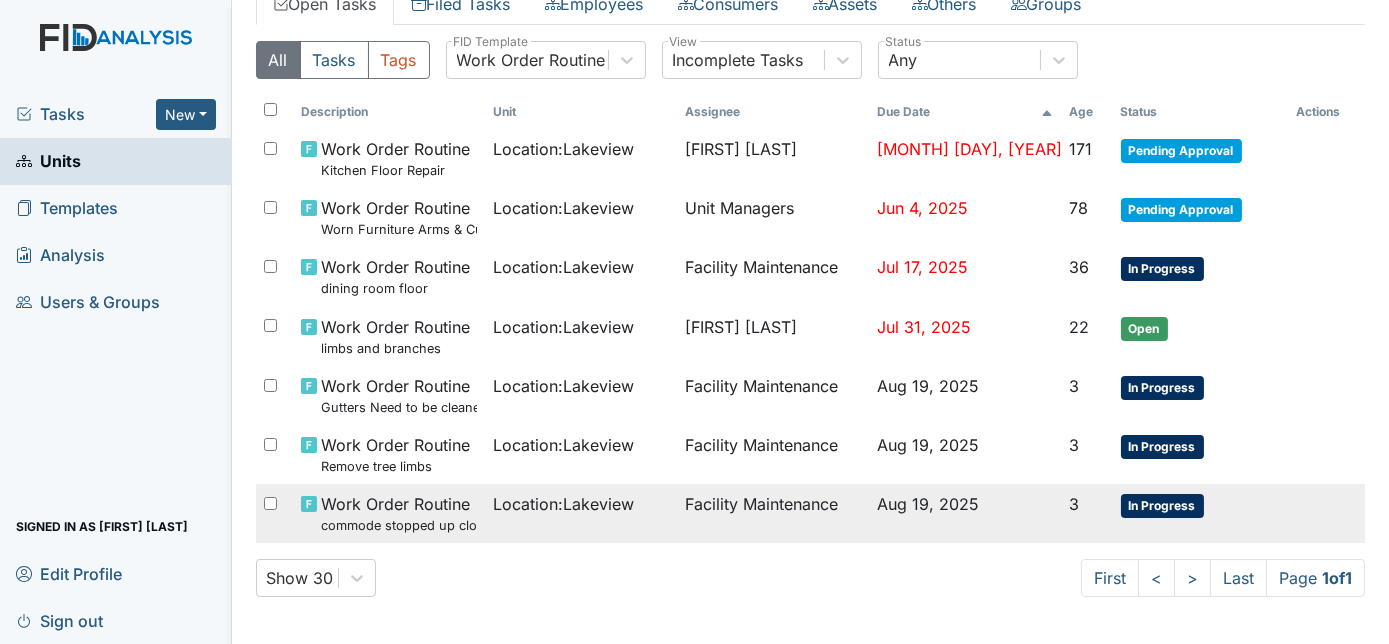 click on "Location :  Lakeview" at bounding box center (581, 513) 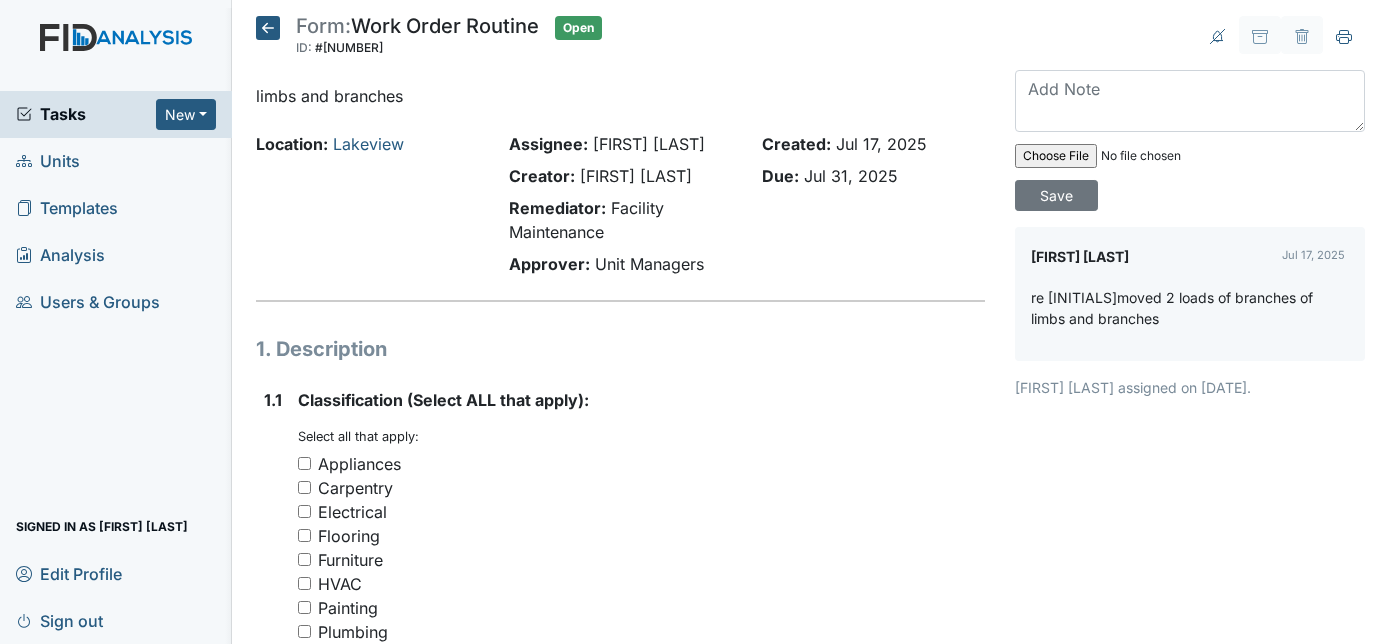 scroll, scrollTop: 0, scrollLeft: 0, axis: both 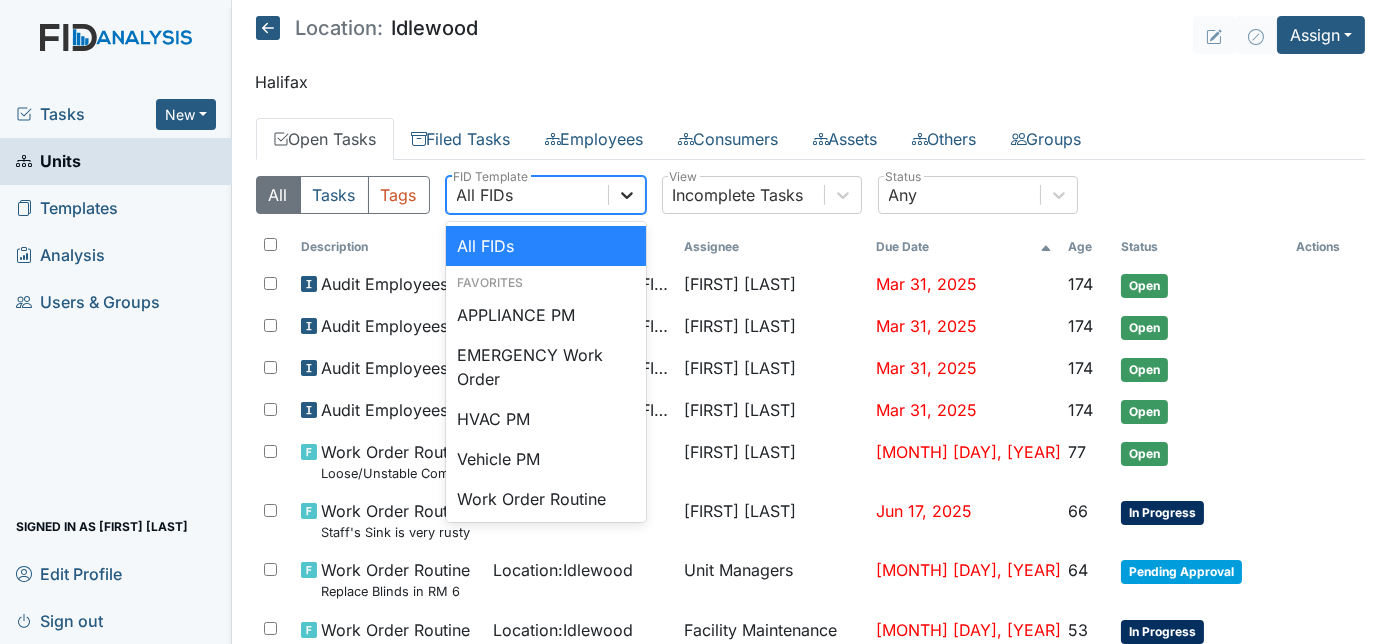 click 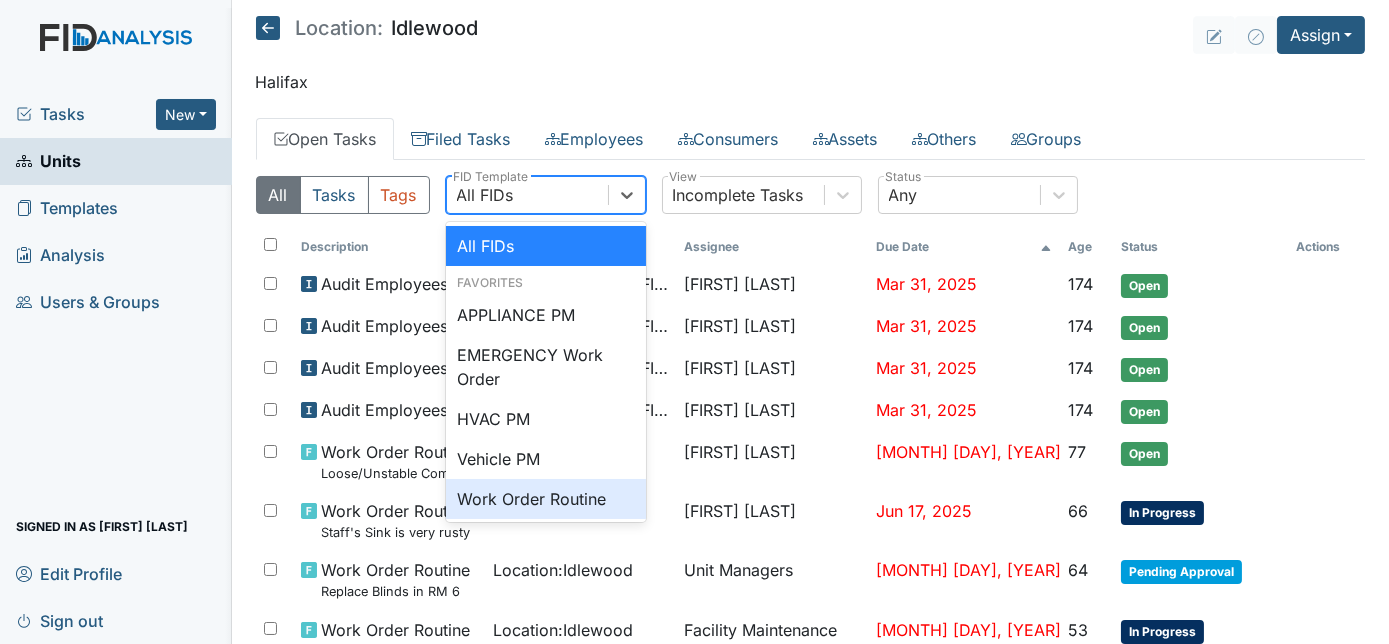 click on "Work Order Routine" at bounding box center [546, 499] 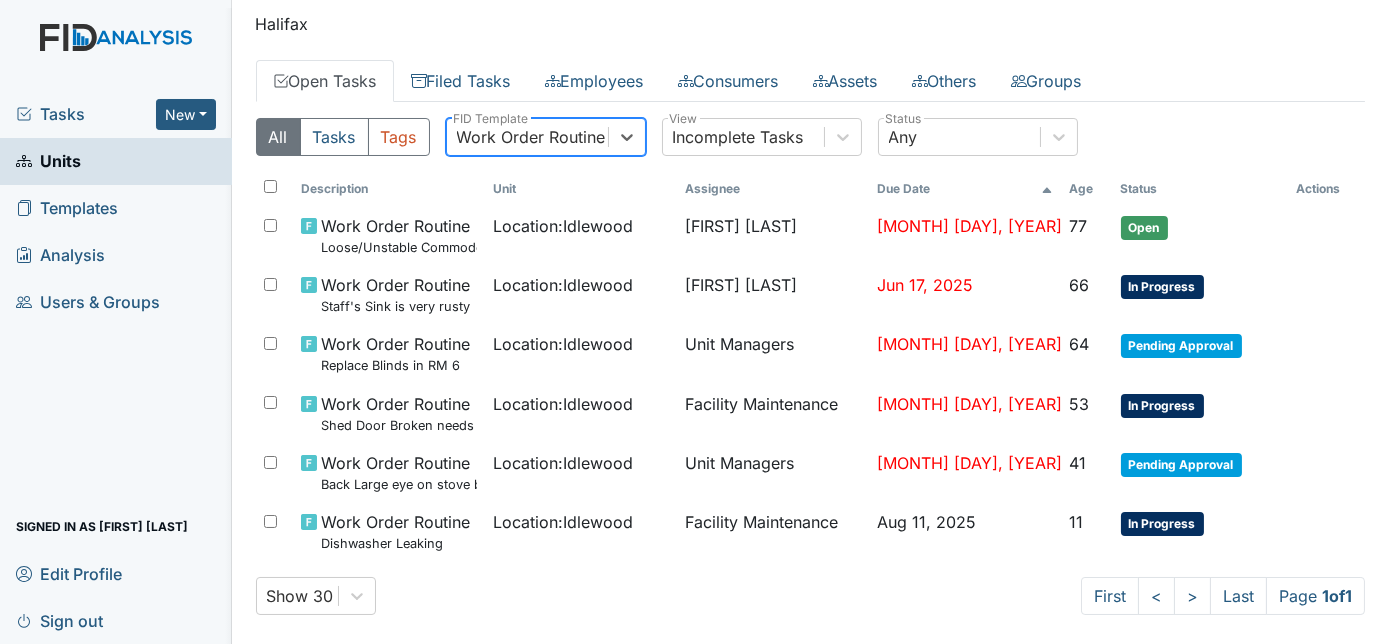 scroll, scrollTop: 76, scrollLeft: 0, axis: vertical 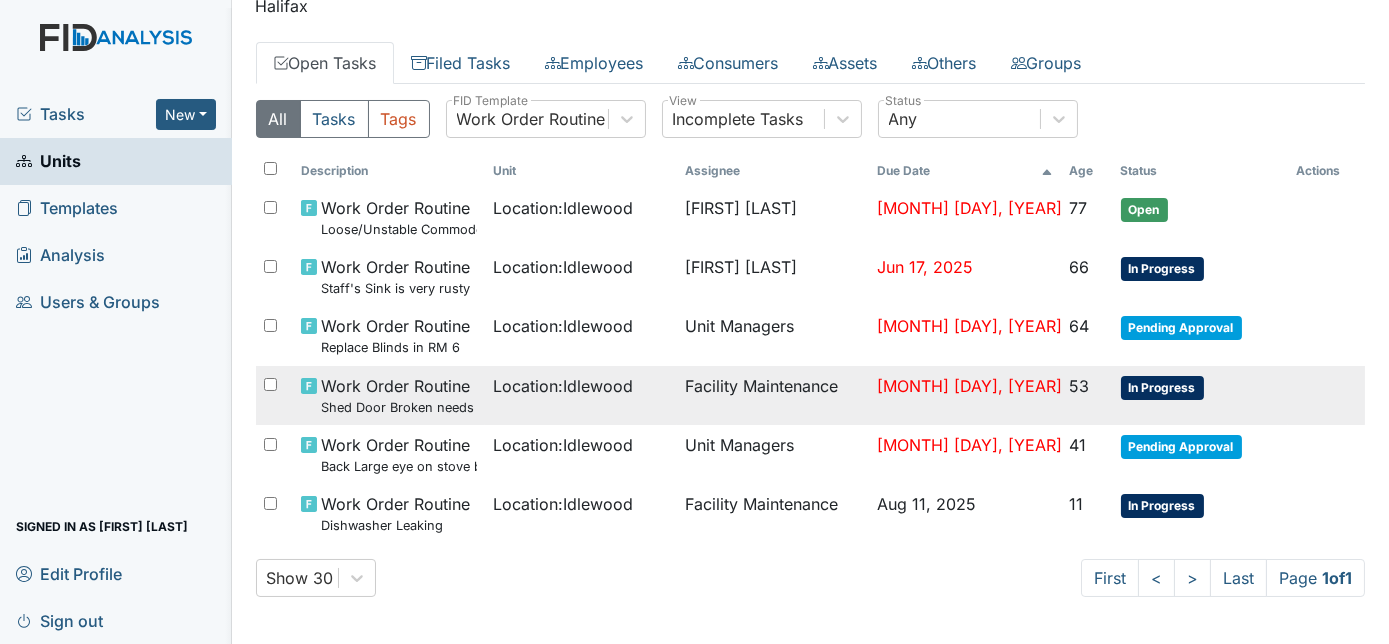 click on "Facility Maintenance" at bounding box center [773, 395] 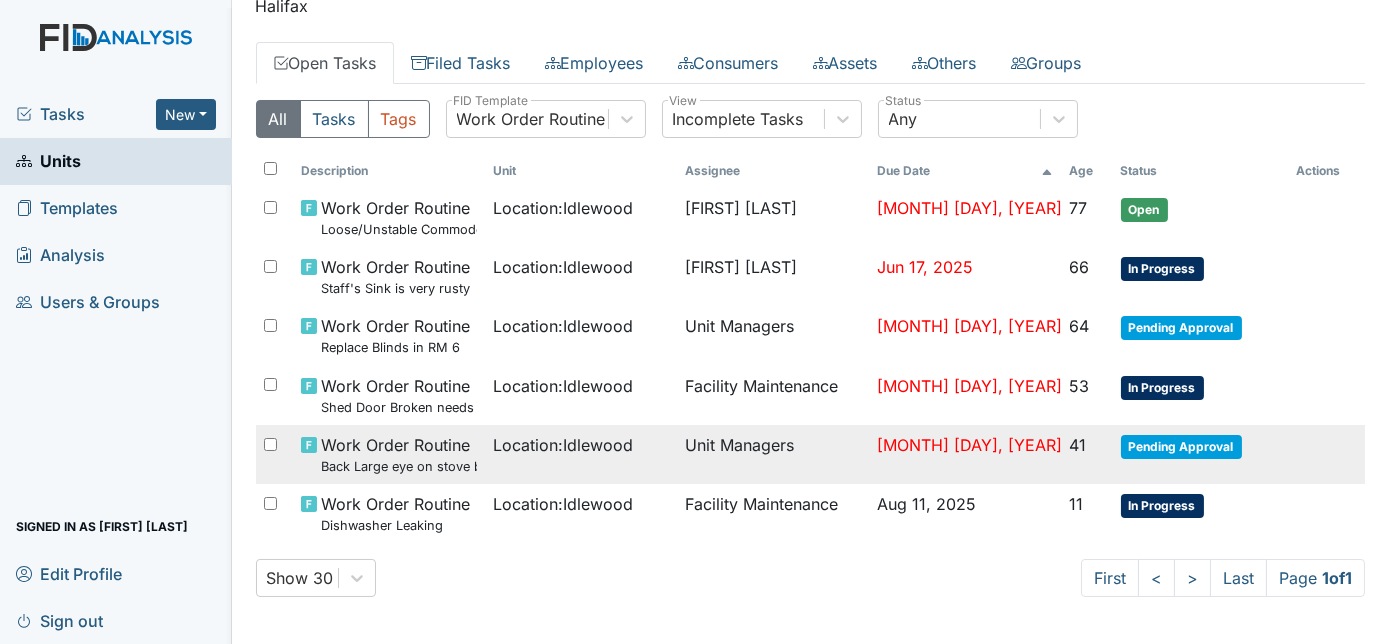 click on "Location :  Idlewood" at bounding box center [581, 454] 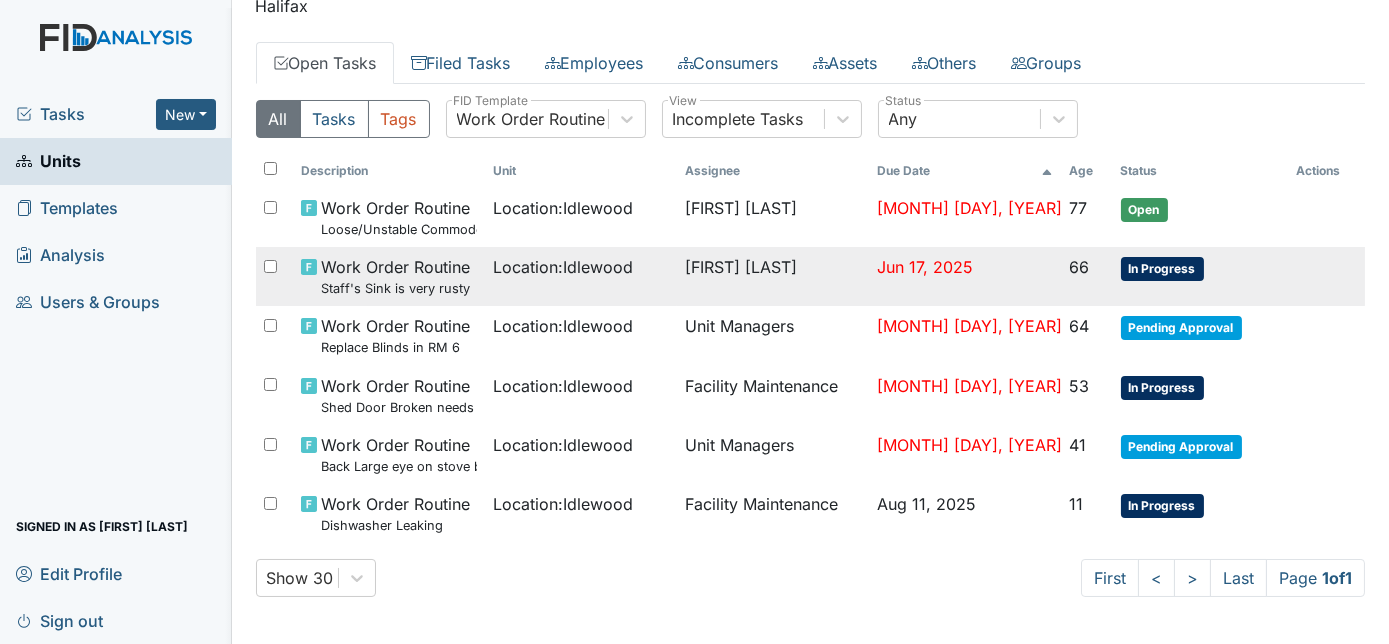click on "Location :  Idlewood" at bounding box center (563, 267) 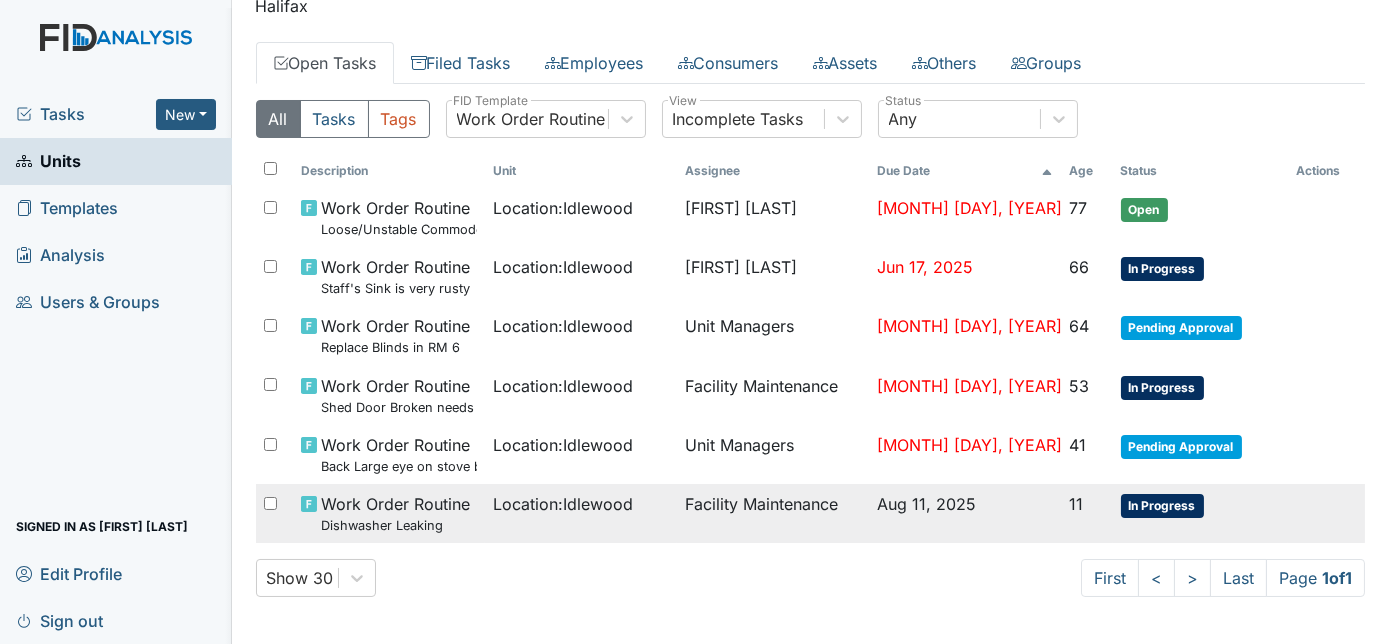click on "Location :  Idlewood" at bounding box center (581, 504) 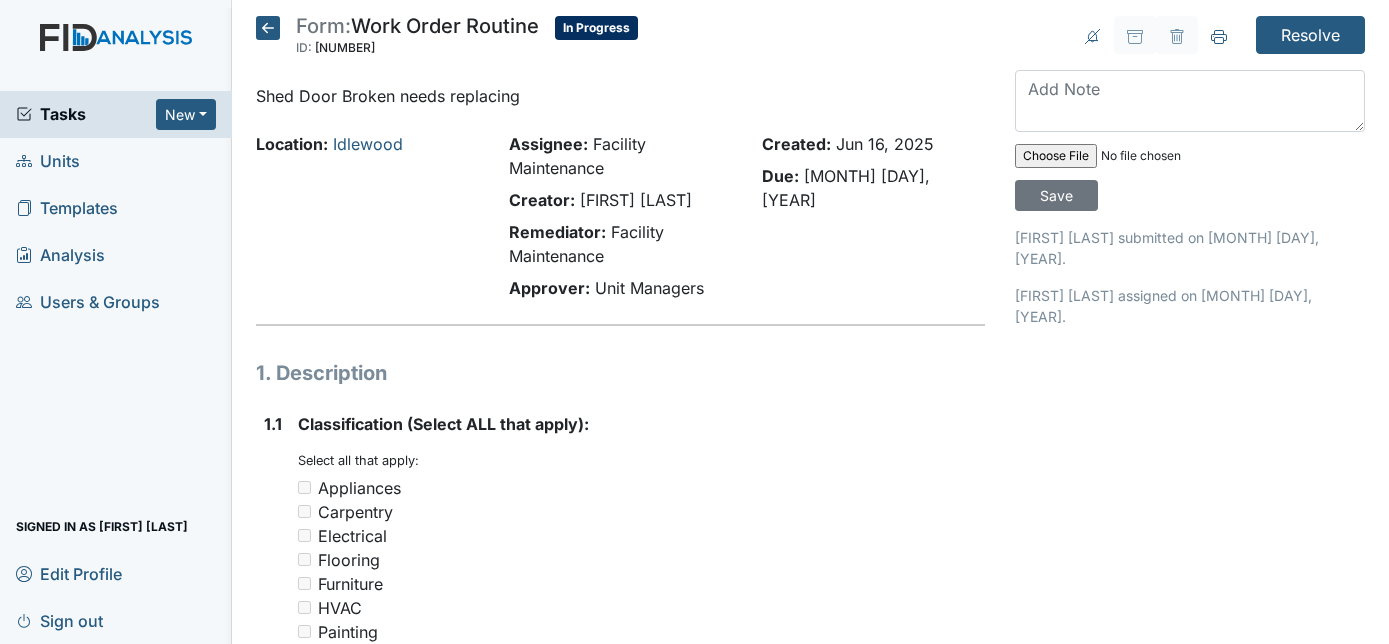 scroll, scrollTop: 0, scrollLeft: 0, axis: both 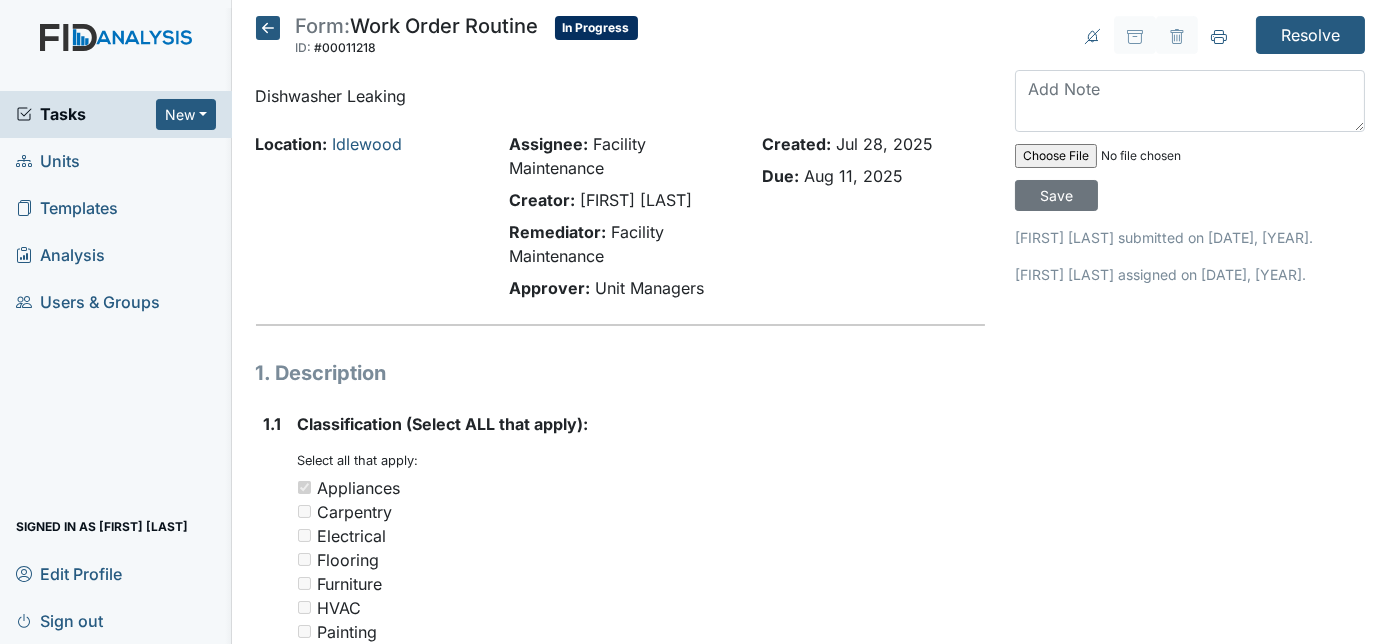 click on "Resolve
Archive Task
×
Are you sure you want to archive this task? It will appear as incomplete on reports.
Archive
Delete Task
×
Are you sure you want to delete this task?
Delete
Save
[FIRST] [LAST] submitted on [DATE], [YEAR].
[FIRST] [LAST] assigned on [DATE], [YEAR]." at bounding box center [1190, 1089] 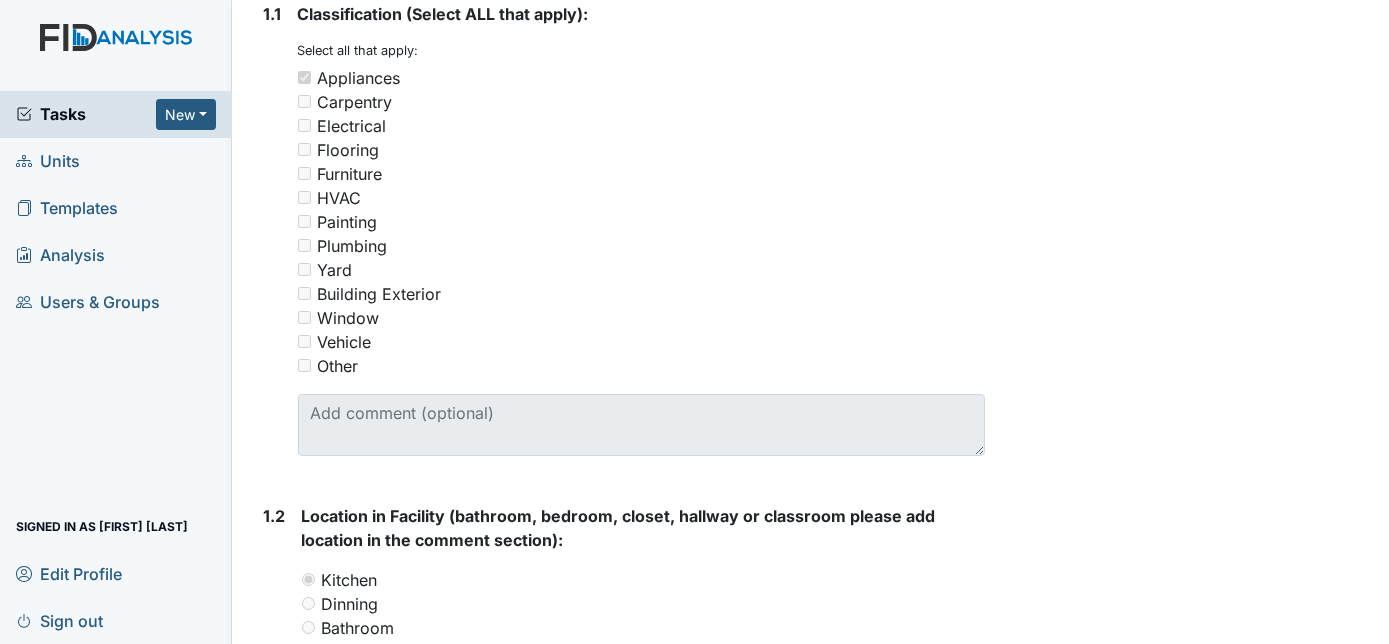 scroll, scrollTop: 0, scrollLeft: 0, axis: both 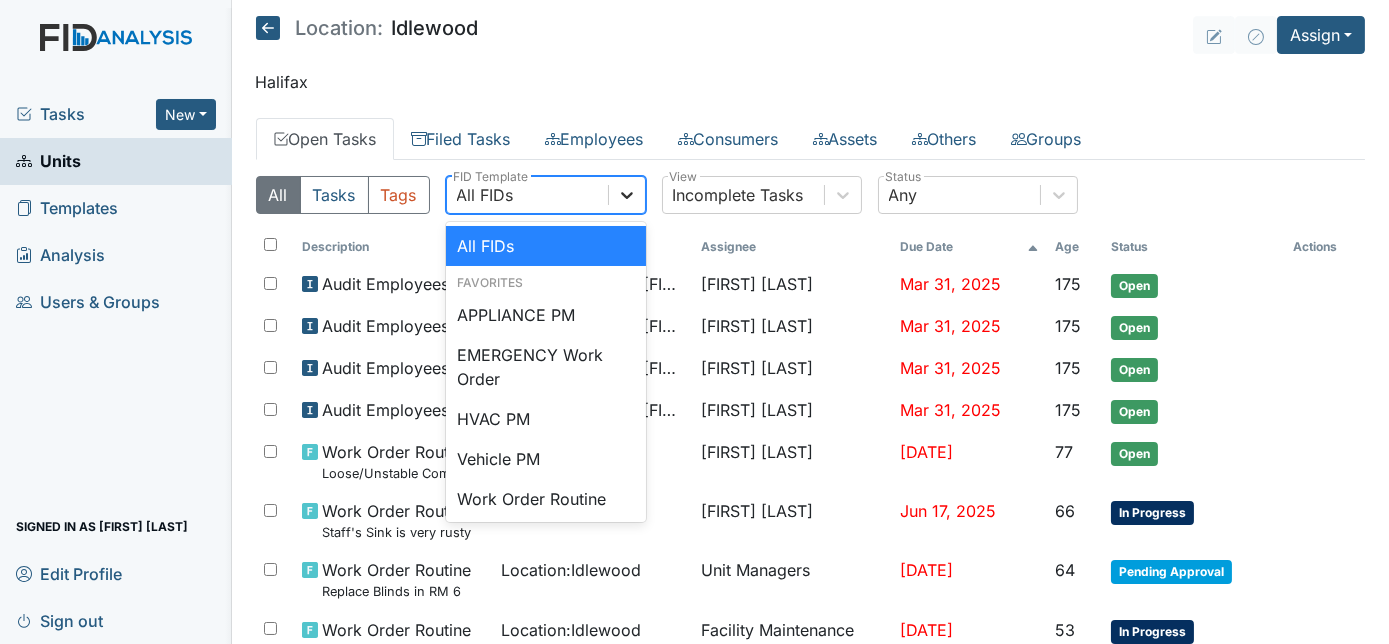 click 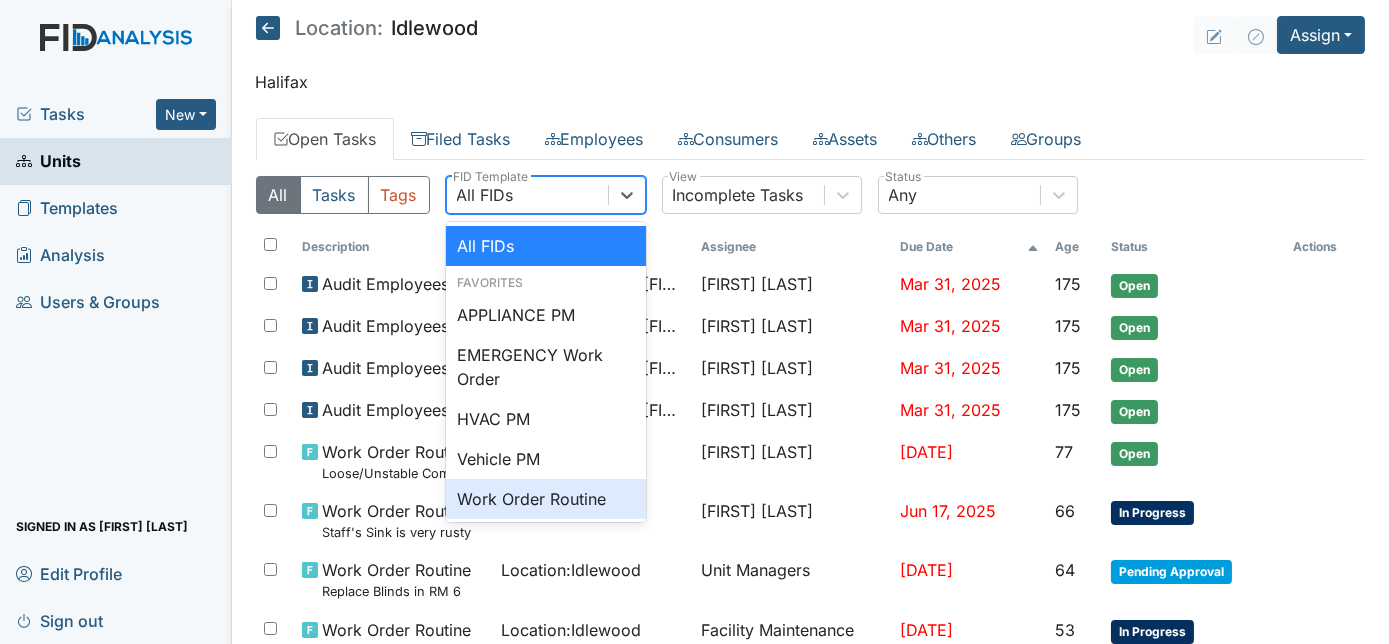click on "Work Order Routine" at bounding box center (546, 499) 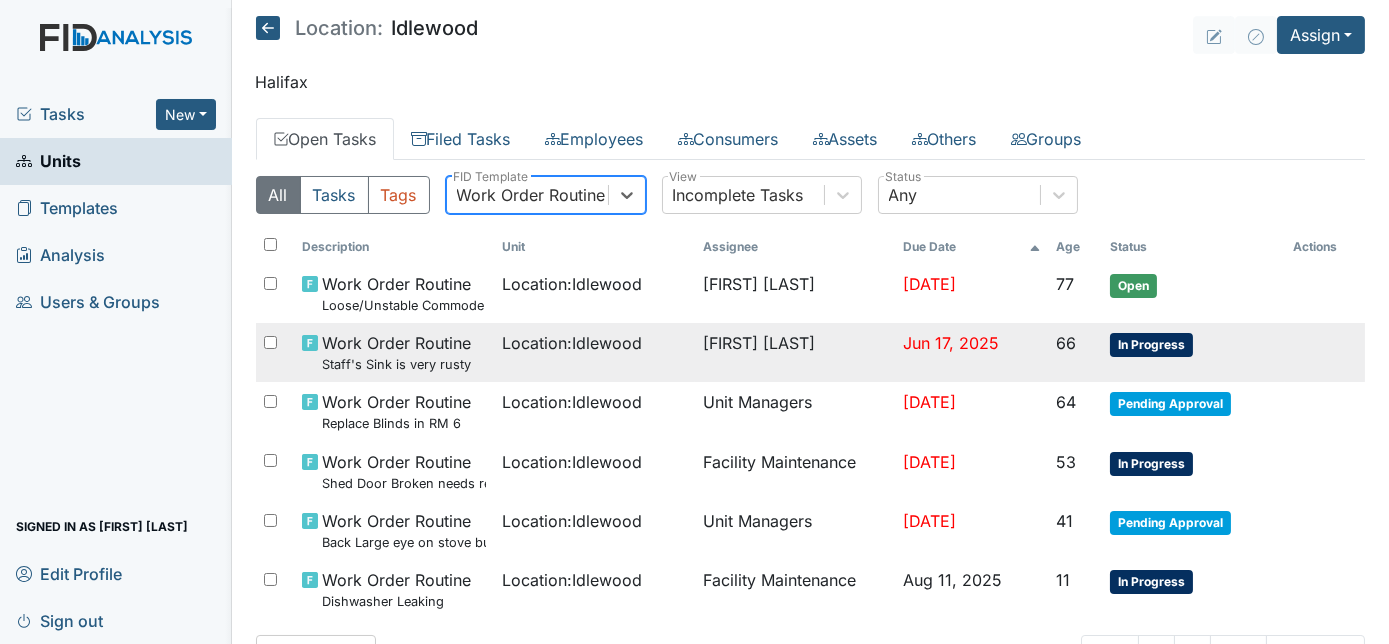 click on "[FIRST] [LAST]" at bounding box center (795, 352) 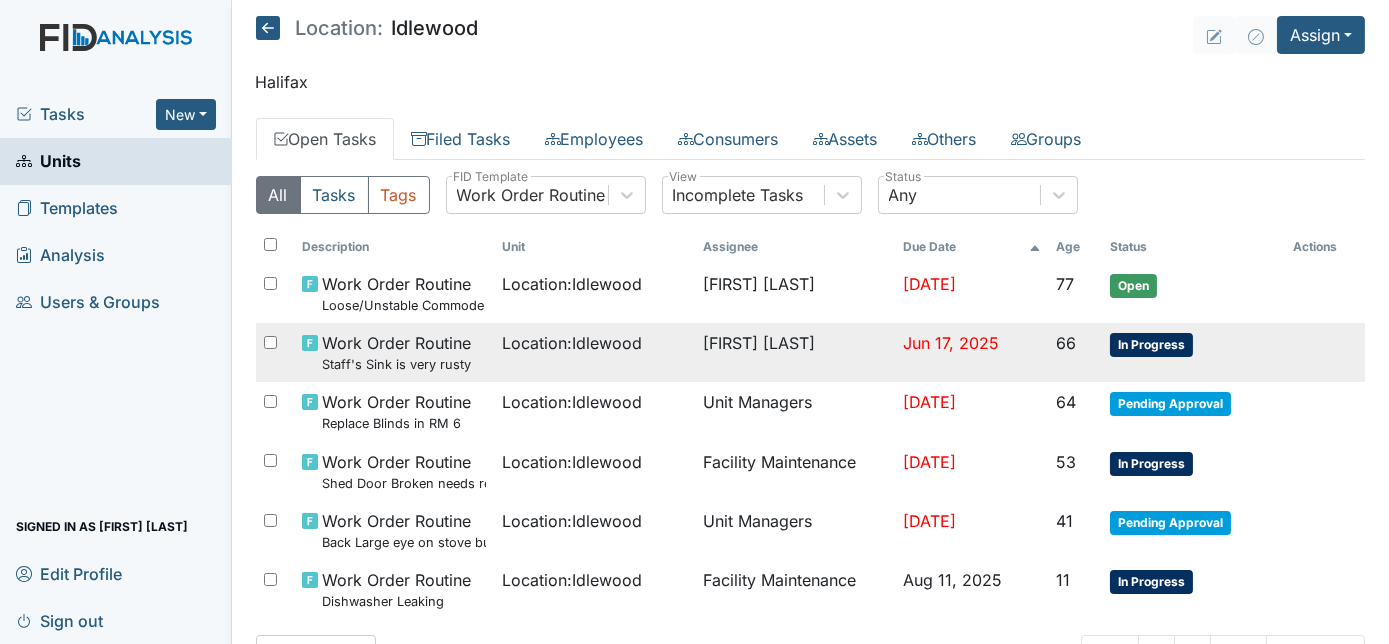 click on "Jun 17, 2025" at bounding box center [972, 352] 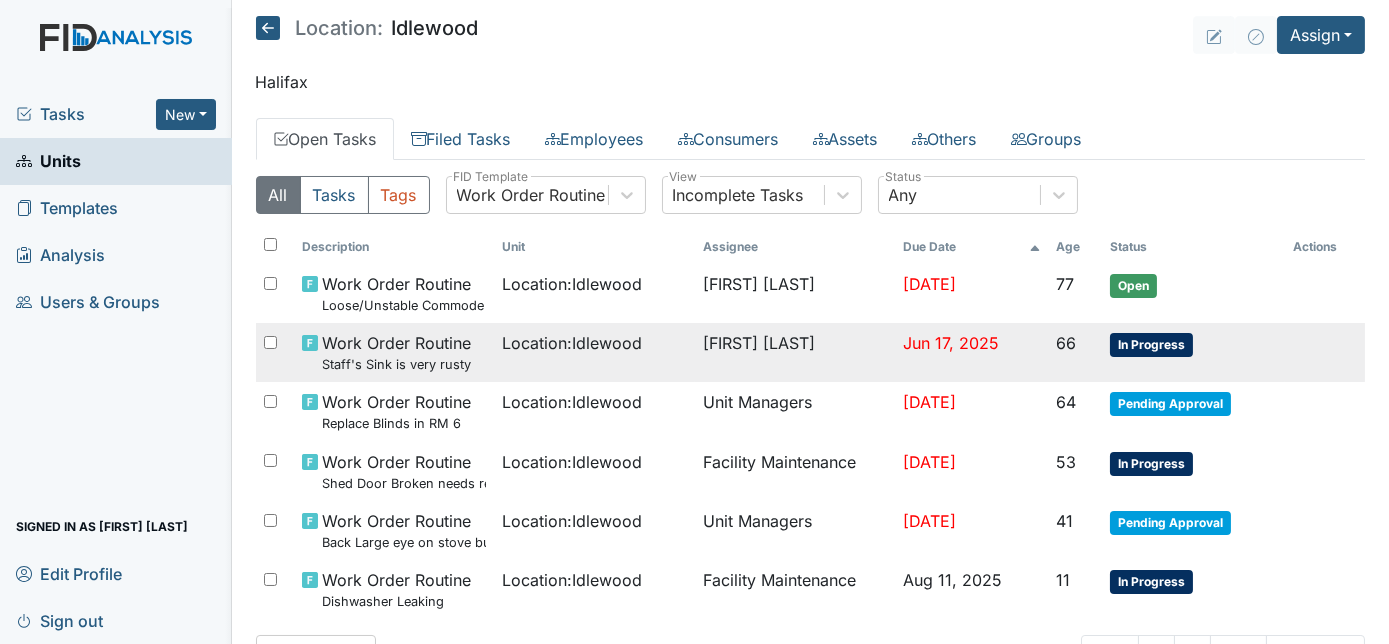 click on "Jun 17, 2025" at bounding box center (951, 343) 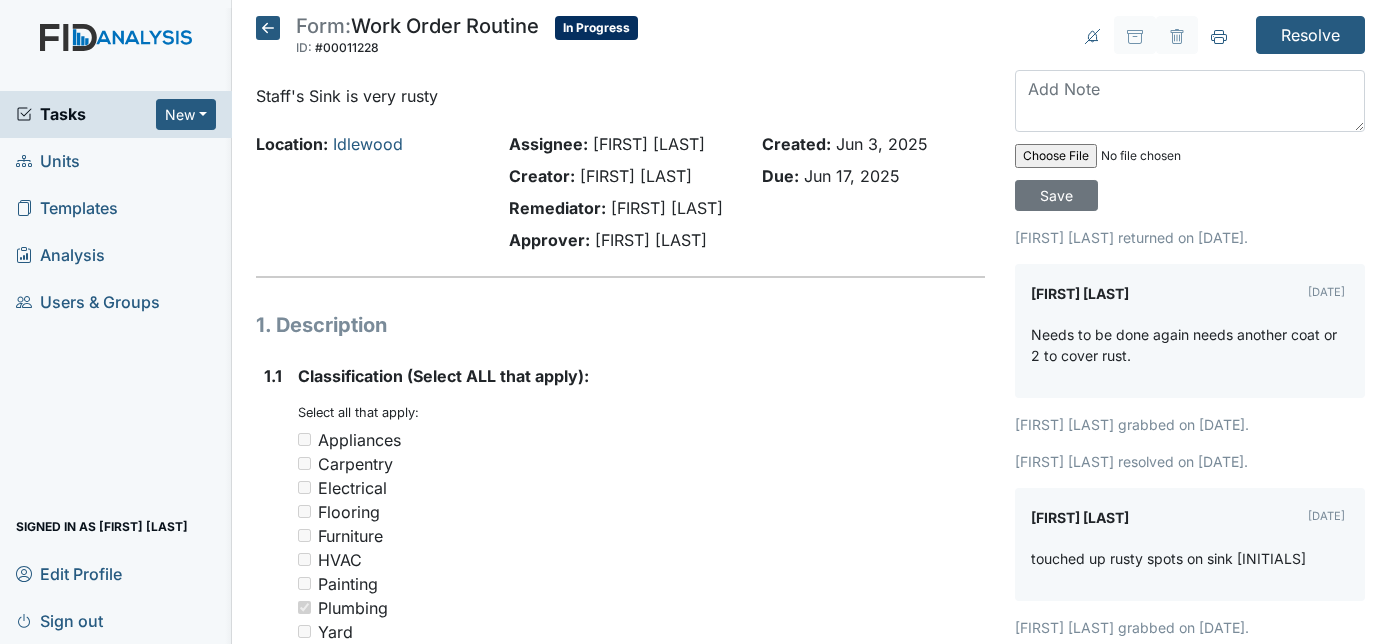 scroll, scrollTop: 0, scrollLeft: 0, axis: both 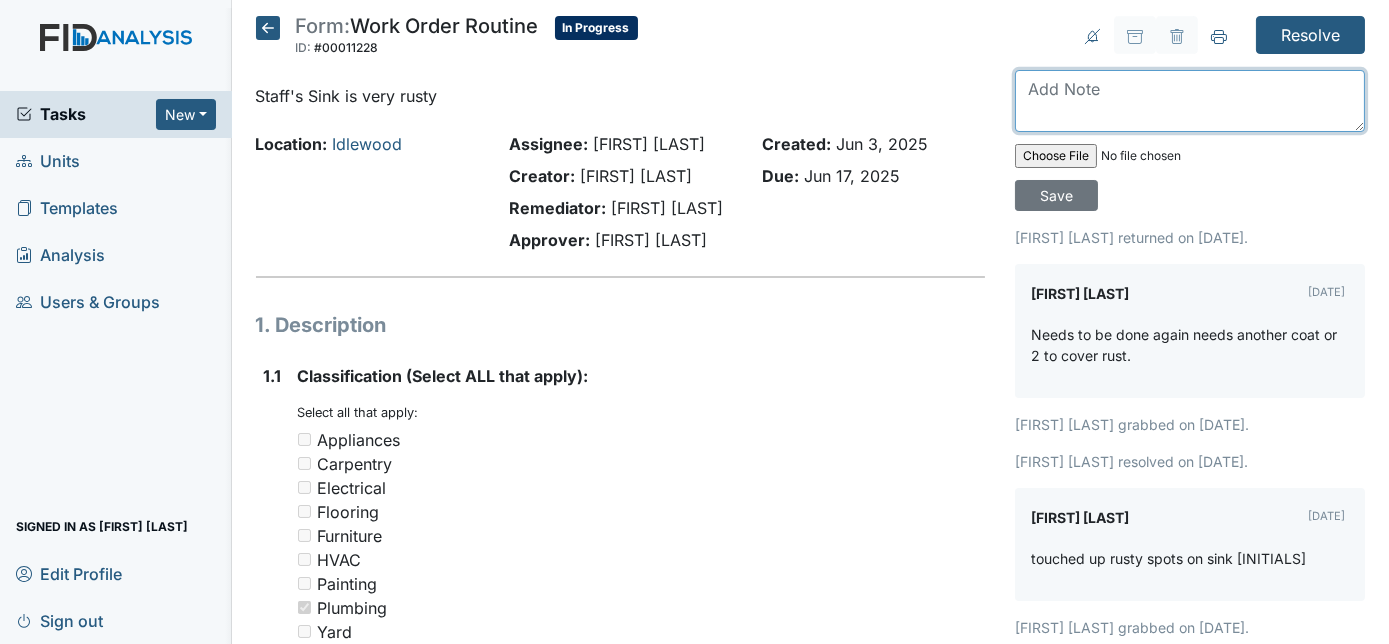 click at bounding box center (1190, 101) 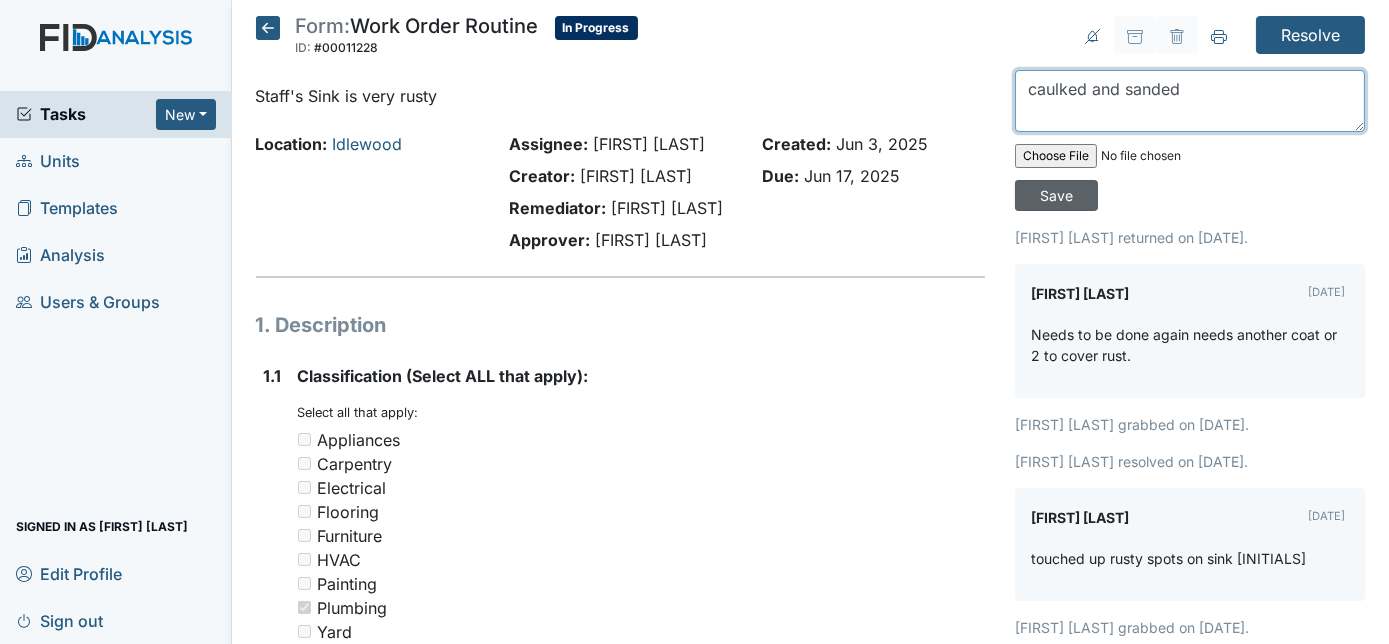 type on "caulked and sanded" 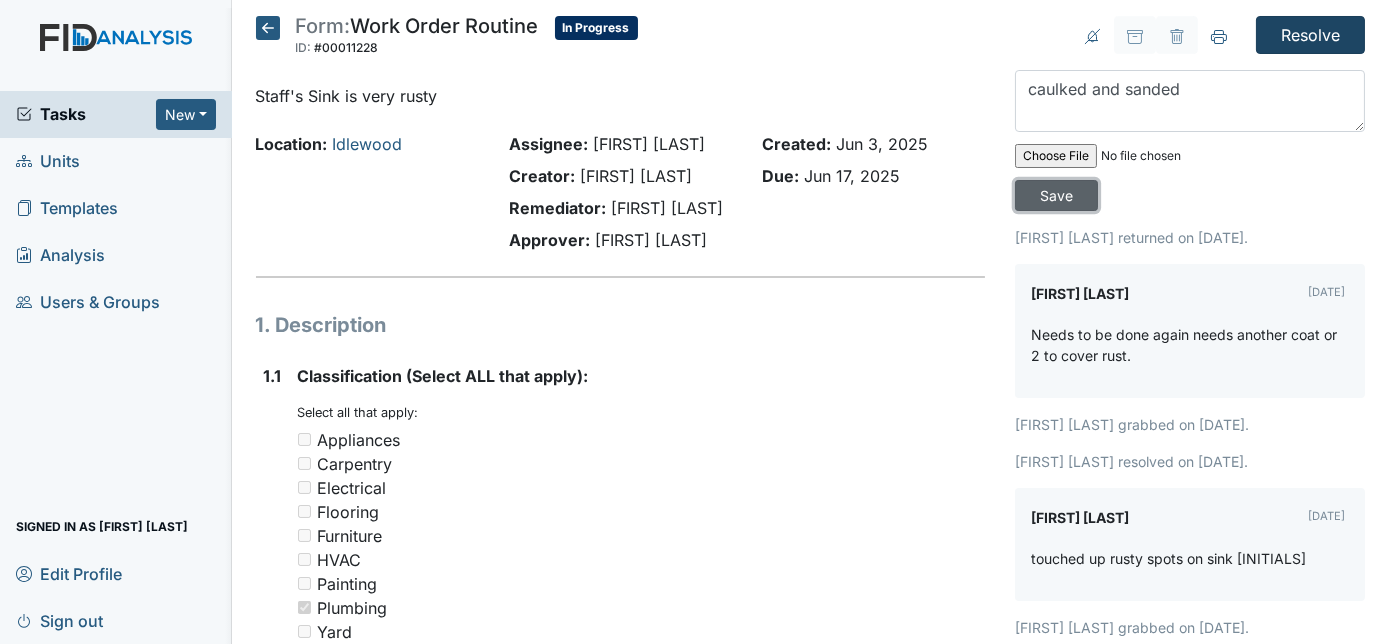 drag, startPoint x: 1290, startPoint y: 148, endPoint x: 1277, endPoint y: 30, distance: 118.71394 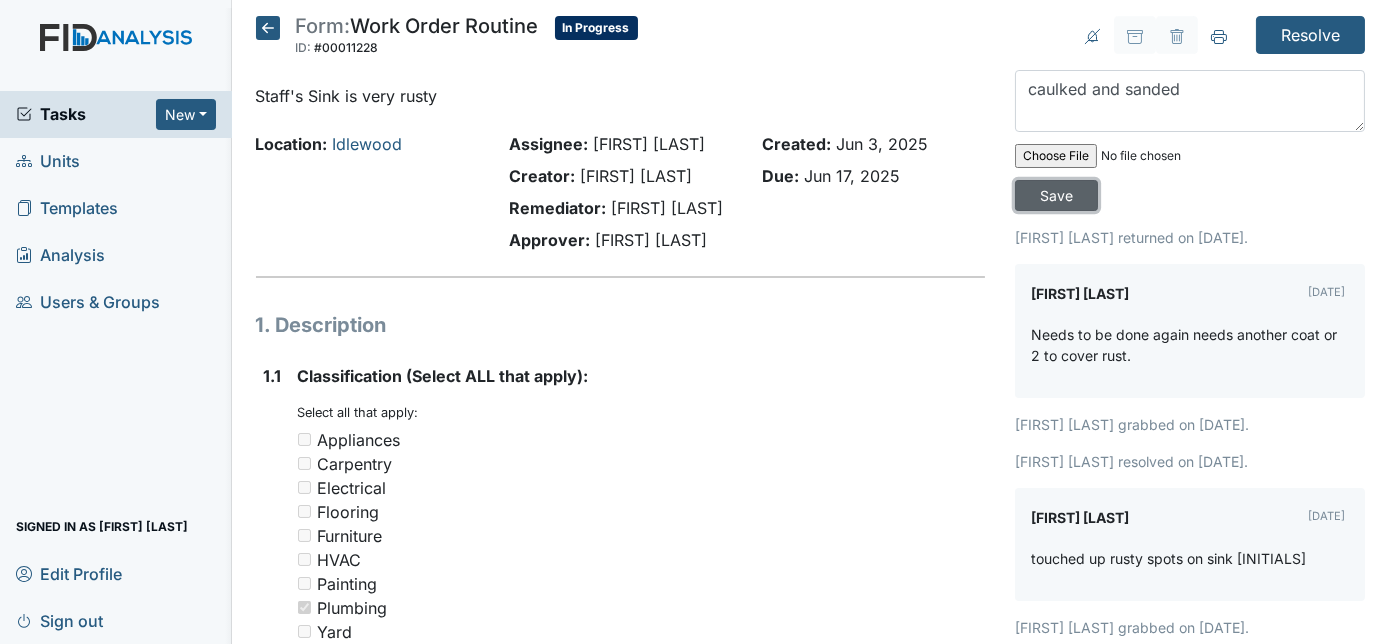 click on "Save" at bounding box center [1056, 195] 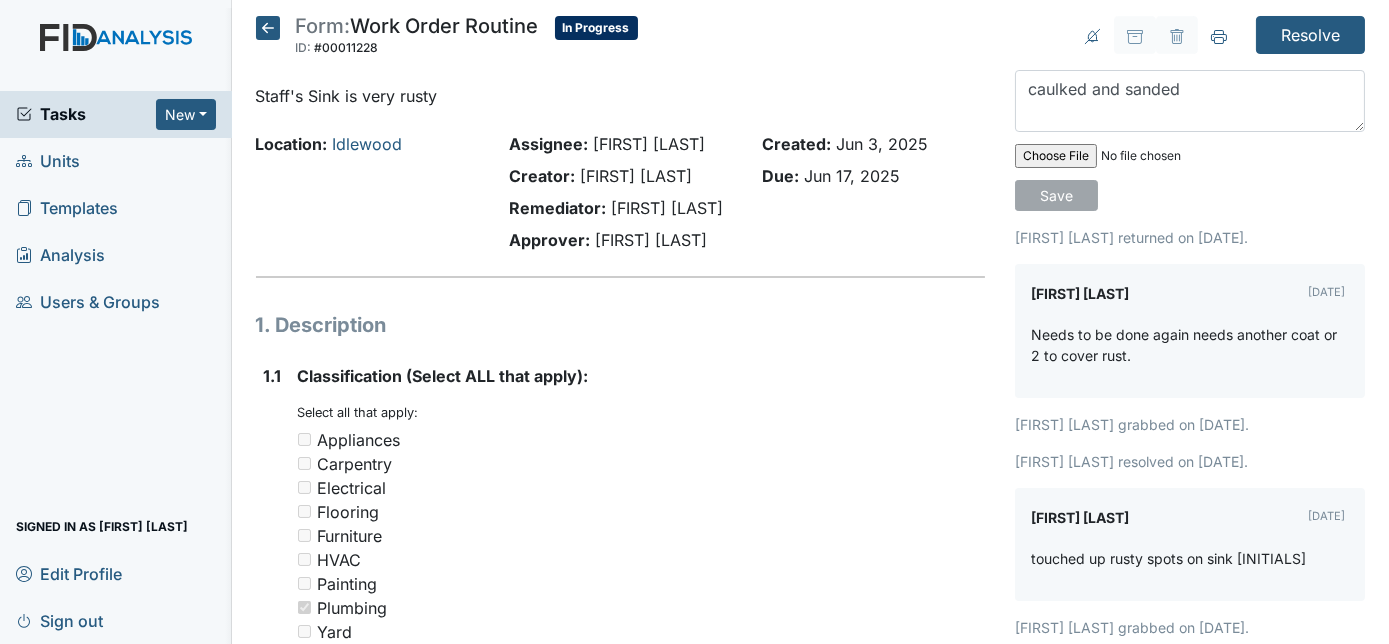 type 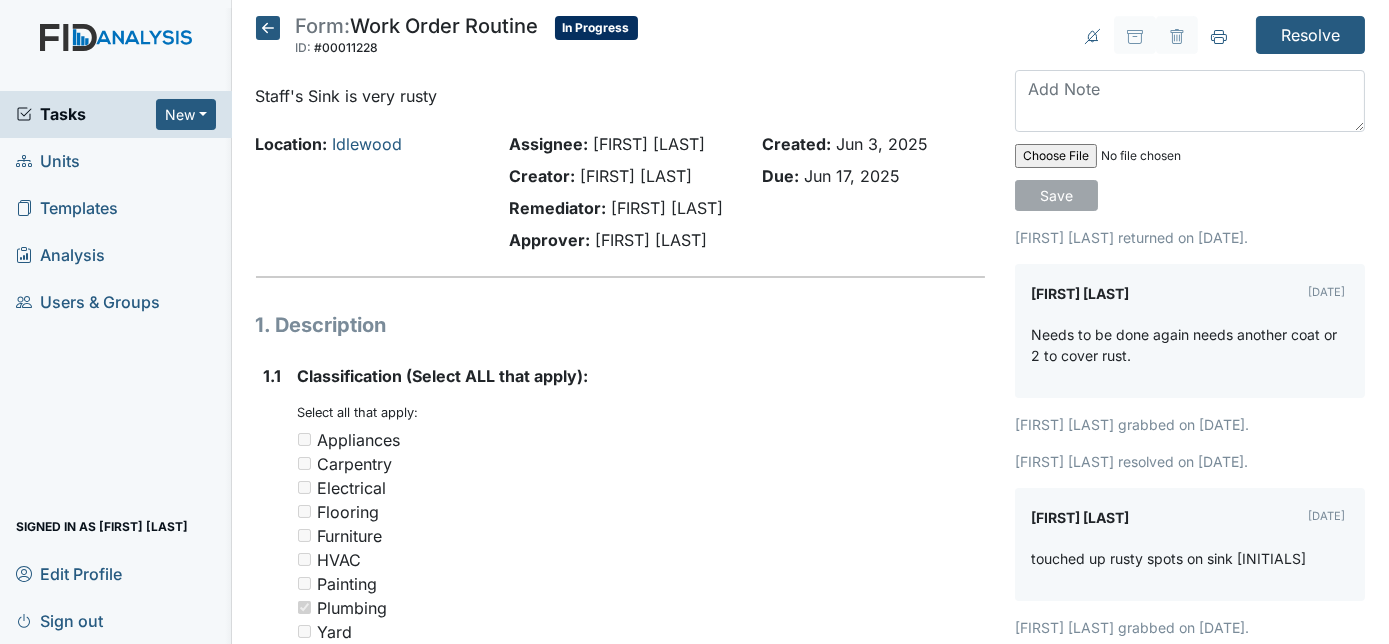 type 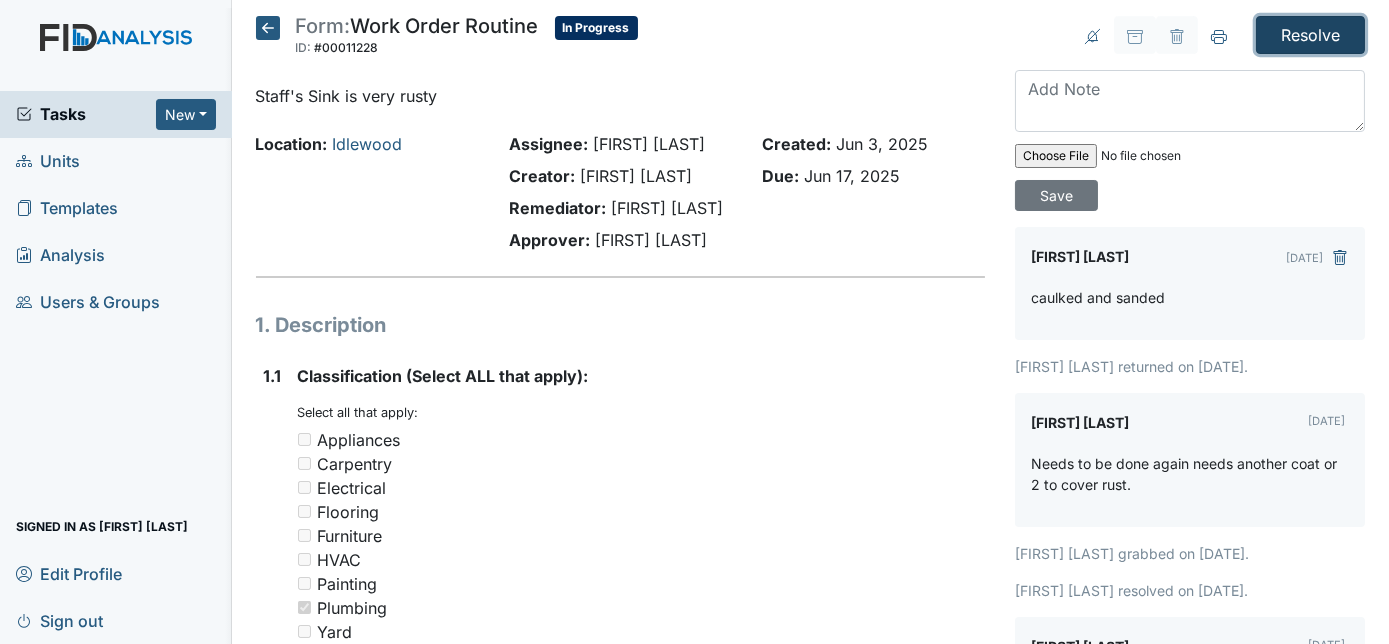 click on "Resolve" at bounding box center (1310, 35) 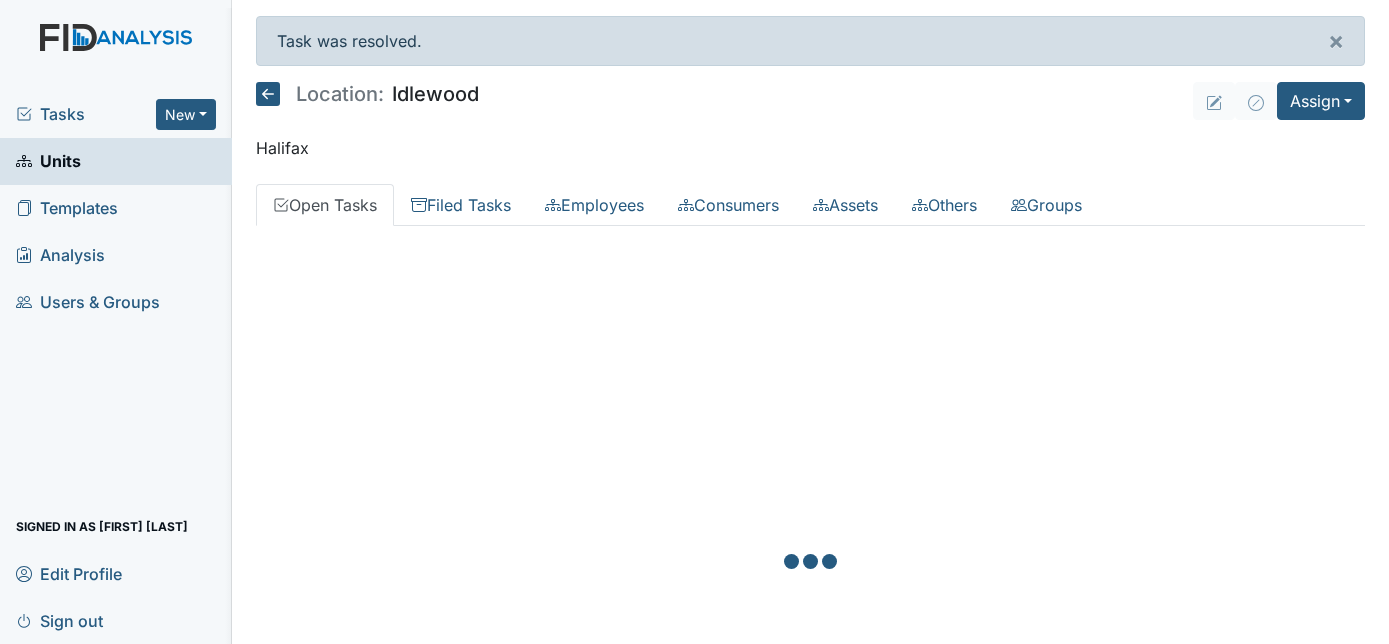 scroll, scrollTop: 0, scrollLeft: 0, axis: both 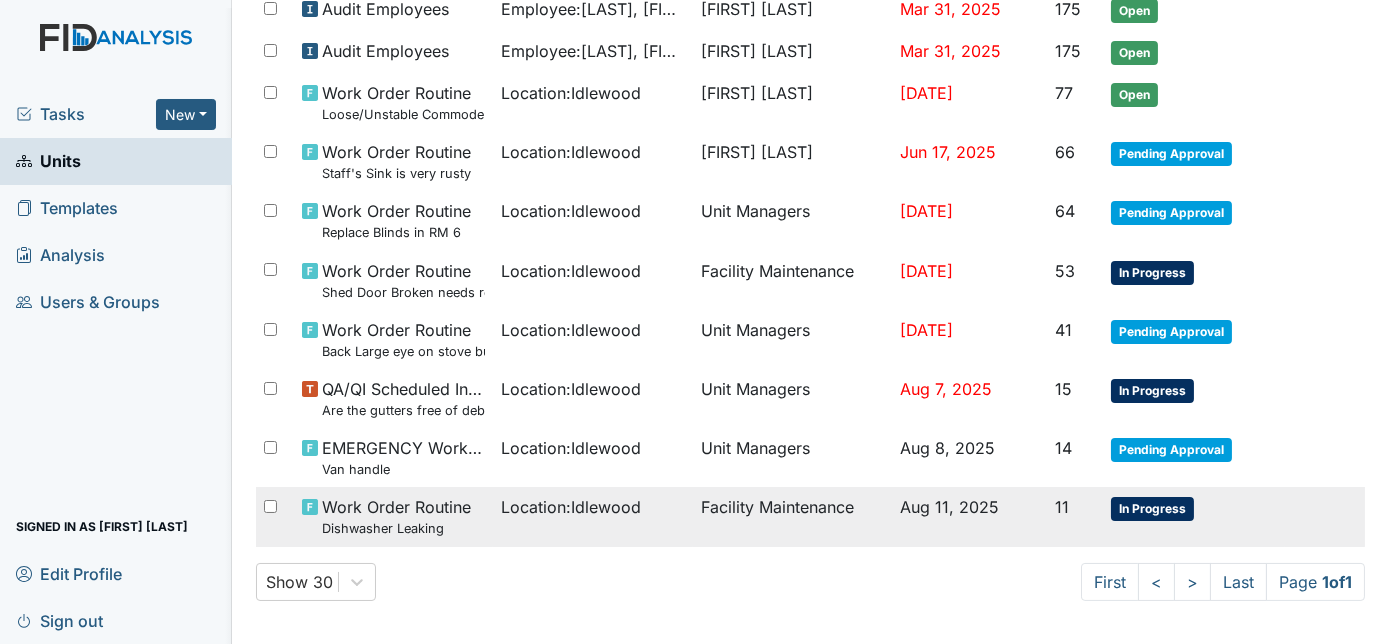 click on "Facility Maintenance" at bounding box center [792, 516] 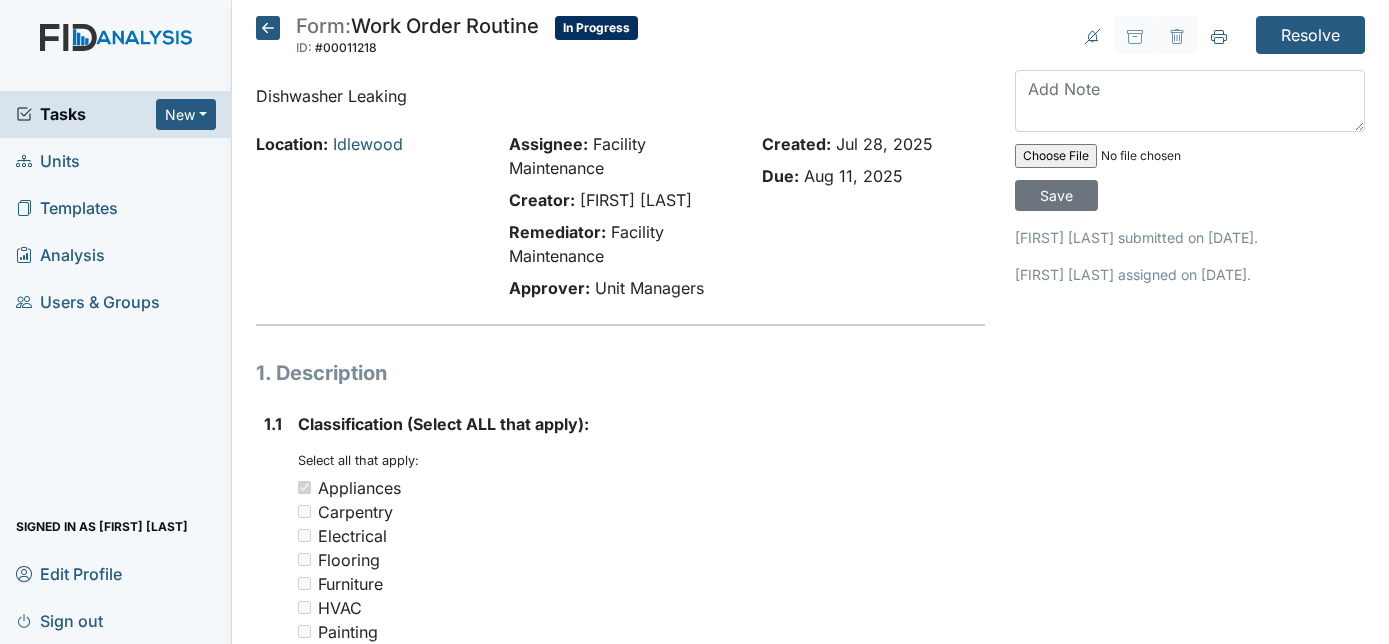 scroll, scrollTop: 0, scrollLeft: 0, axis: both 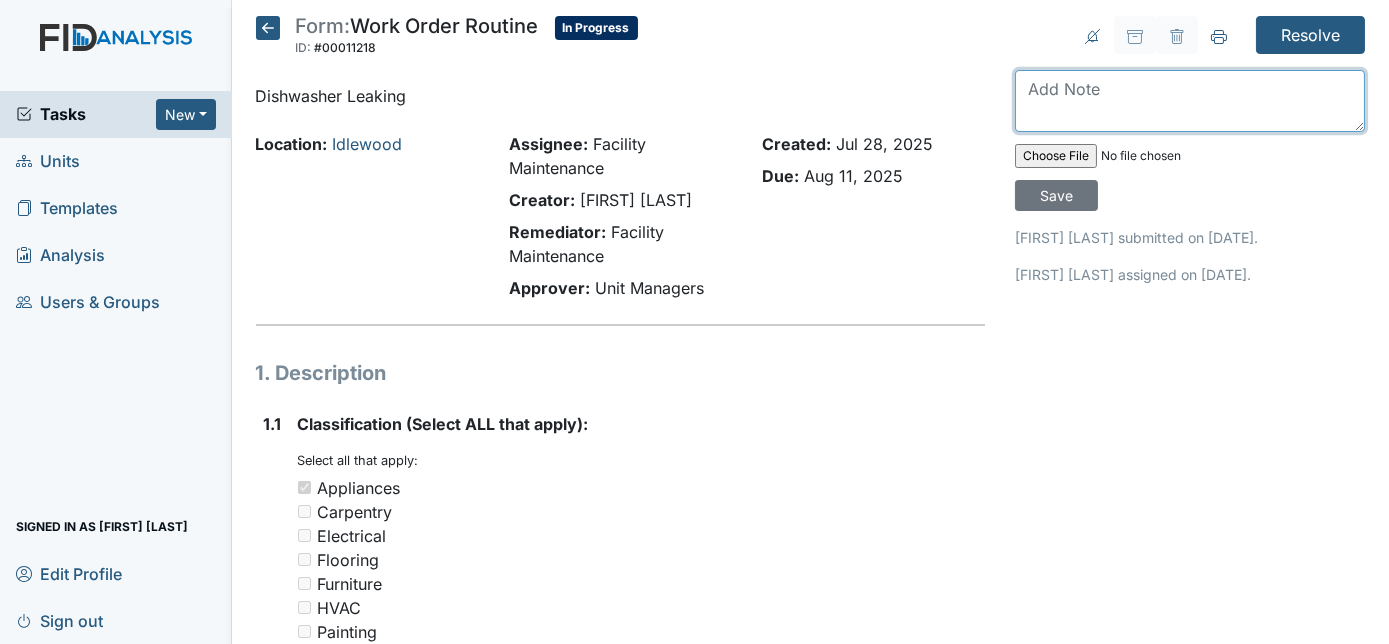 click at bounding box center [1190, 101] 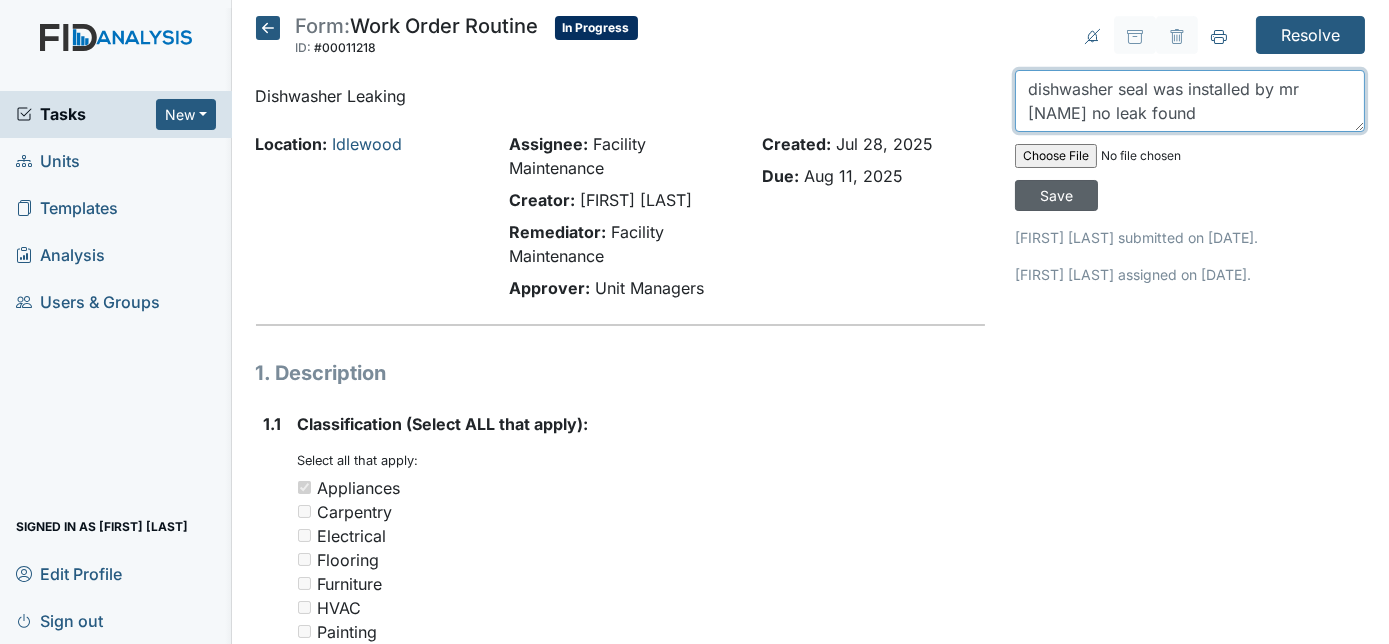 type on "dishwasher seal was installed by mr [NAME] no leak found" 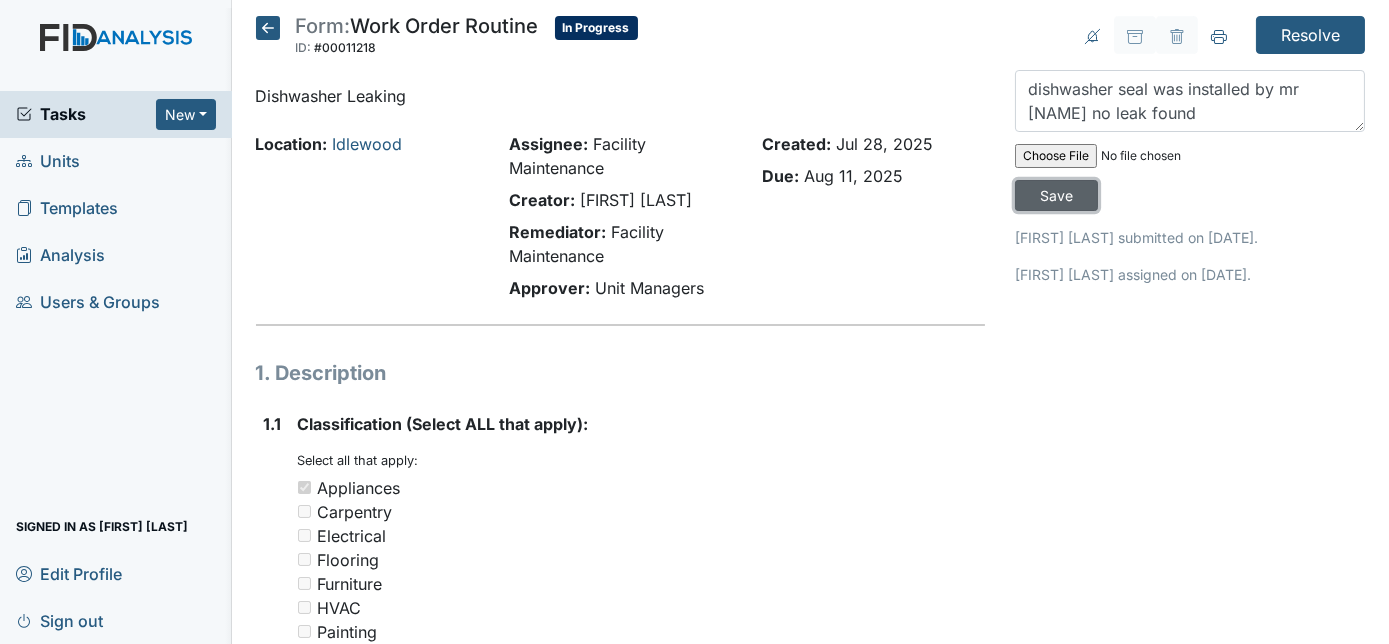 click on "Save" at bounding box center [1056, 195] 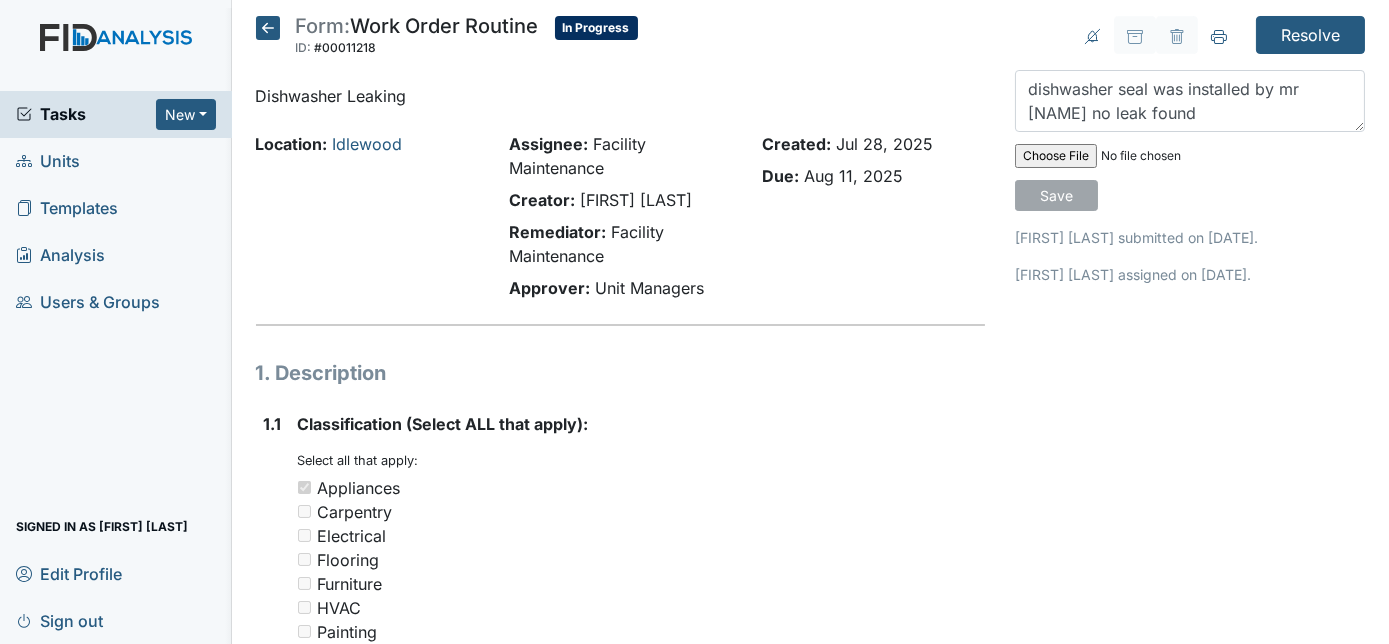 type 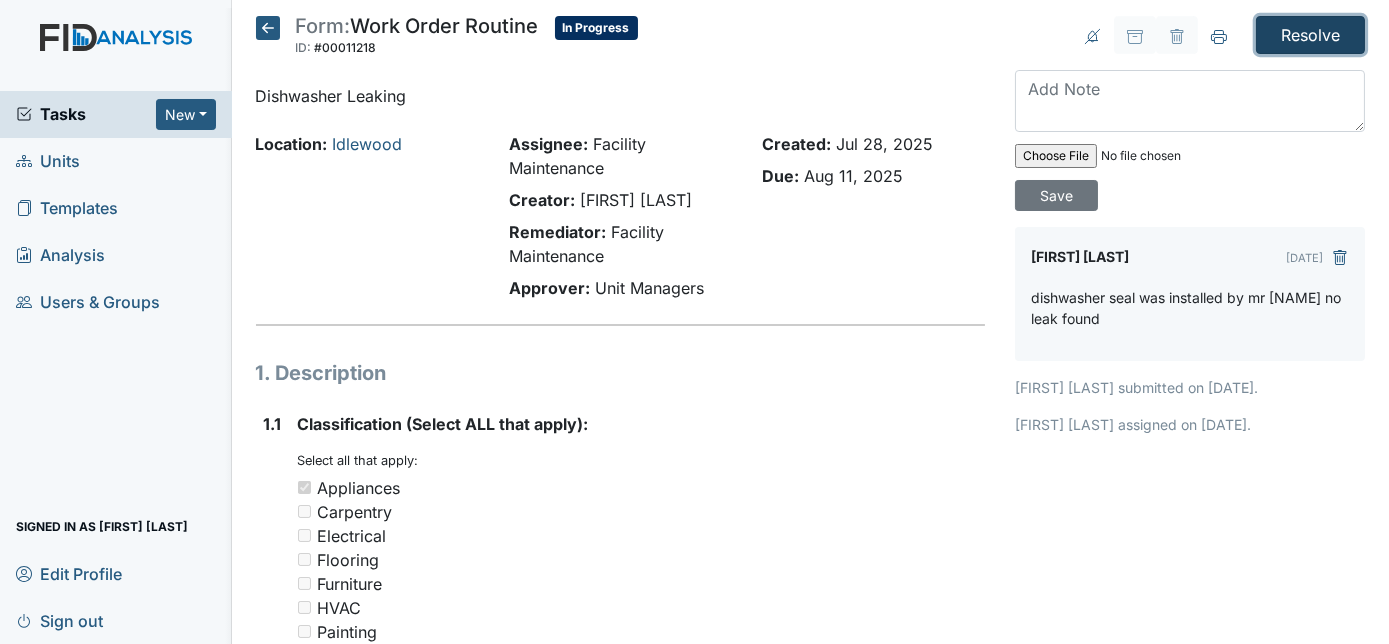 click on "Resolve" at bounding box center [1310, 35] 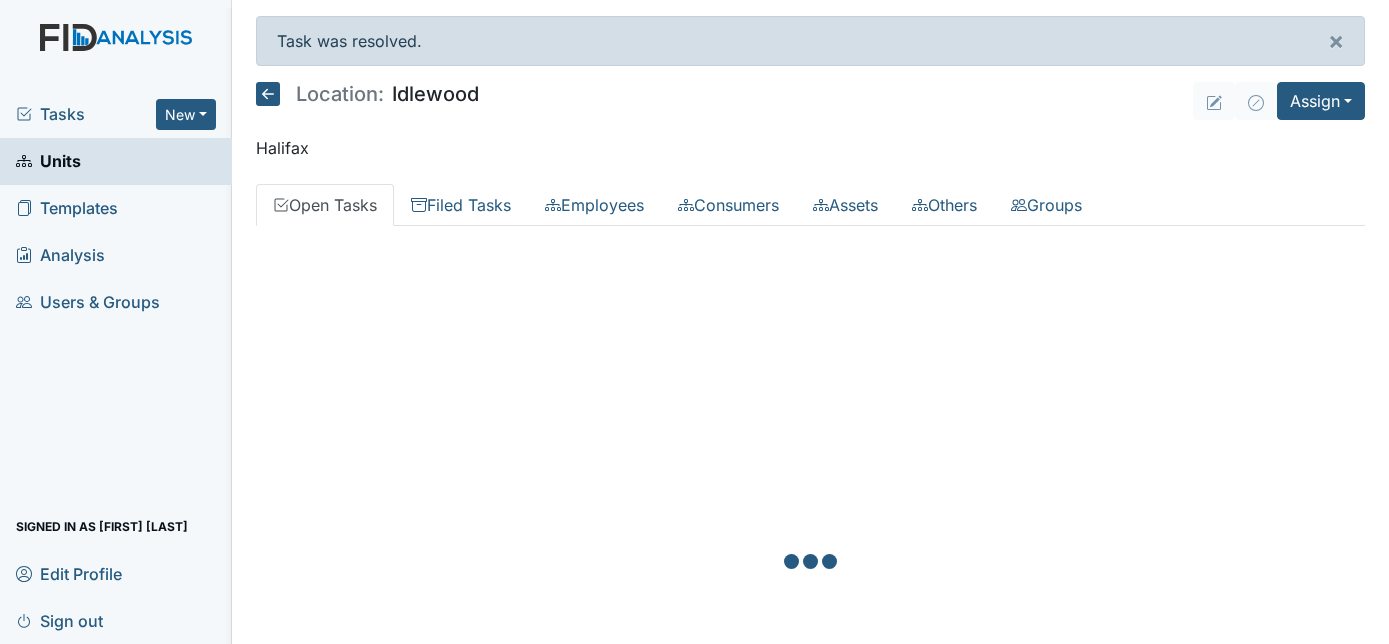 scroll, scrollTop: 0, scrollLeft: 0, axis: both 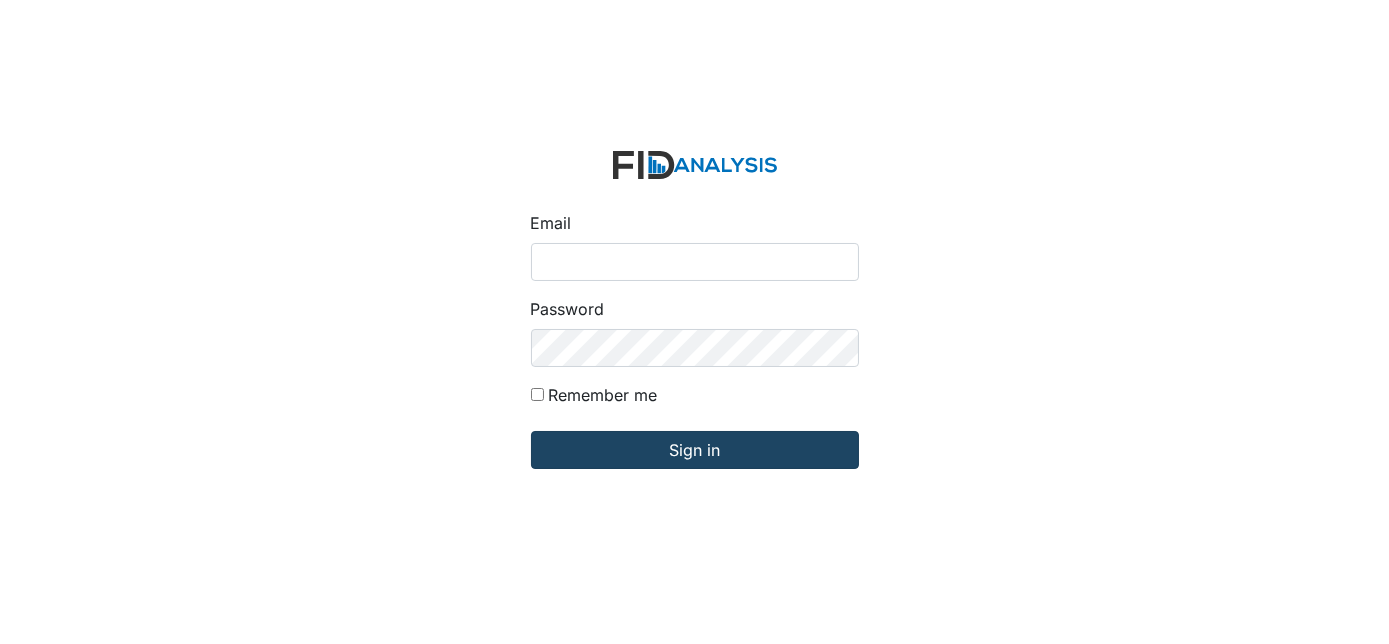 type on "[USERNAME]@example.com" 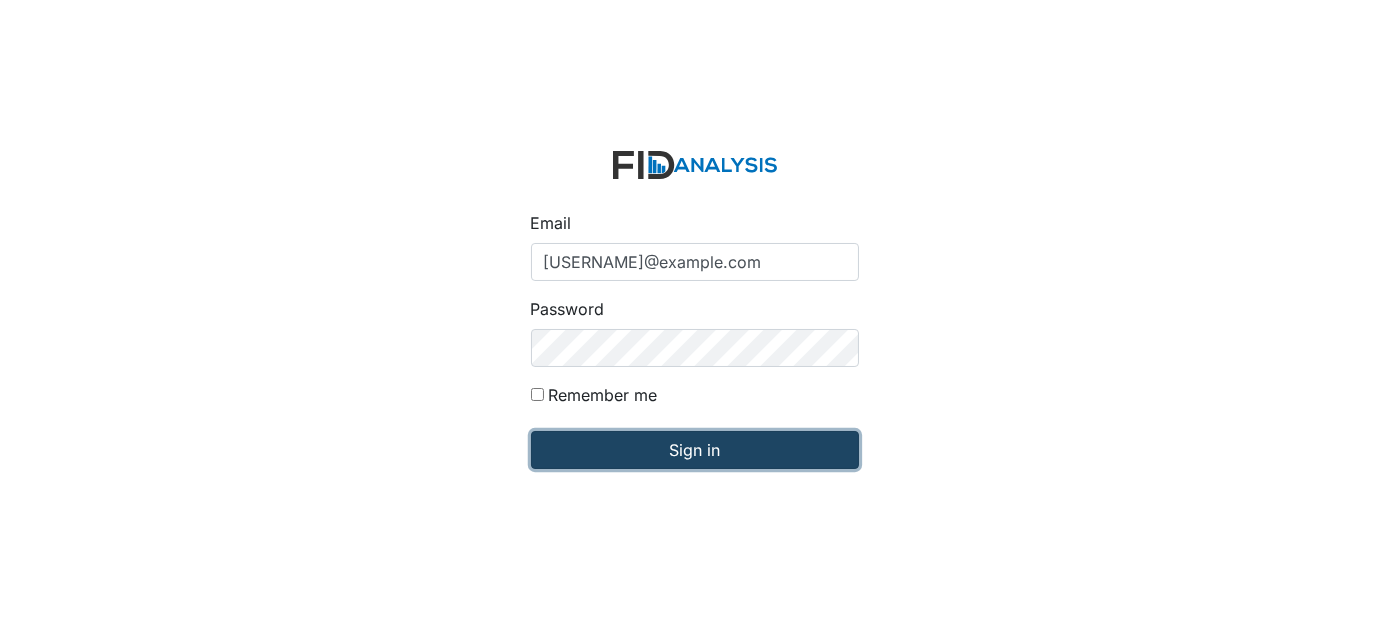 click on "Sign in" at bounding box center (695, 450) 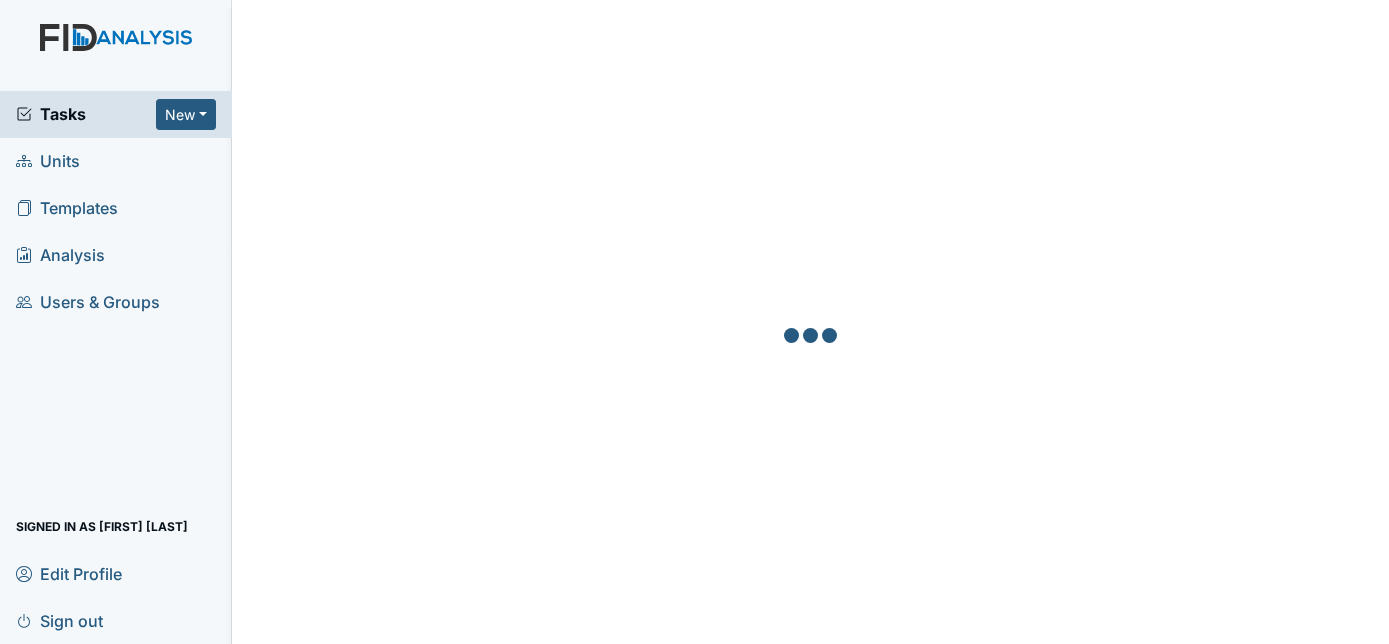 scroll, scrollTop: 0, scrollLeft: 0, axis: both 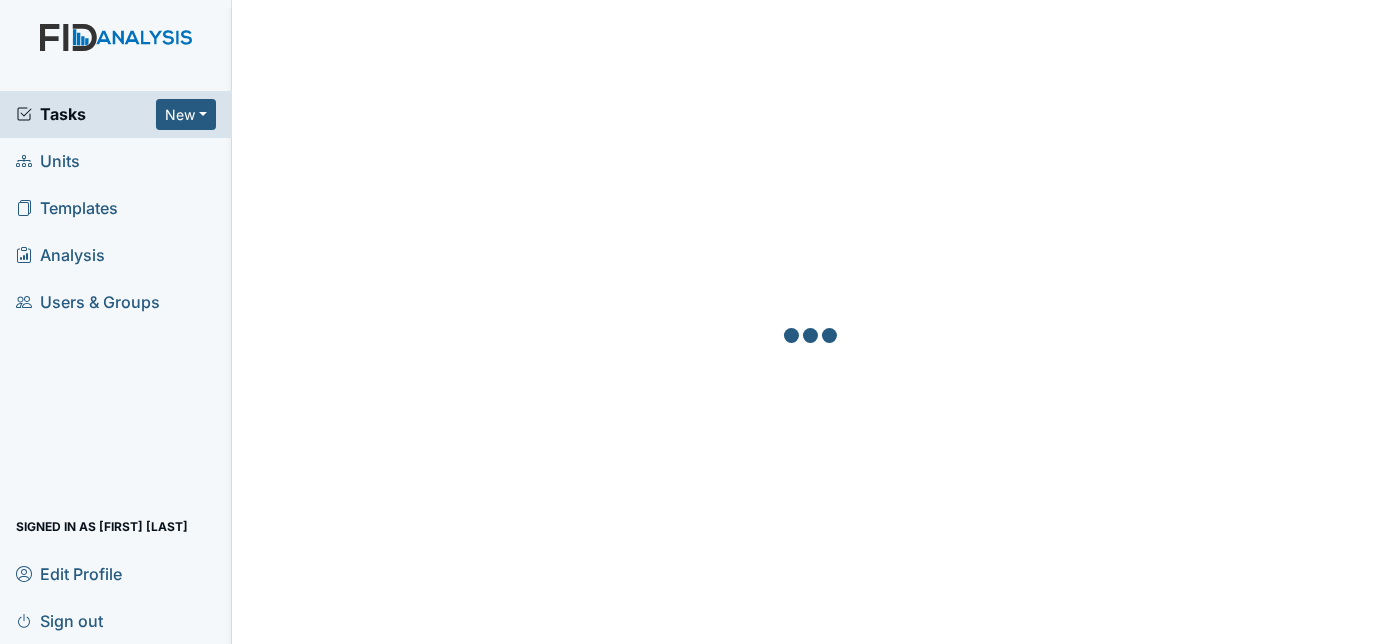 click on "Units" at bounding box center [116, 161] 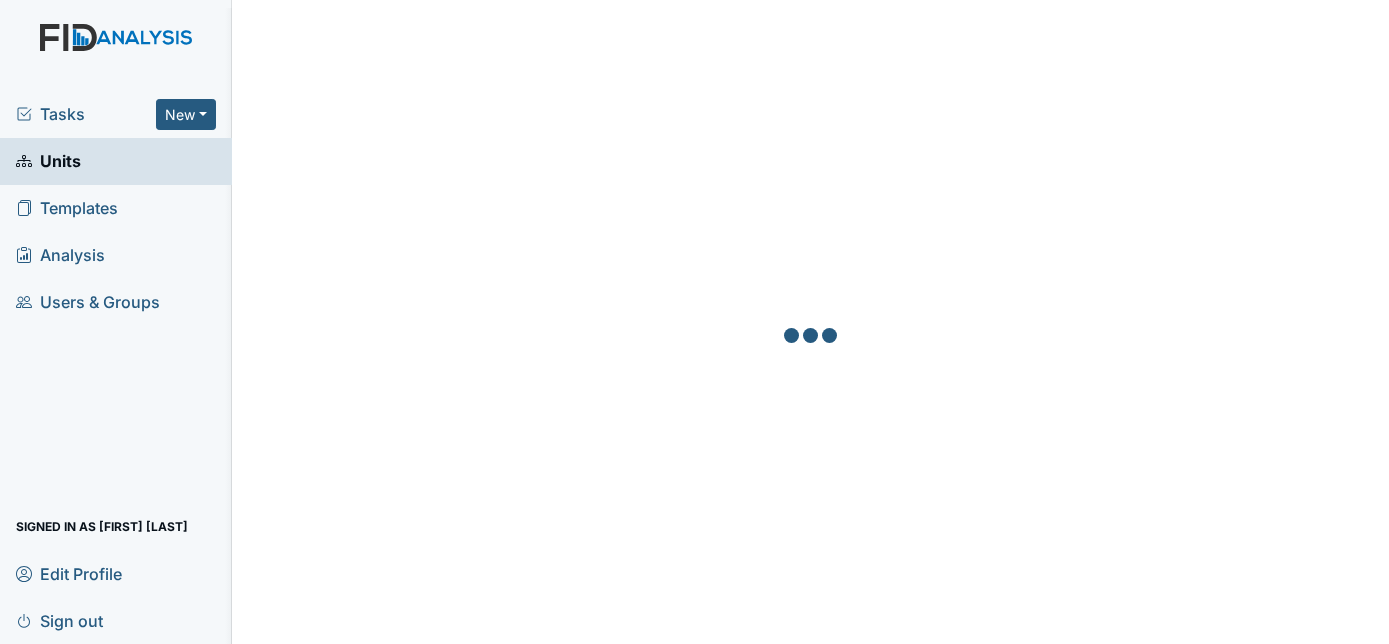 scroll, scrollTop: 0, scrollLeft: 0, axis: both 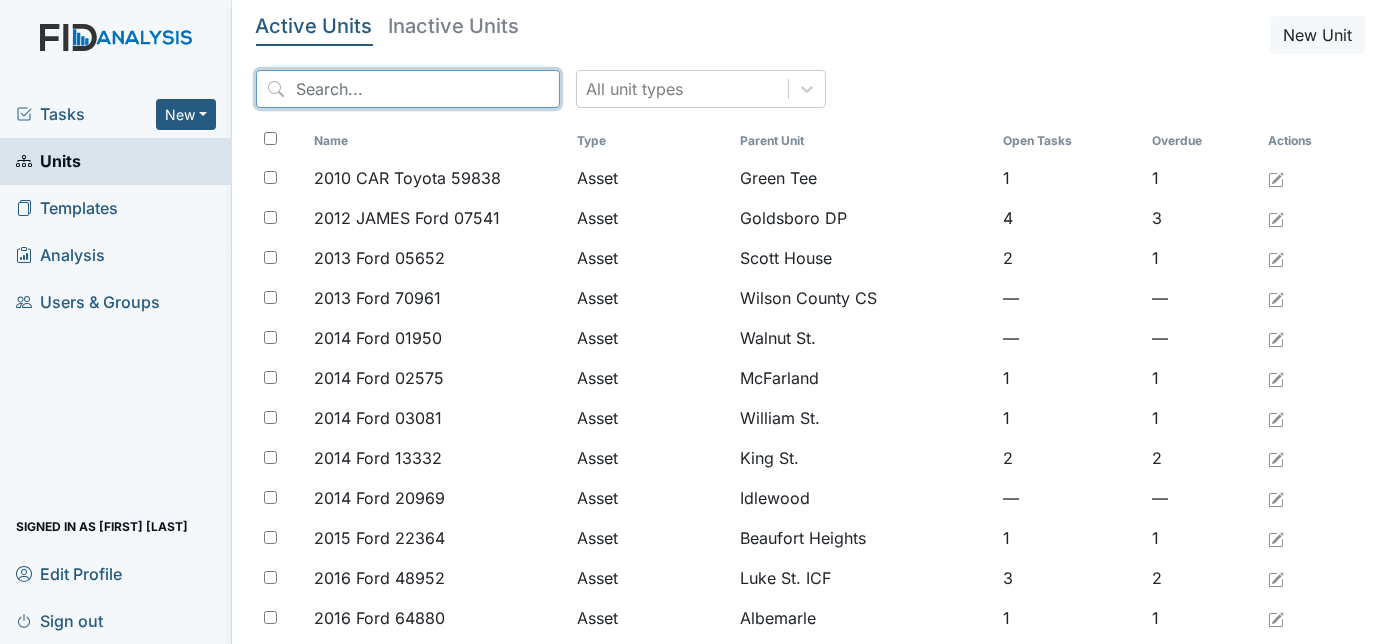 click at bounding box center (408, 89) 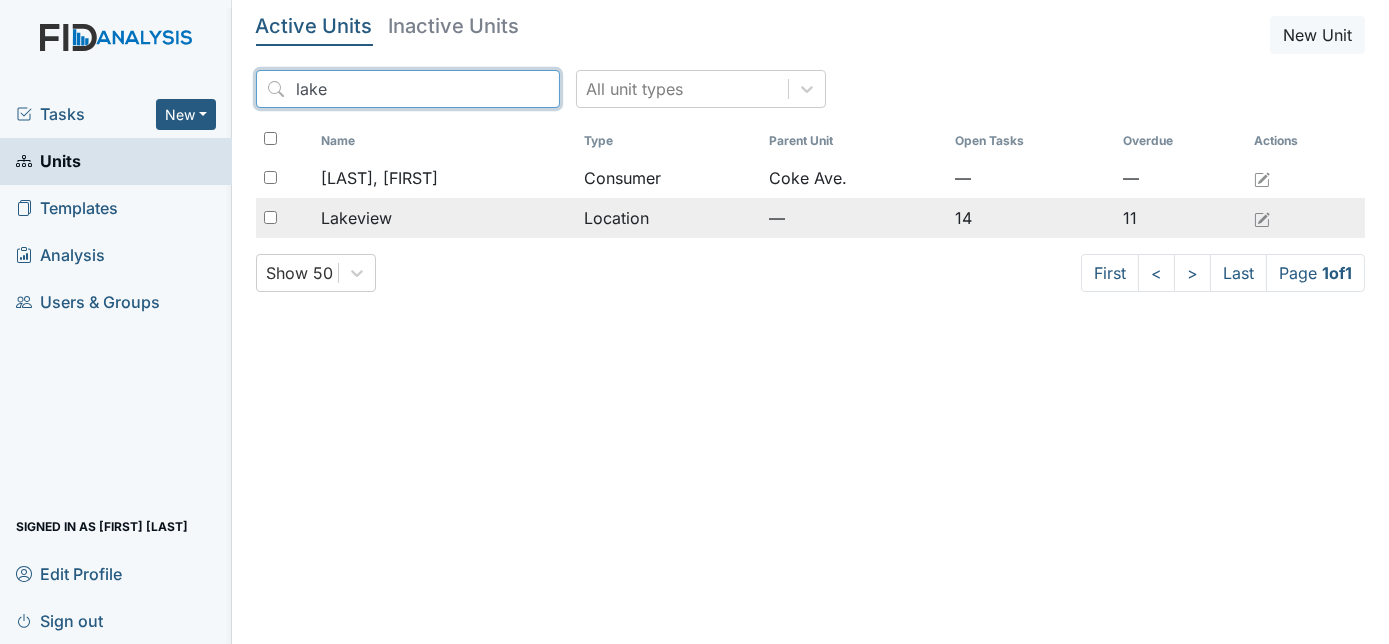 type on "lake" 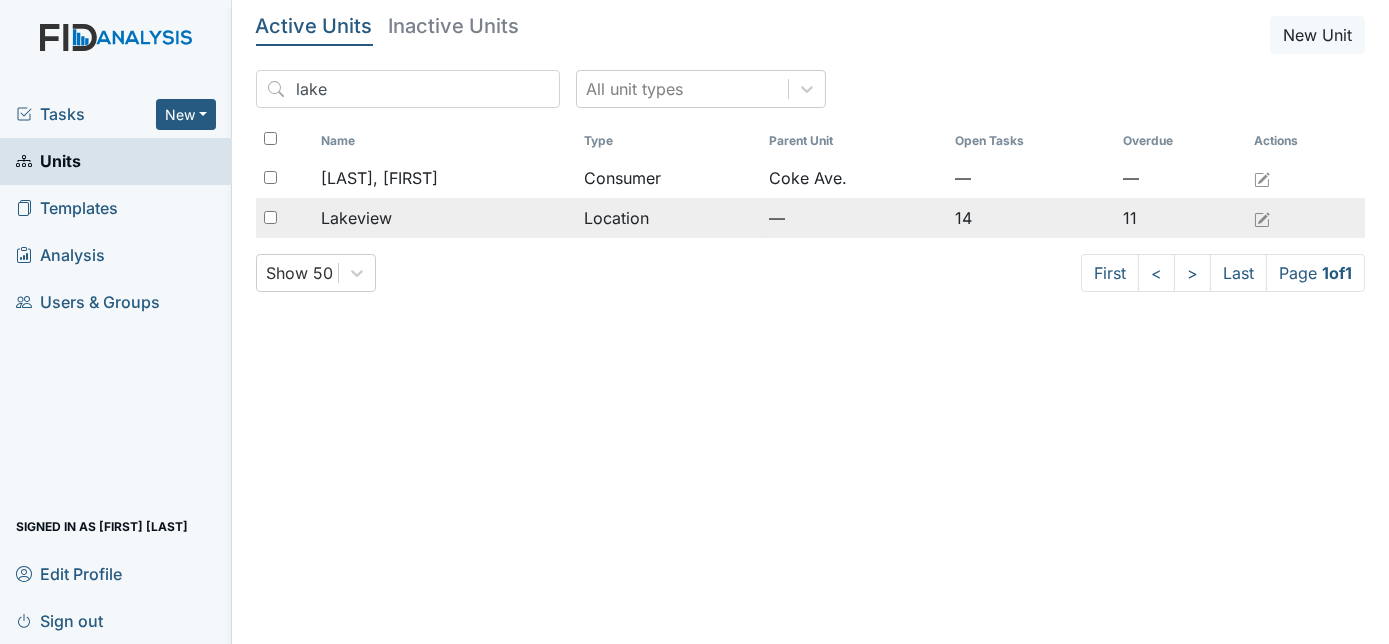click on "Lakeview" at bounding box center (445, 218) 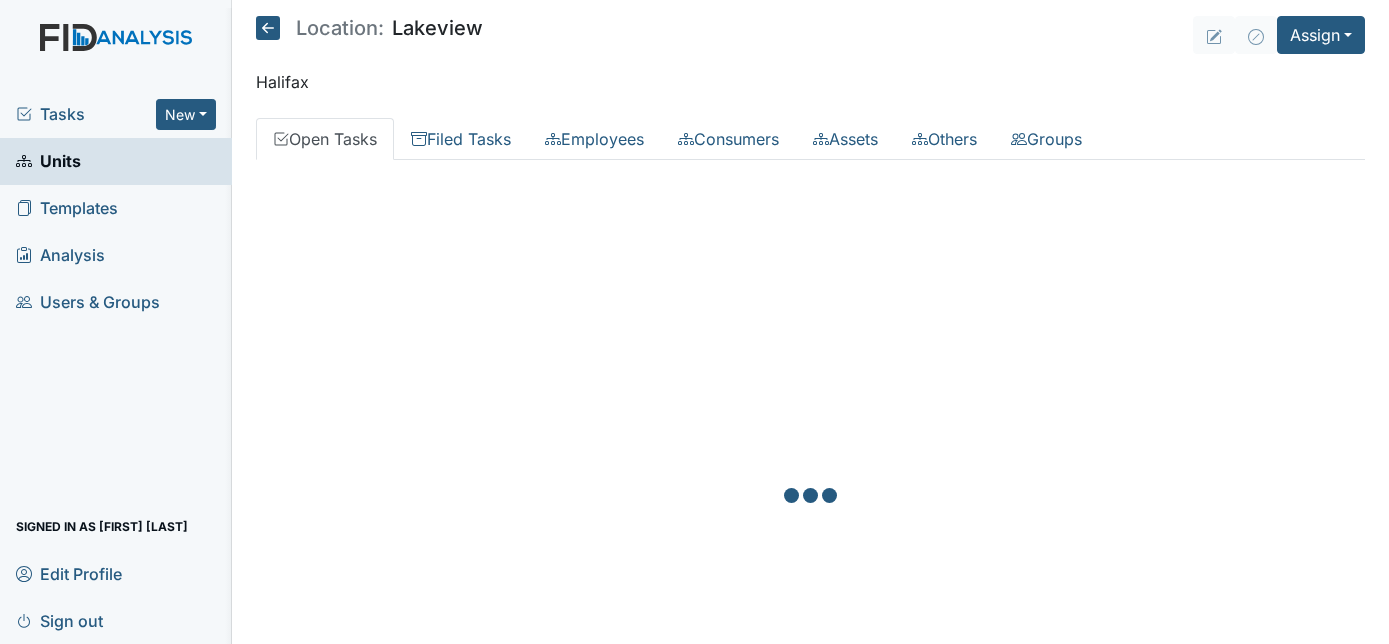 scroll, scrollTop: 0, scrollLeft: 0, axis: both 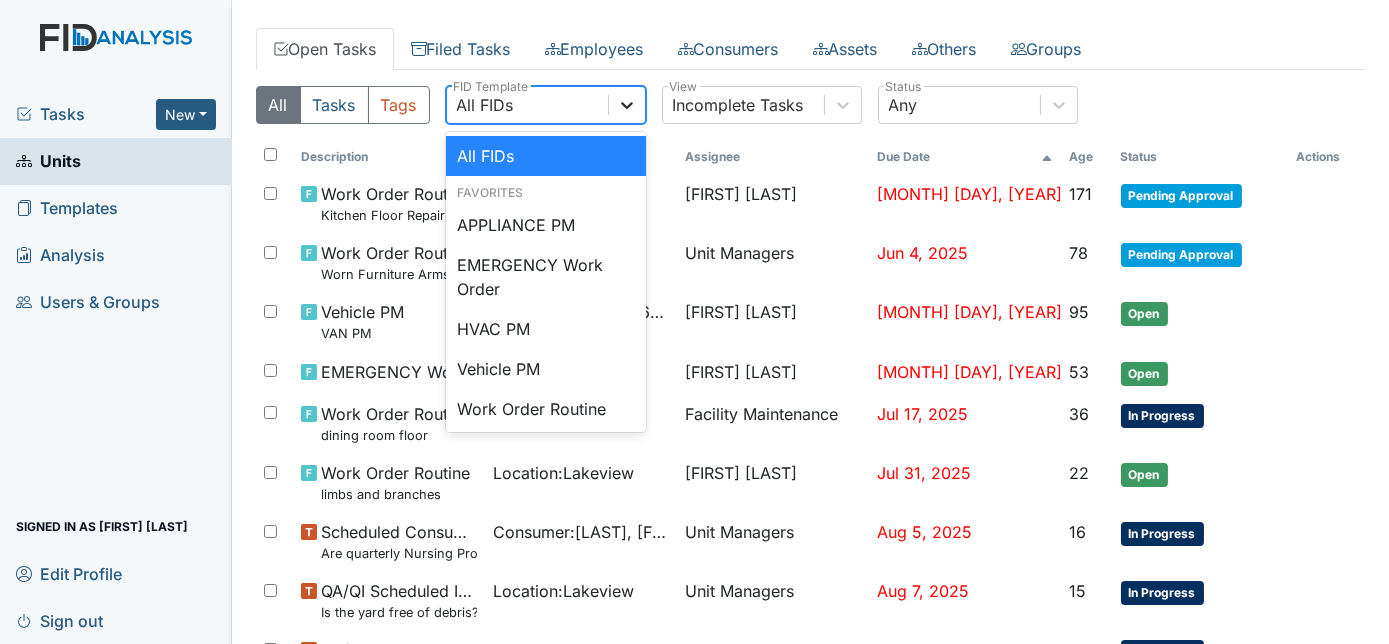 click 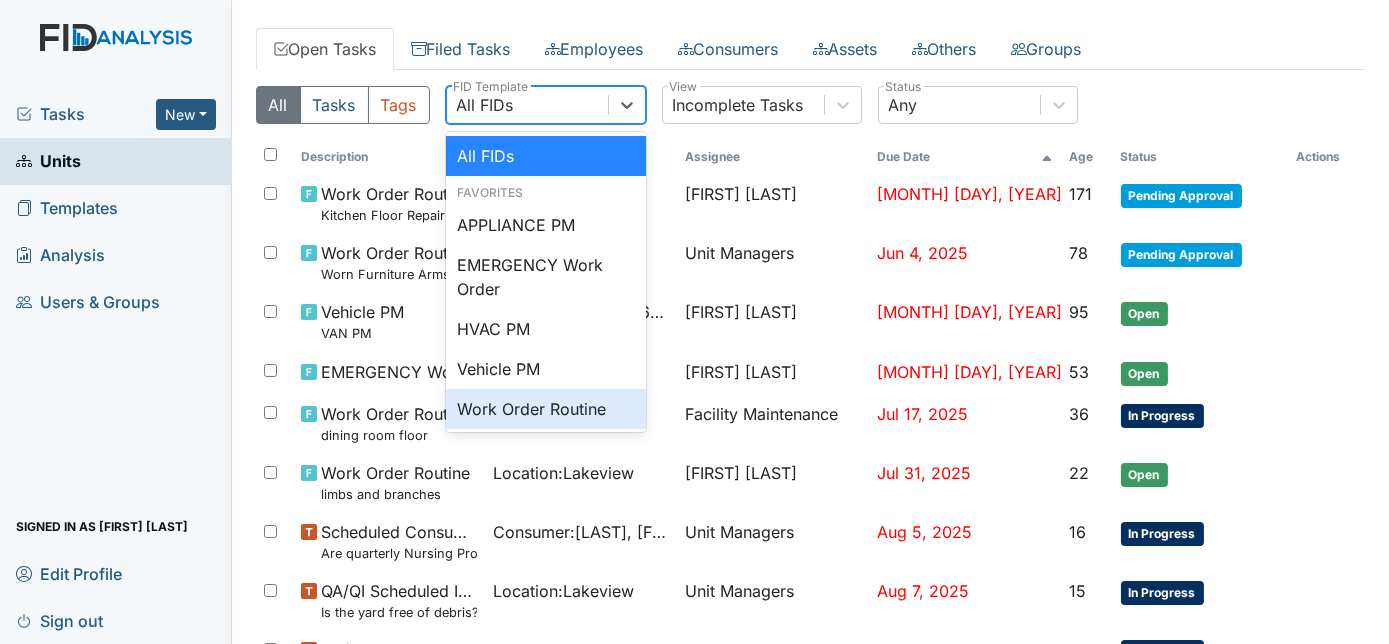 click on "Work Order Routine" at bounding box center [546, 409] 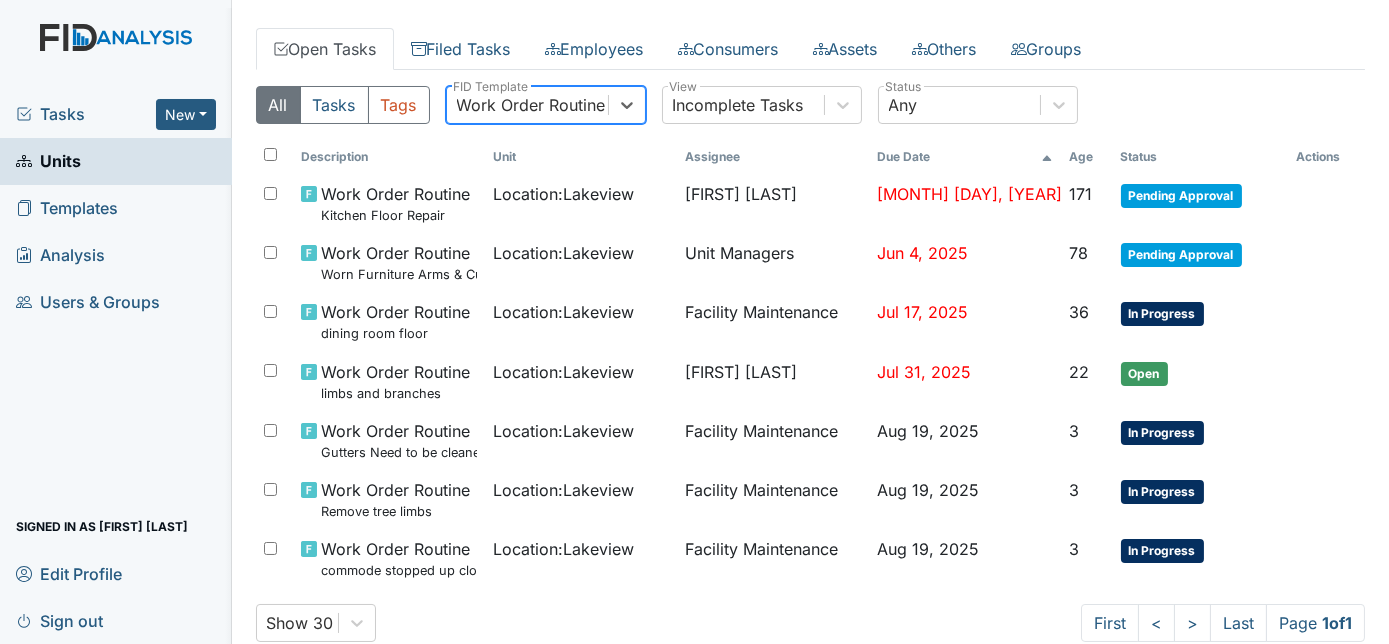 scroll, scrollTop: 135, scrollLeft: 0, axis: vertical 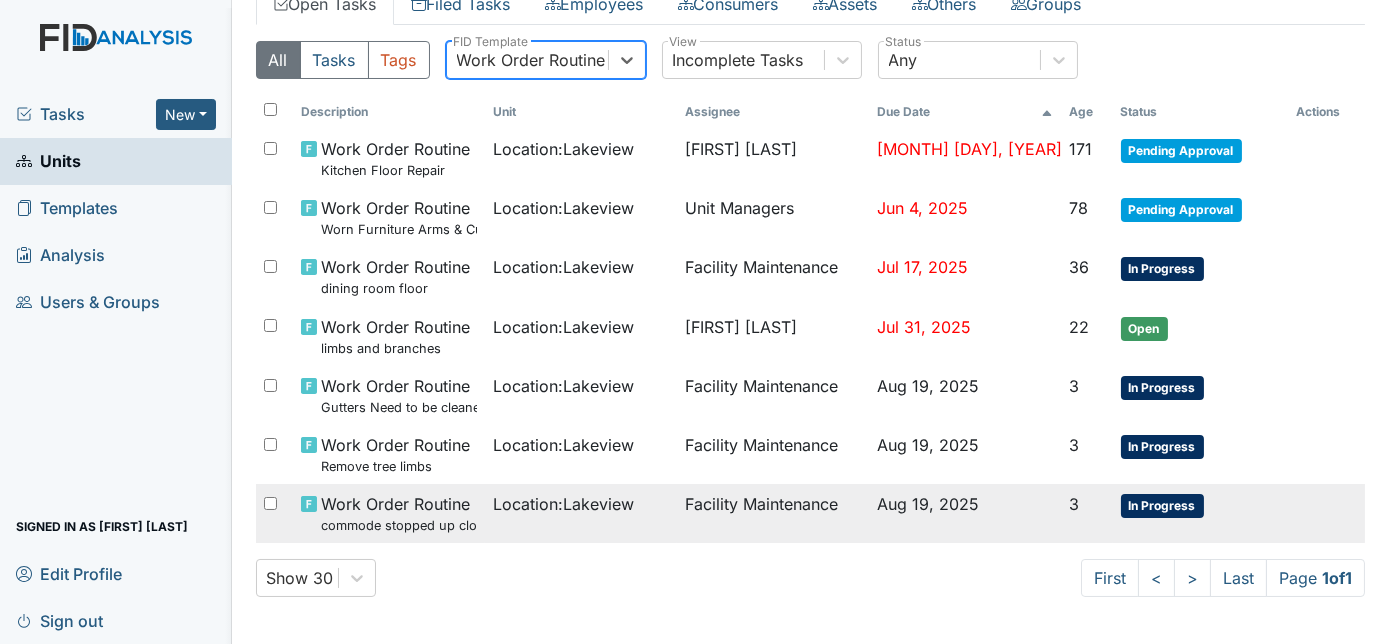 click on "Facility Maintenance" at bounding box center (773, 513) 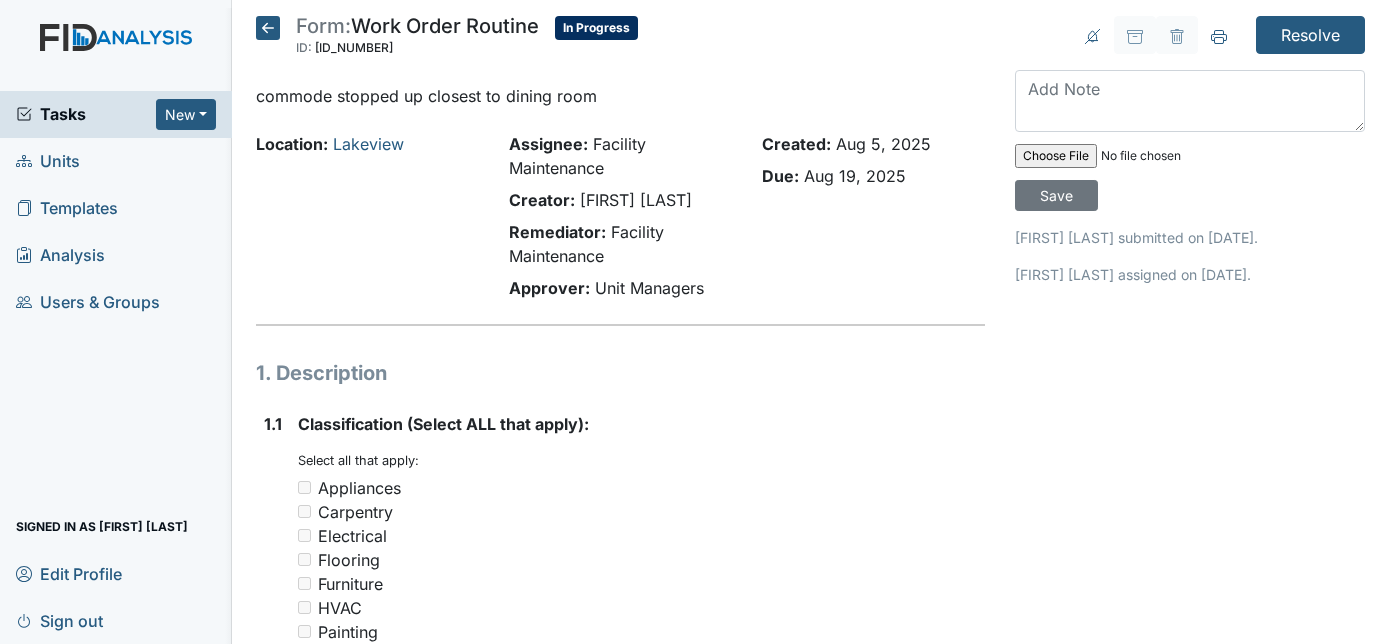 scroll, scrollTop: 0, scrollLeft: 0, axis: both 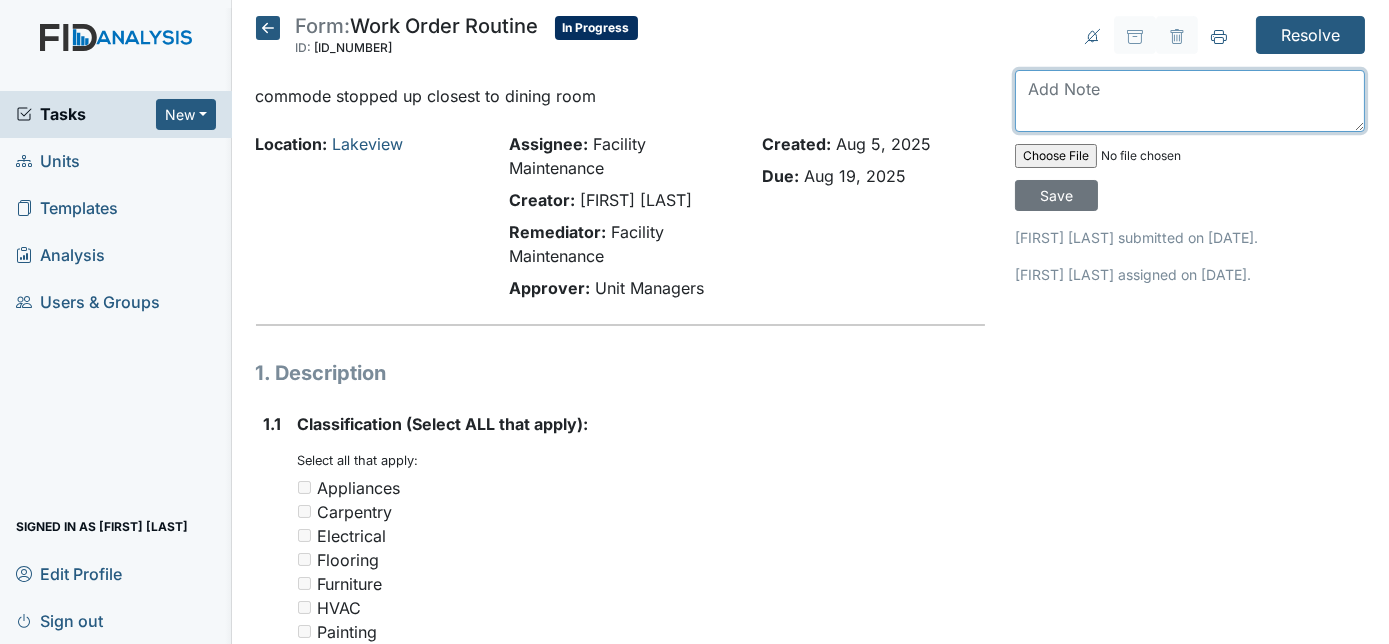 click at bounding box center [1190, 101] 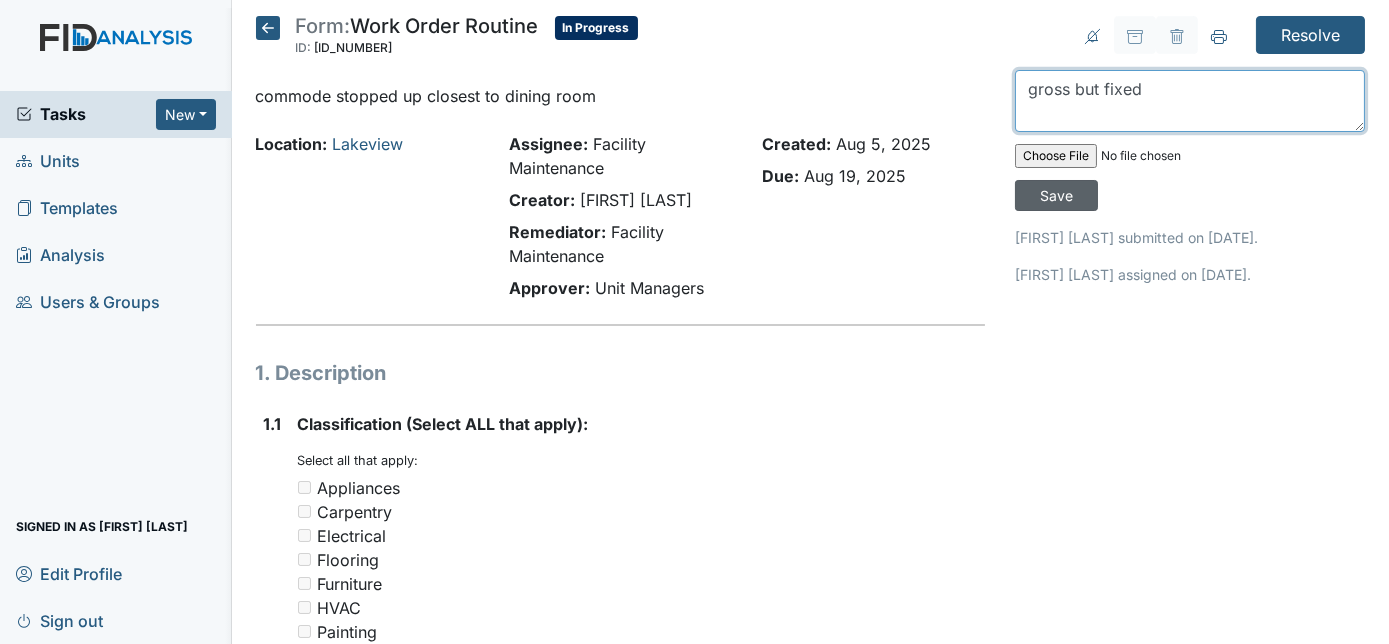 type on "gross but fixed" 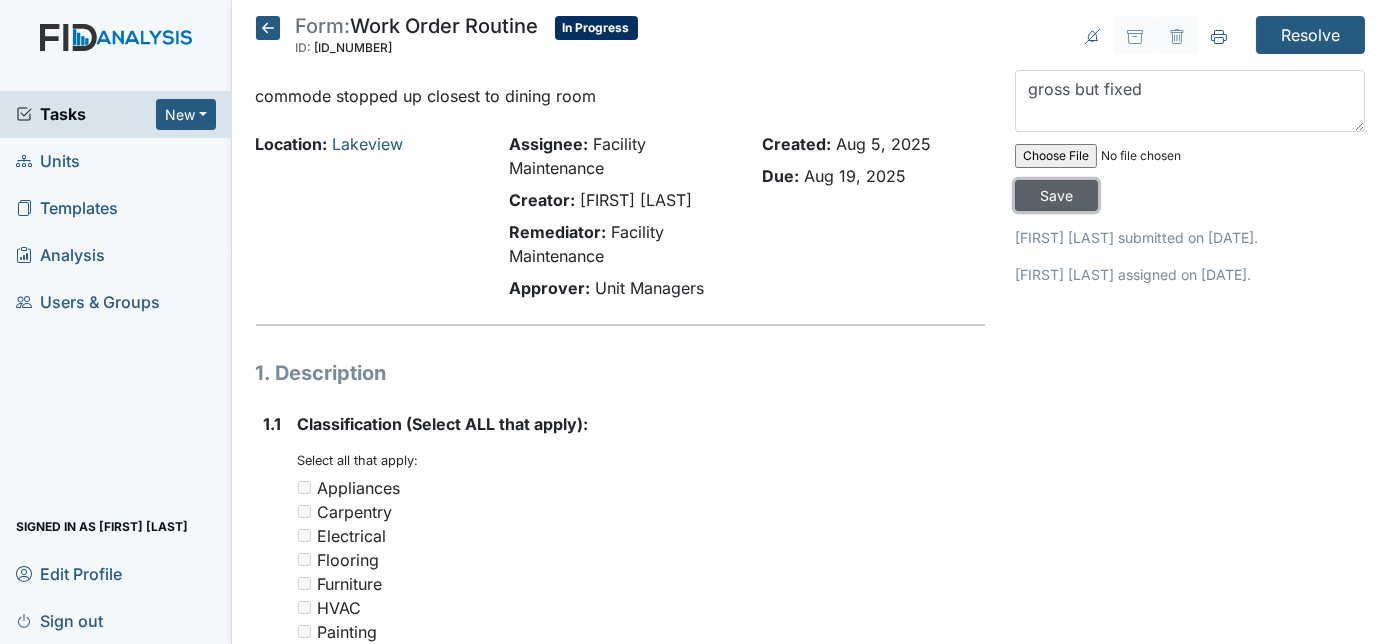 click on "Save" at bounding box center [1056, 195] 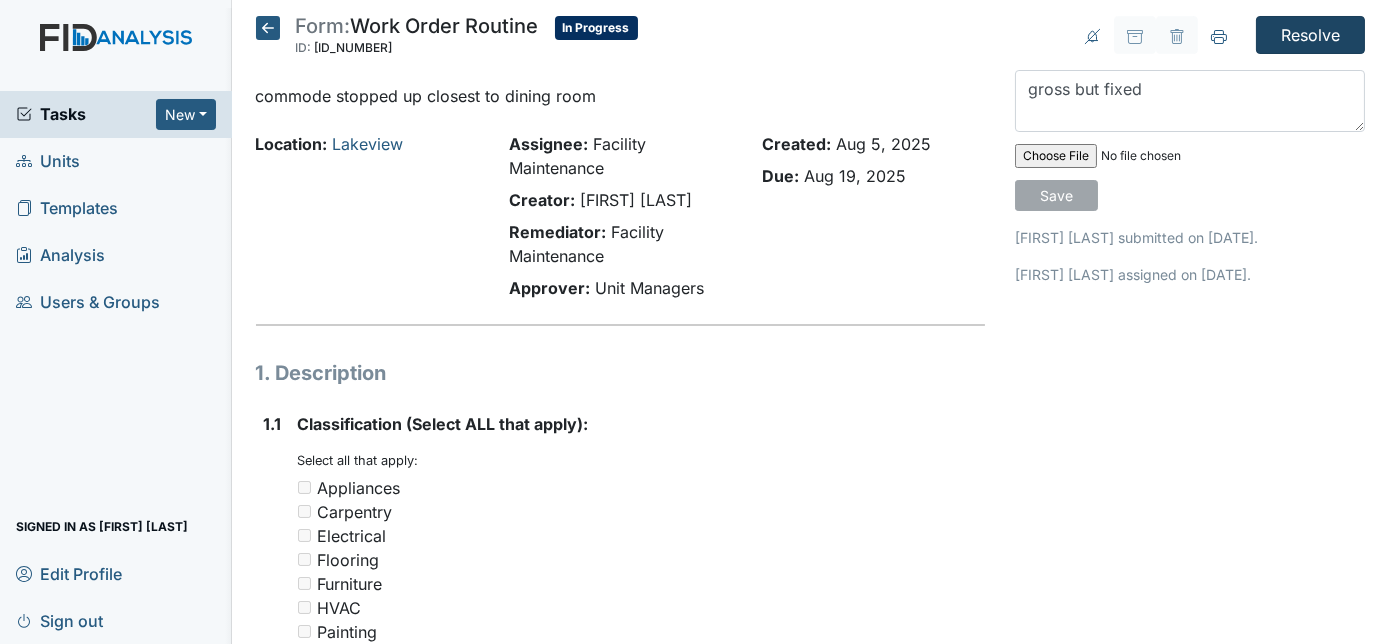 type 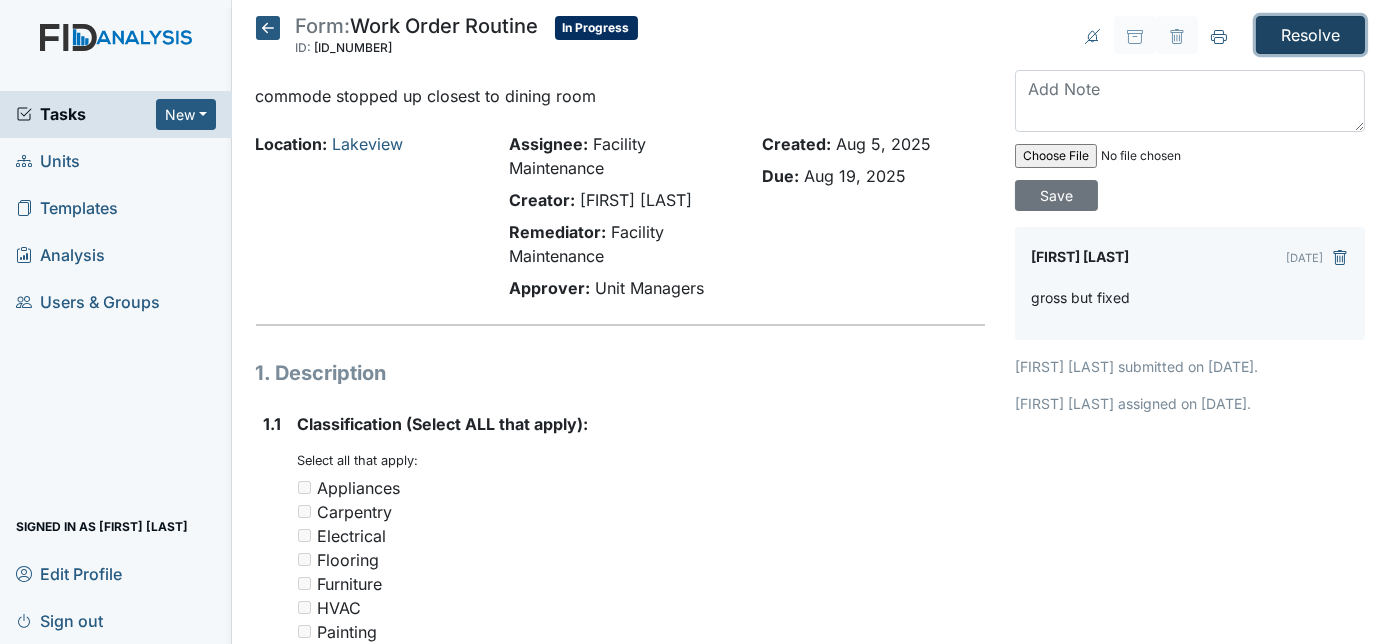 click on "Resolve" at bounding box center (1310, 35) 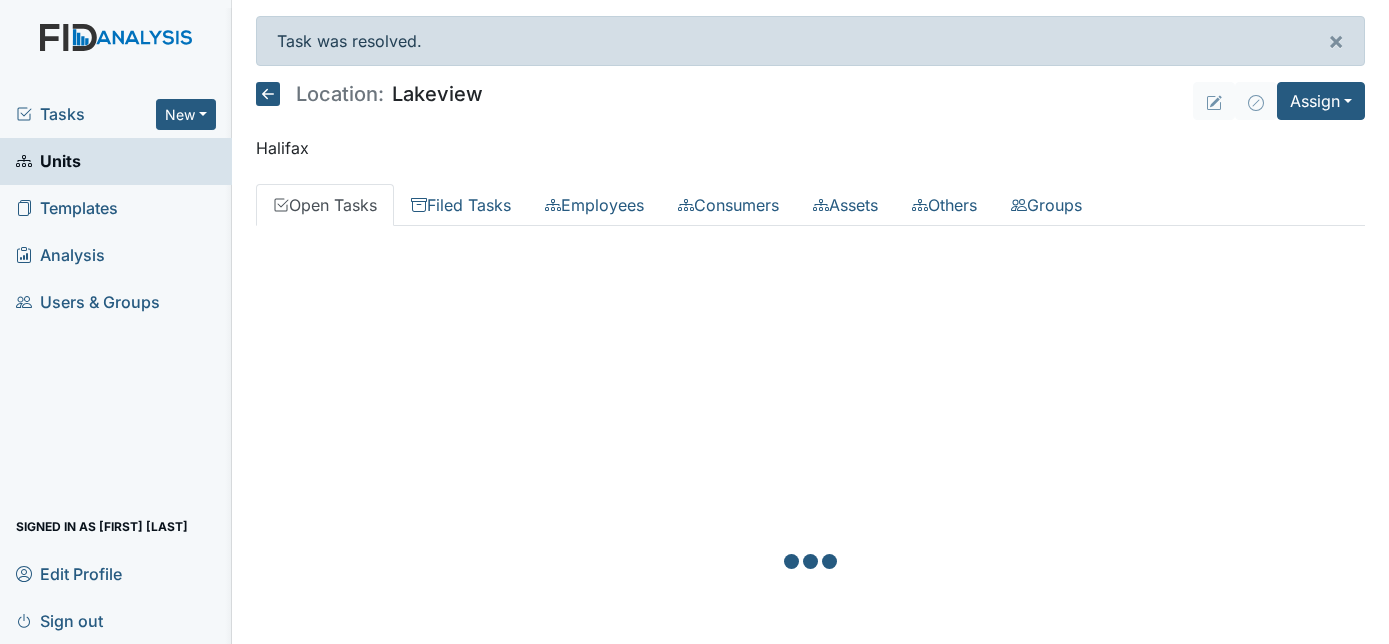 scroll, scrollTop: 0, scrollLeft: 0, axis: both 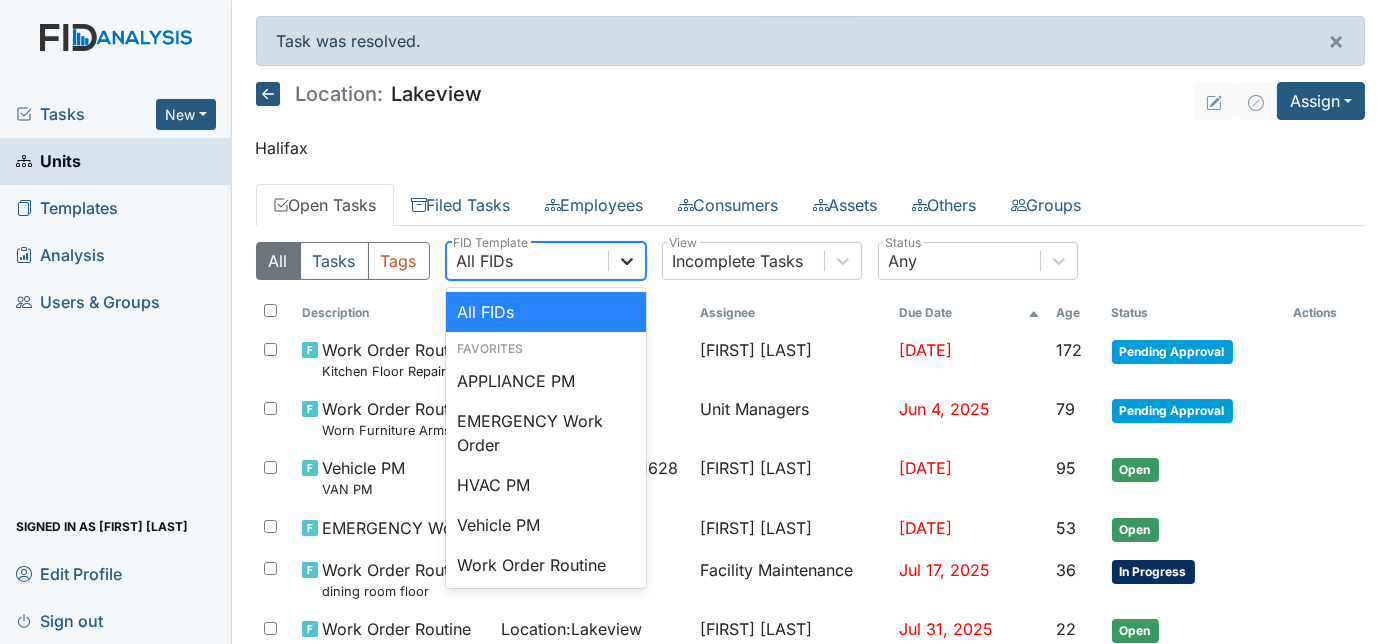 click 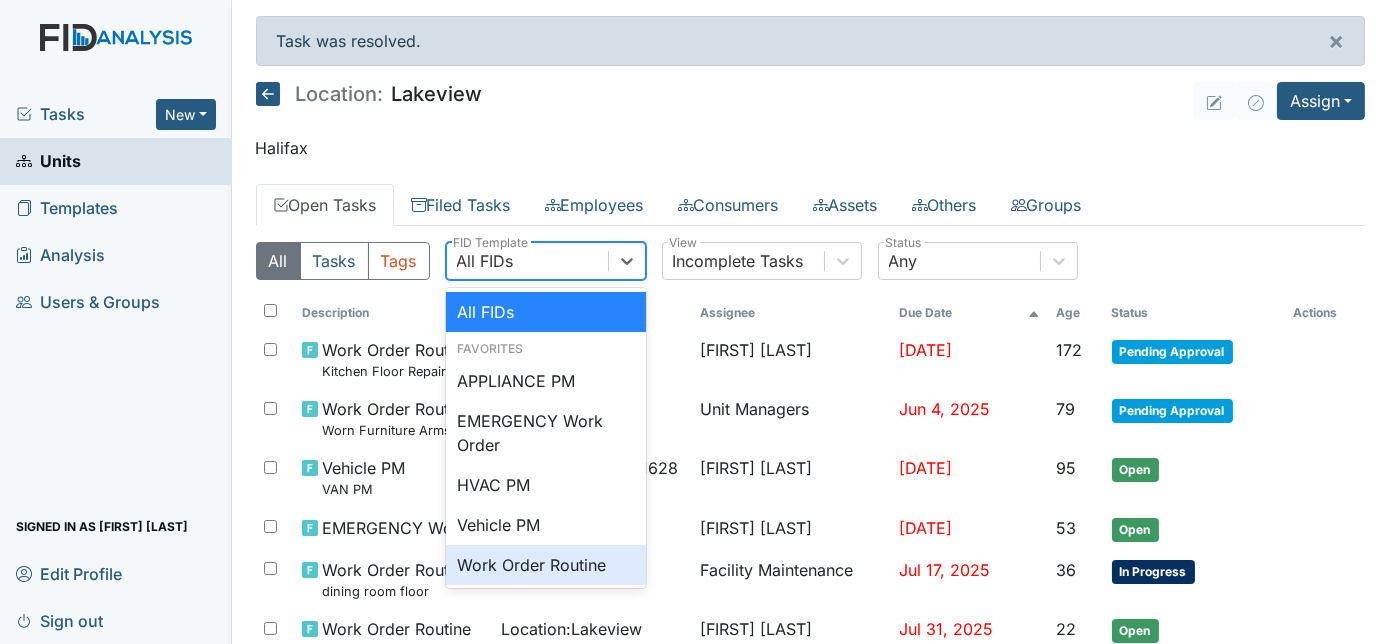 click on "Work Order Routine" at bounding box center [546, 565] 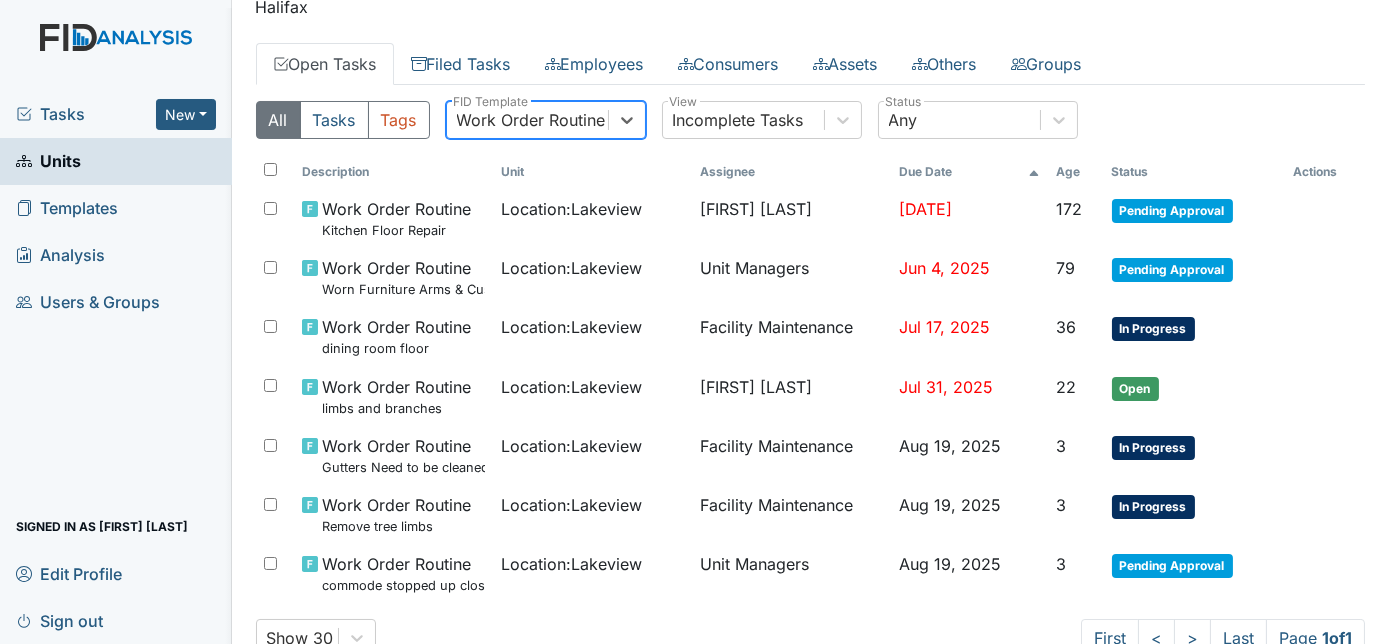 scroll, scrollTop: 200, scrollLeft: 0, axis: vertical 